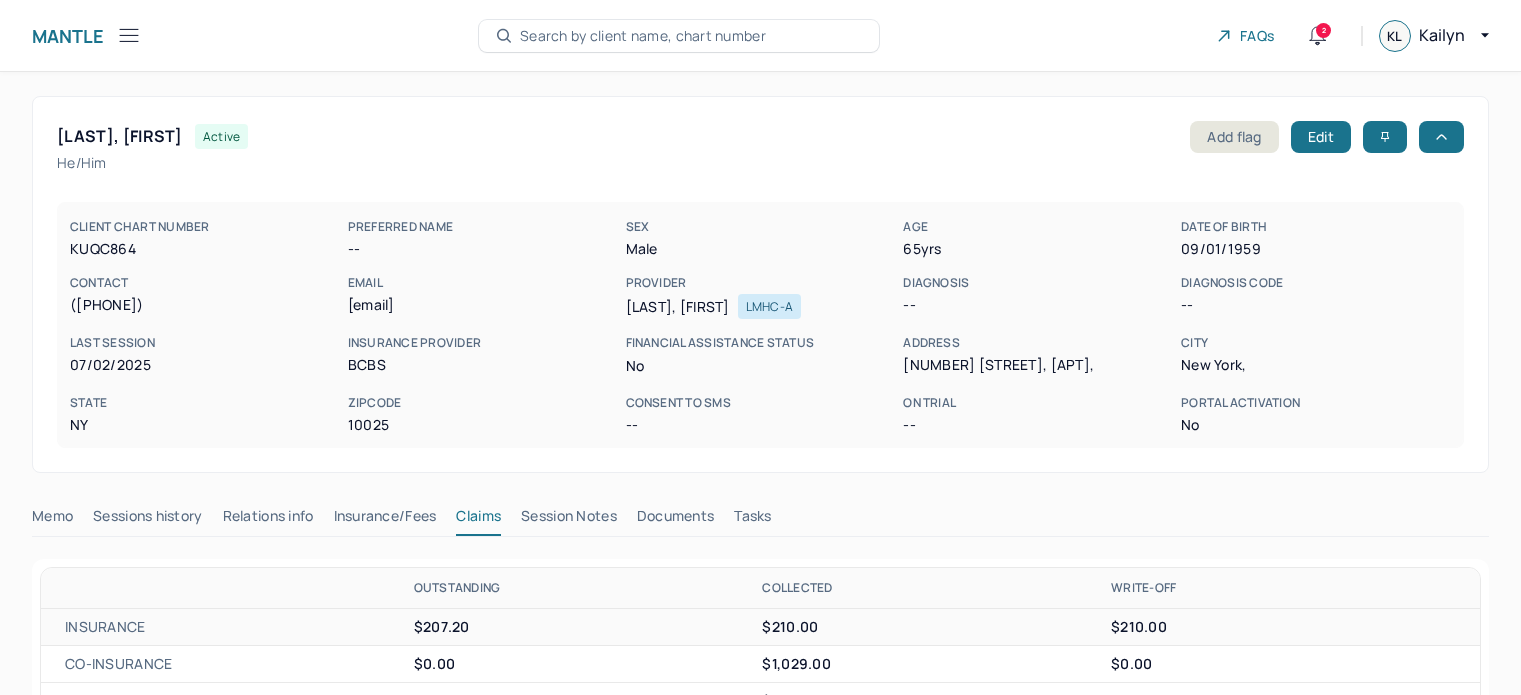 scroll, scrollTop: 0, scrollLeft: 0, axis: both 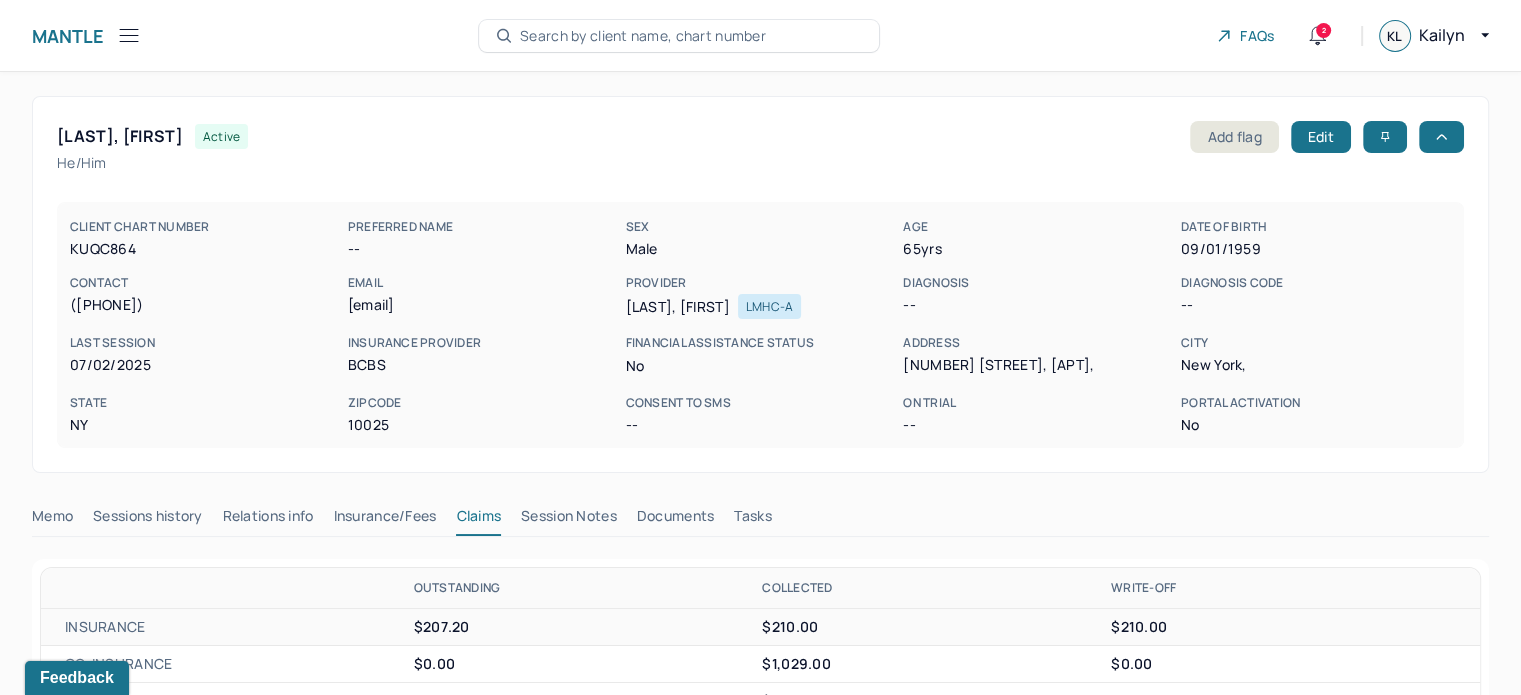 click on "Search by client name, chart number" at bounding box center (679, 36) 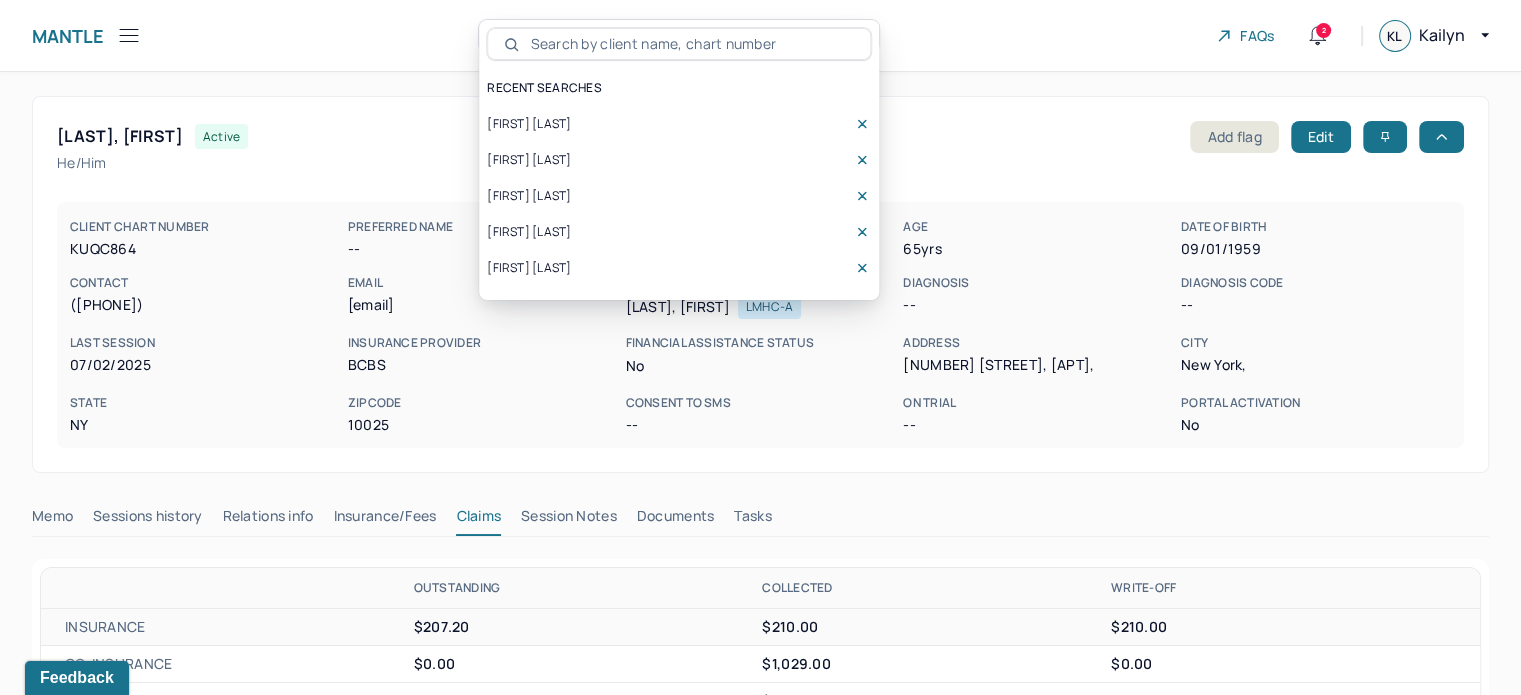 drag, startPoint x: 755, startPoint y: 31, endPoint x: 688, endPoint y: 50, distance: 69.641945 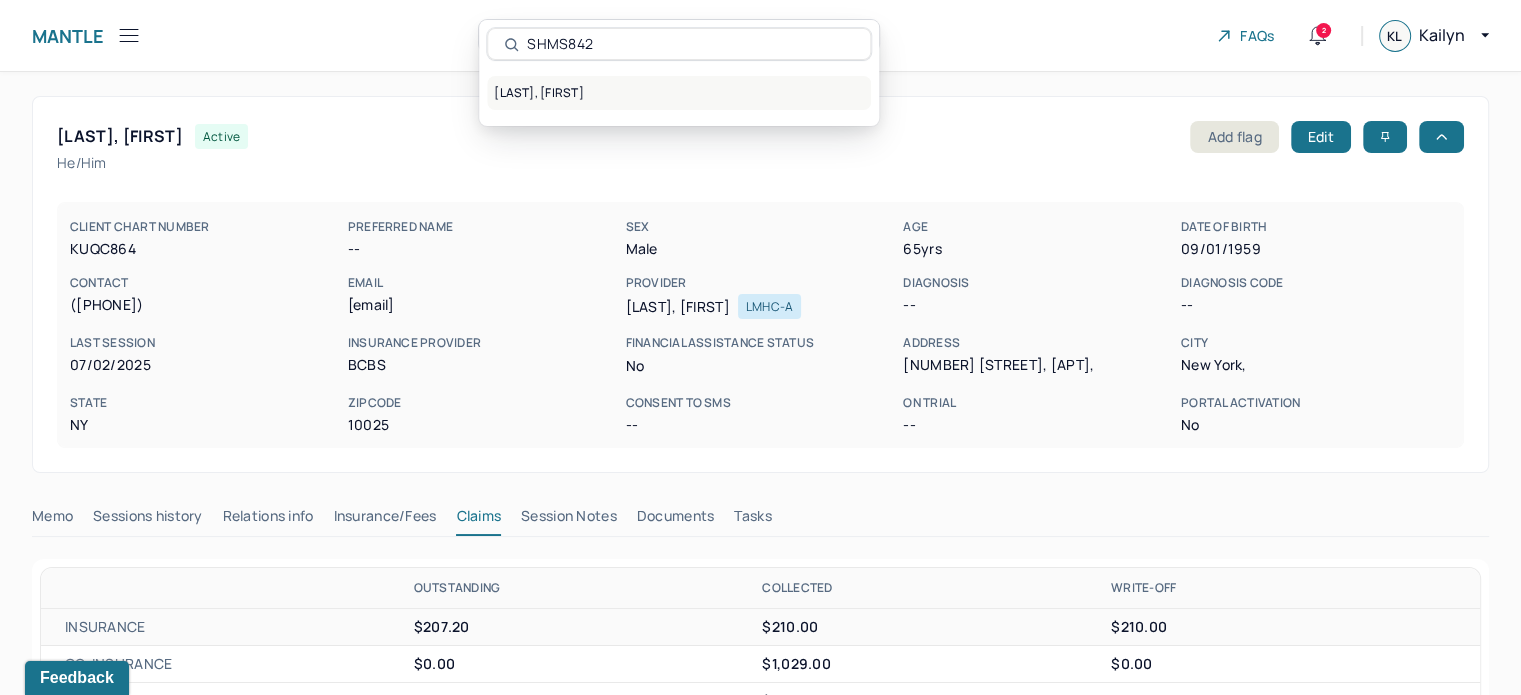 type on "SHMS842" 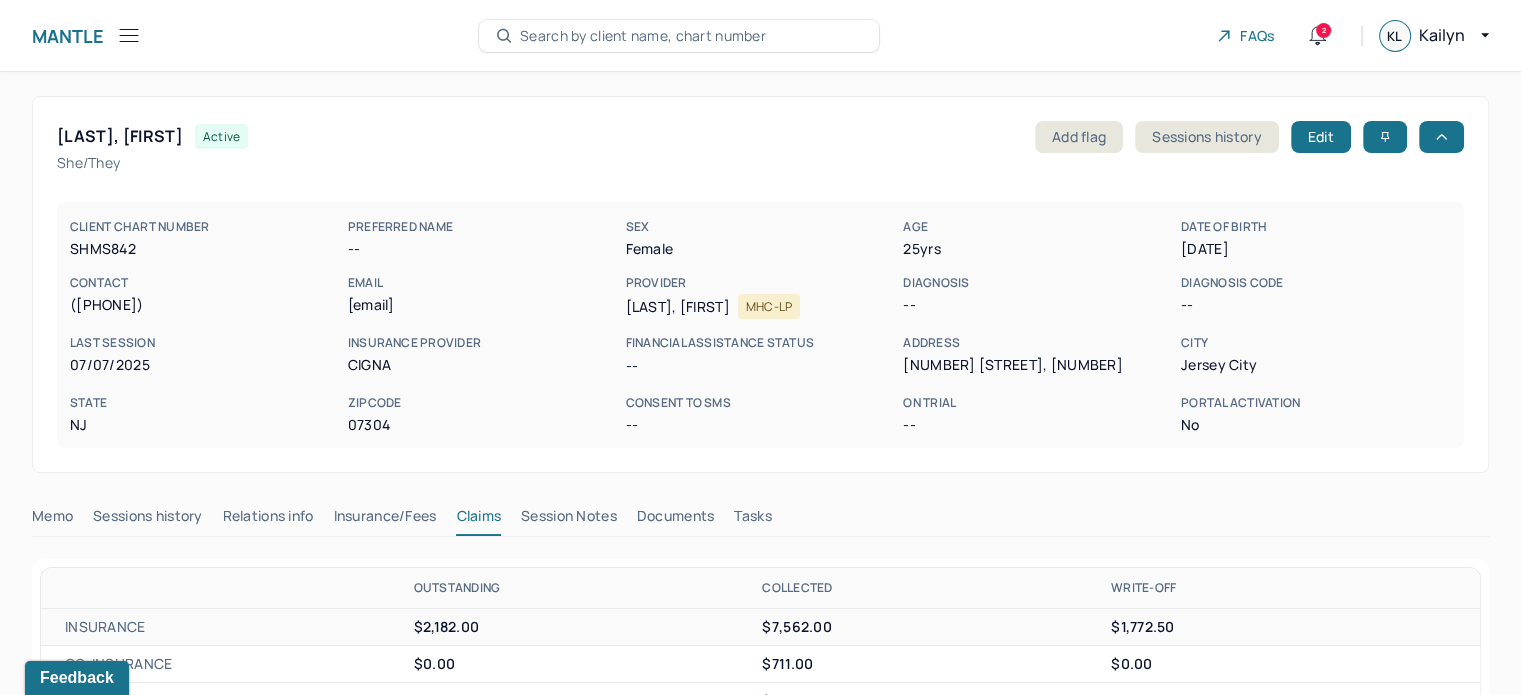 click on "Insurance/Fees" at bounding box center (385, 520) 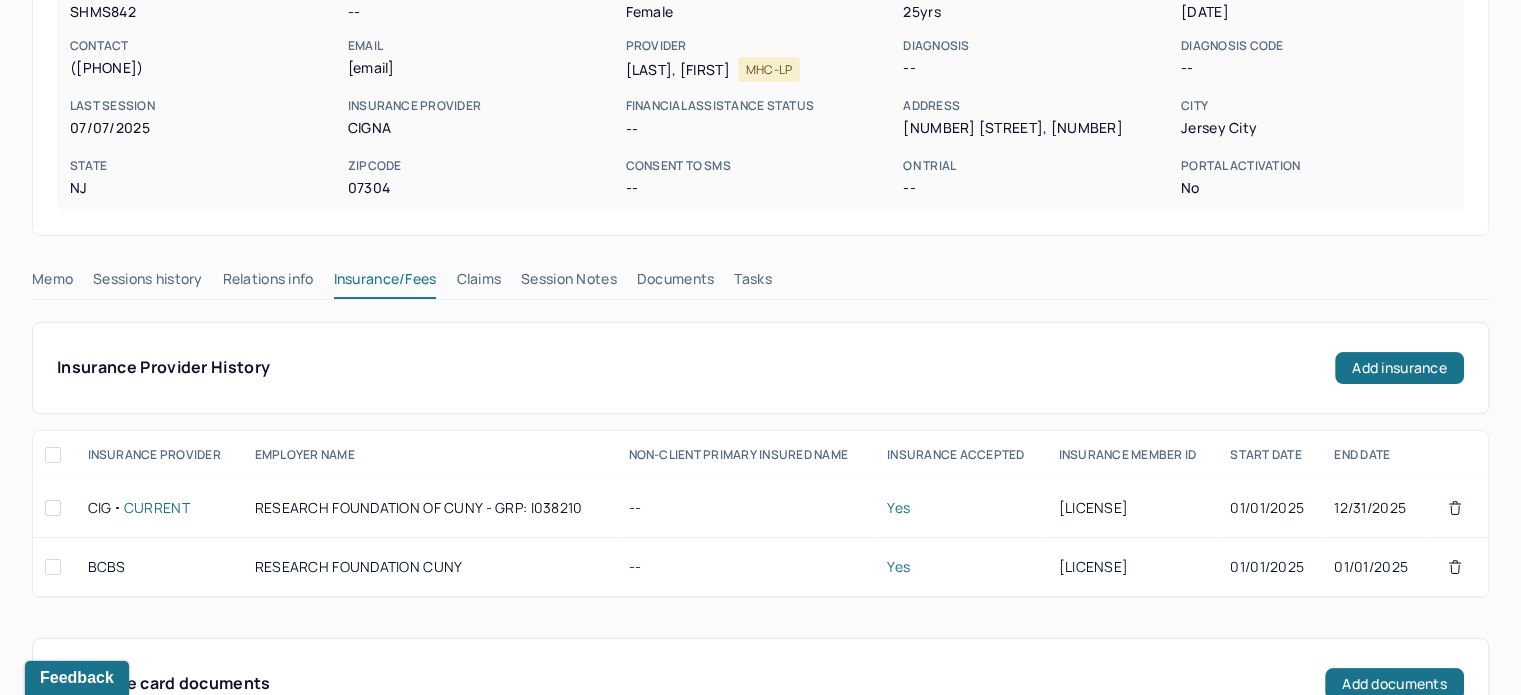 scroll, scrollTop: 400, scrollLeft: 0, axis: vertical 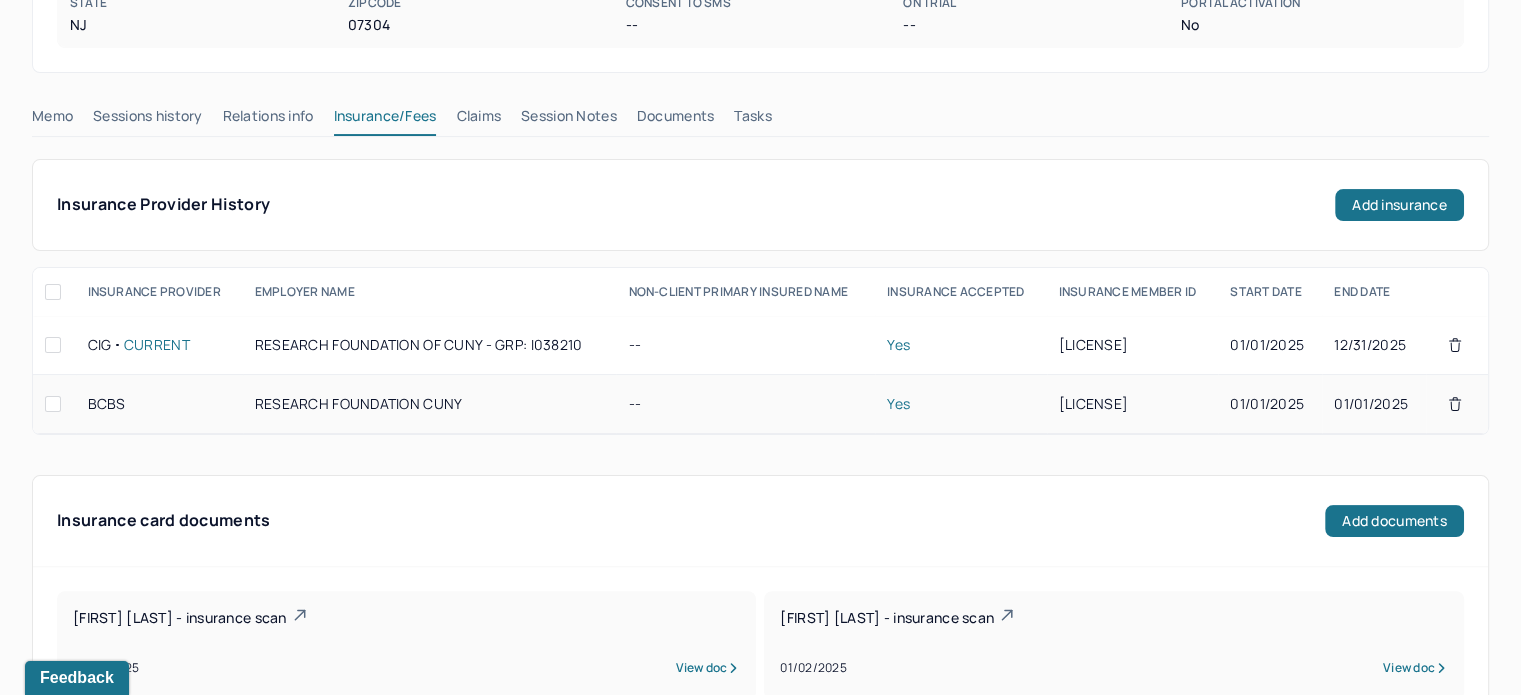 click on "c3z810w13726" at bounding box center (1133, 404) 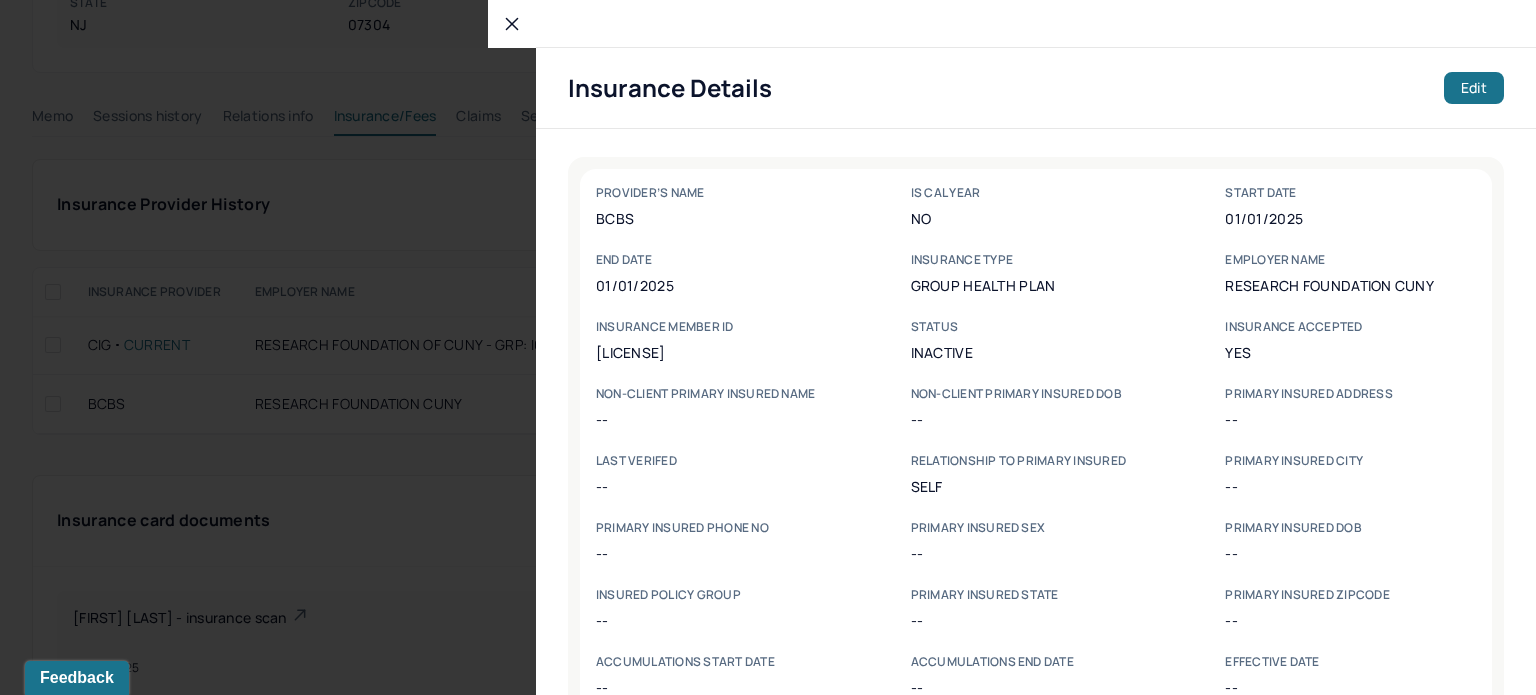 click on "c3z810w13726" at bounding box center (721, 352) 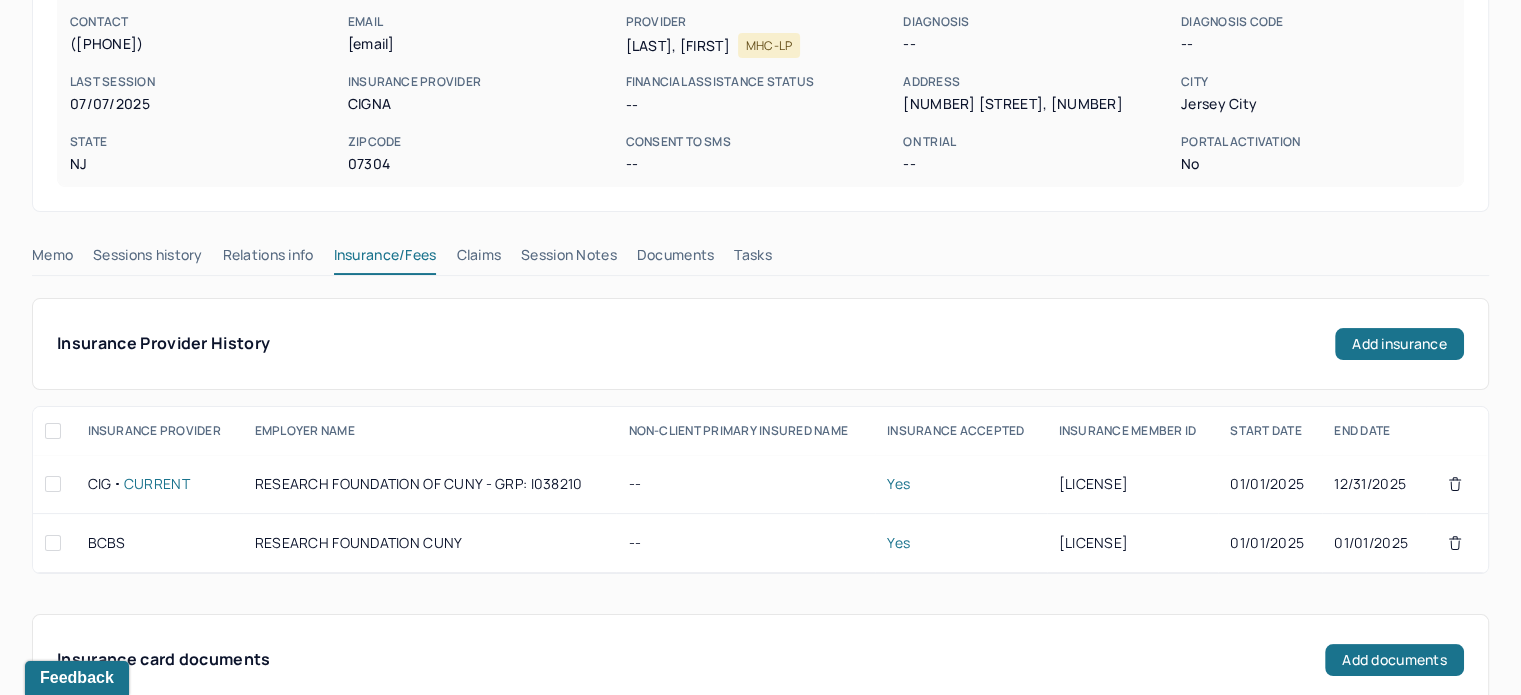 scroll, scrollTop: 100, scrollLeft: 0, axis: vertical 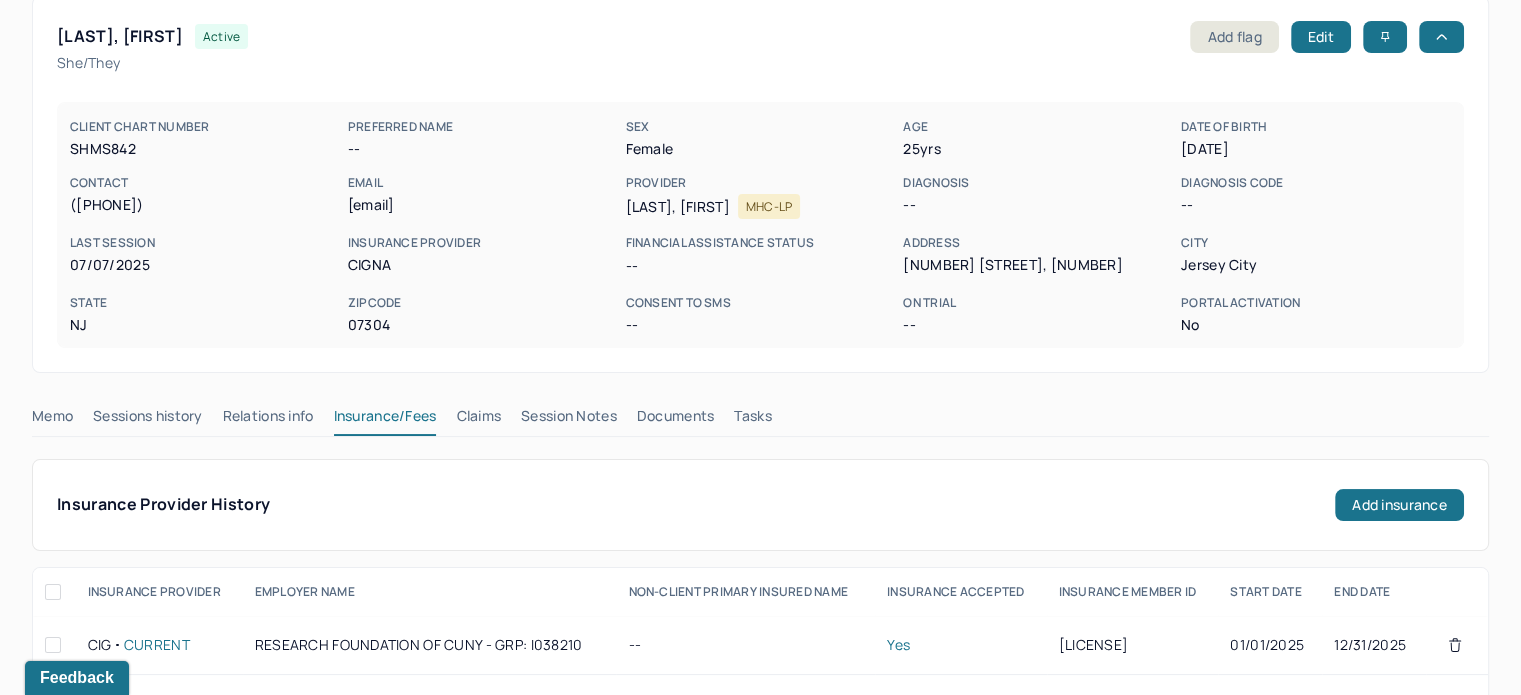 drag, startPoint x: 459, startPoint y: 407, endPoint x: 472, endPoint y: 415, distance: 15.264338 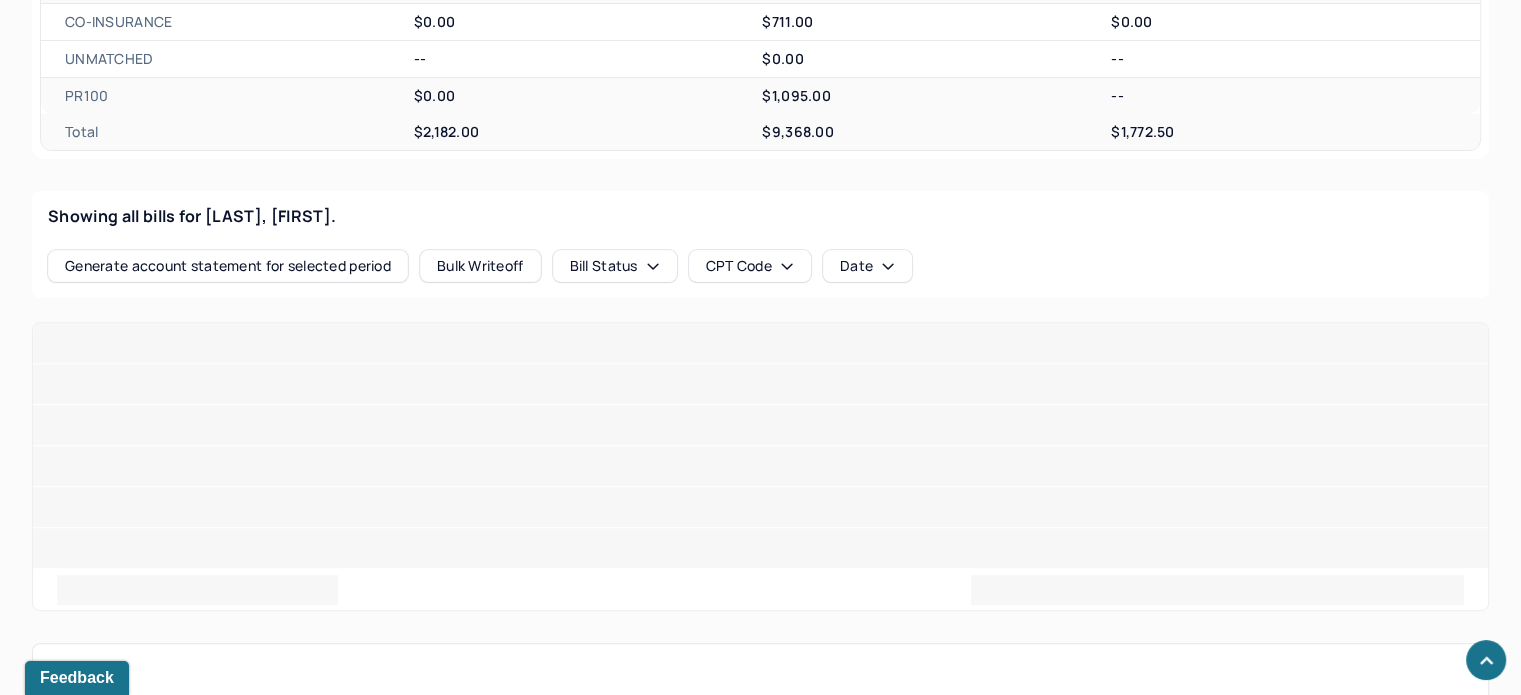 scroll, scrollTop: 700, scrollLeft: 0, axis: vertical 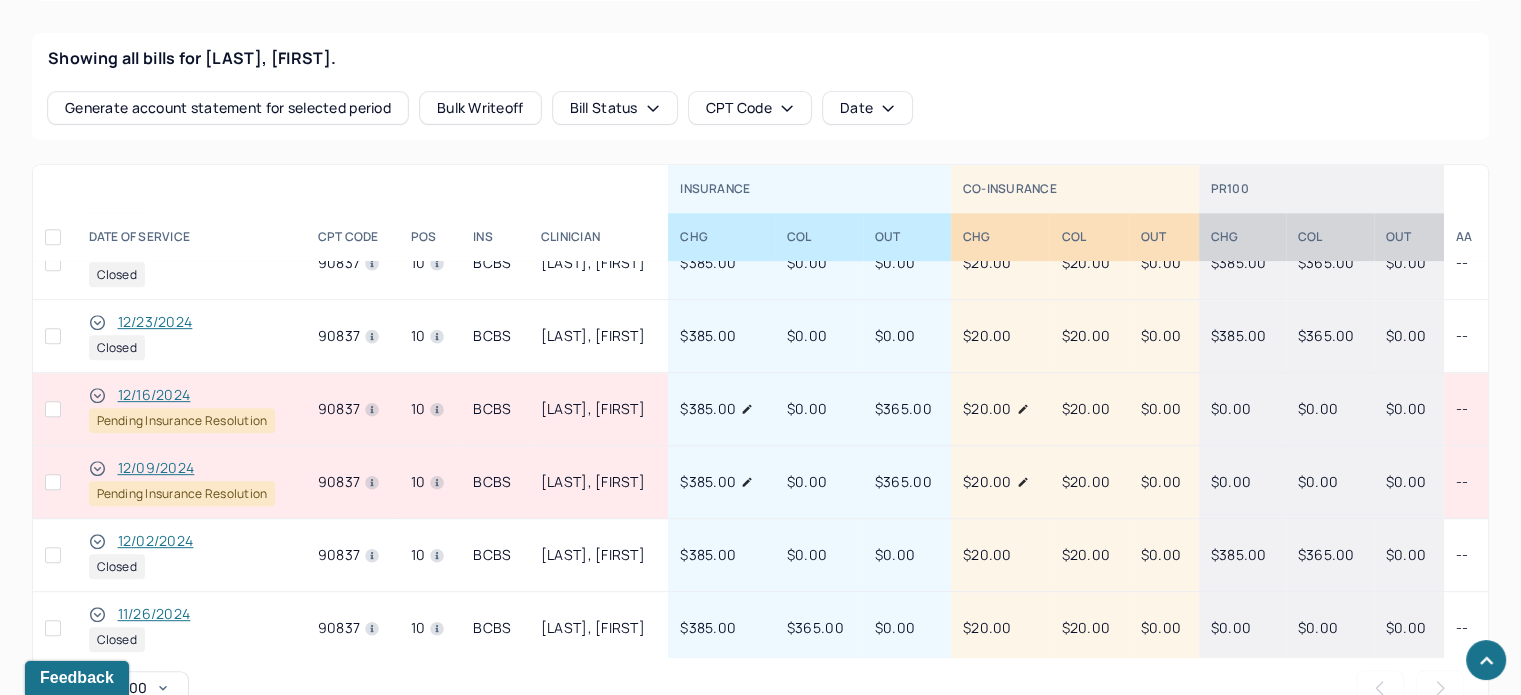 click on "12/09/2024 Pending Insurance Resolution" at bounding box center (191, 482) 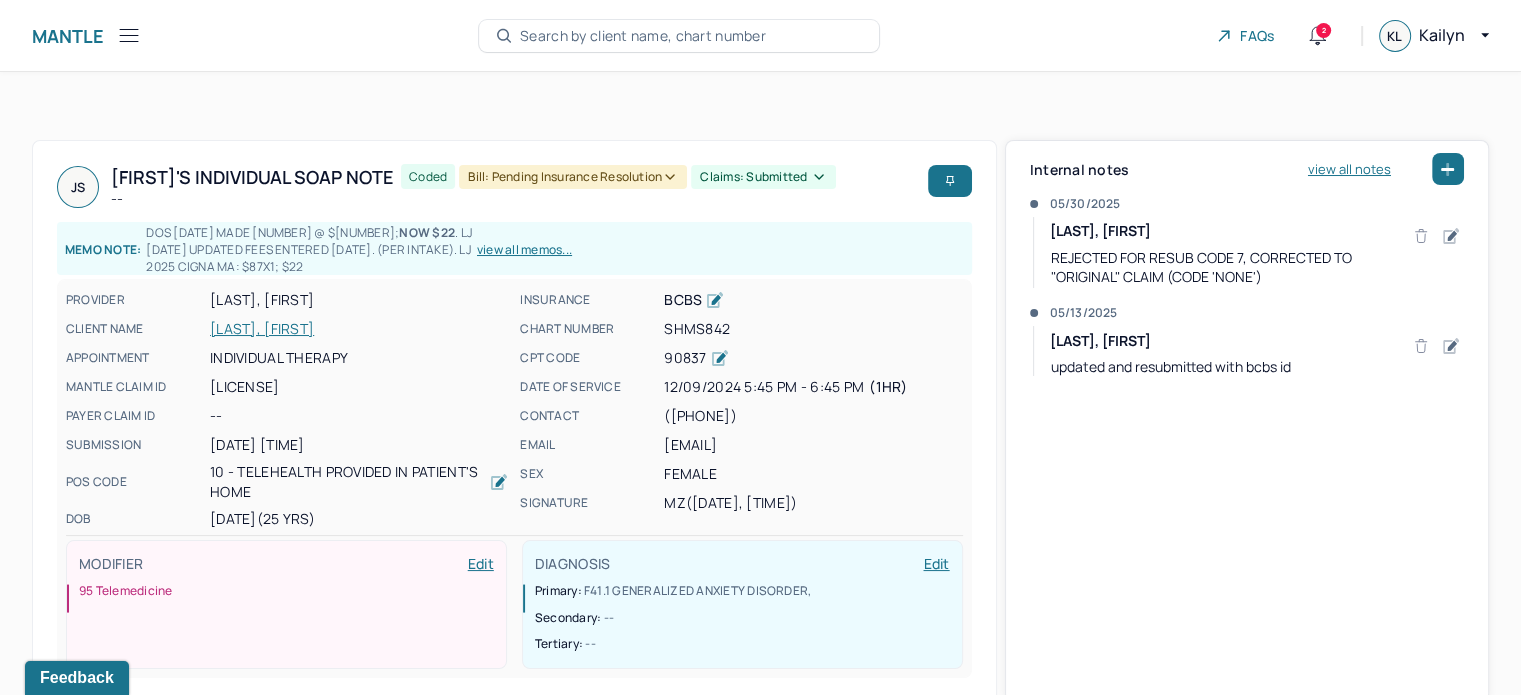 scroll, scrollTop: 200, scrollLeft: 0, axis: vertical 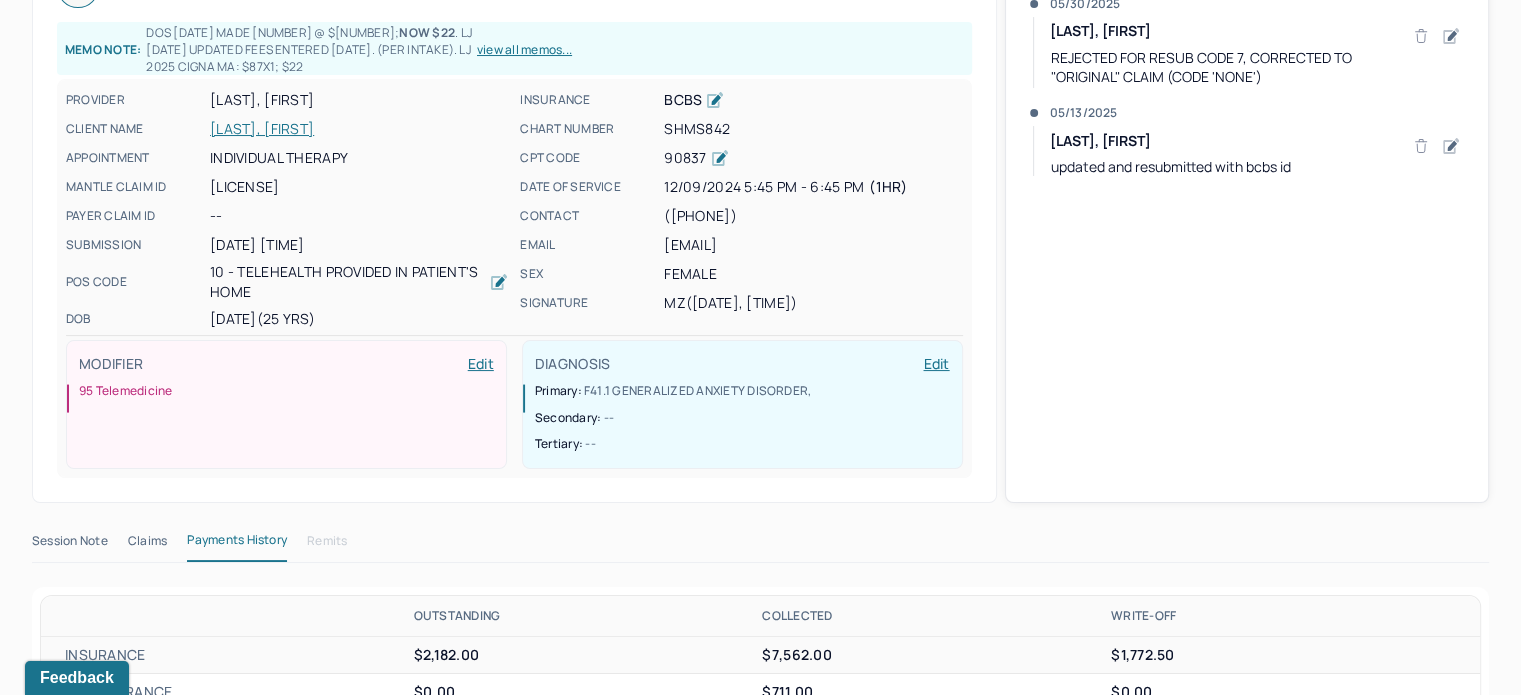 click on "Claims" at bounding box center (147, 545) 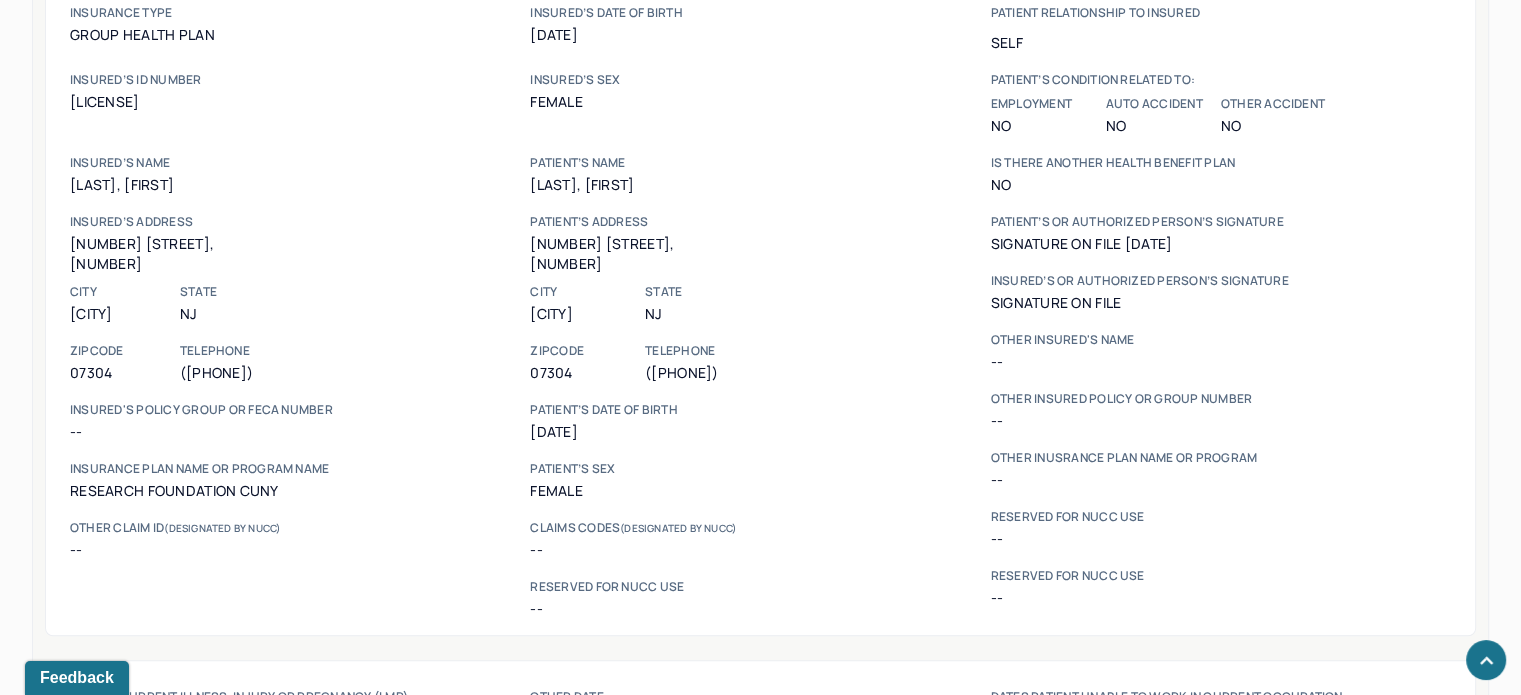scroll, scrollTop: 1400, scrollLeft: 0, axis: vertical 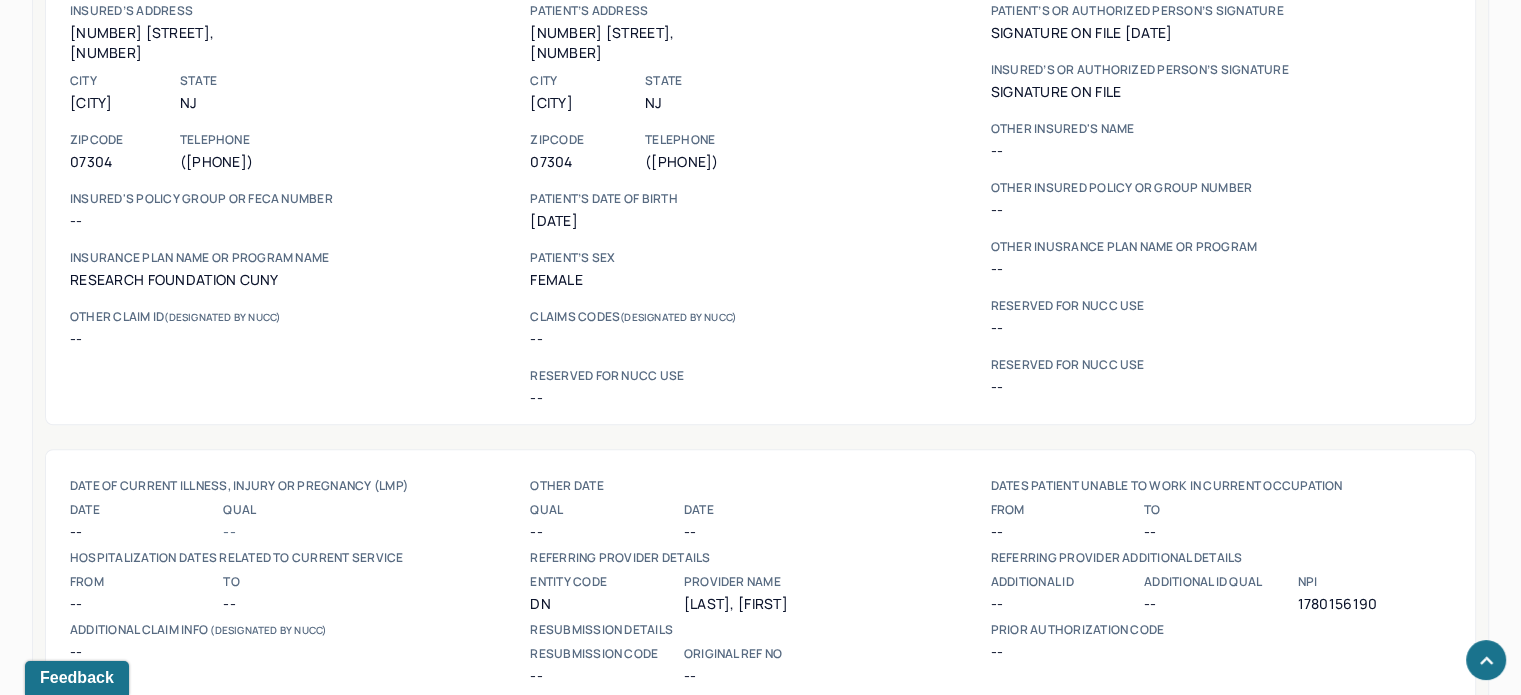 click on "1780156190" at bounding box center [1373, 604] 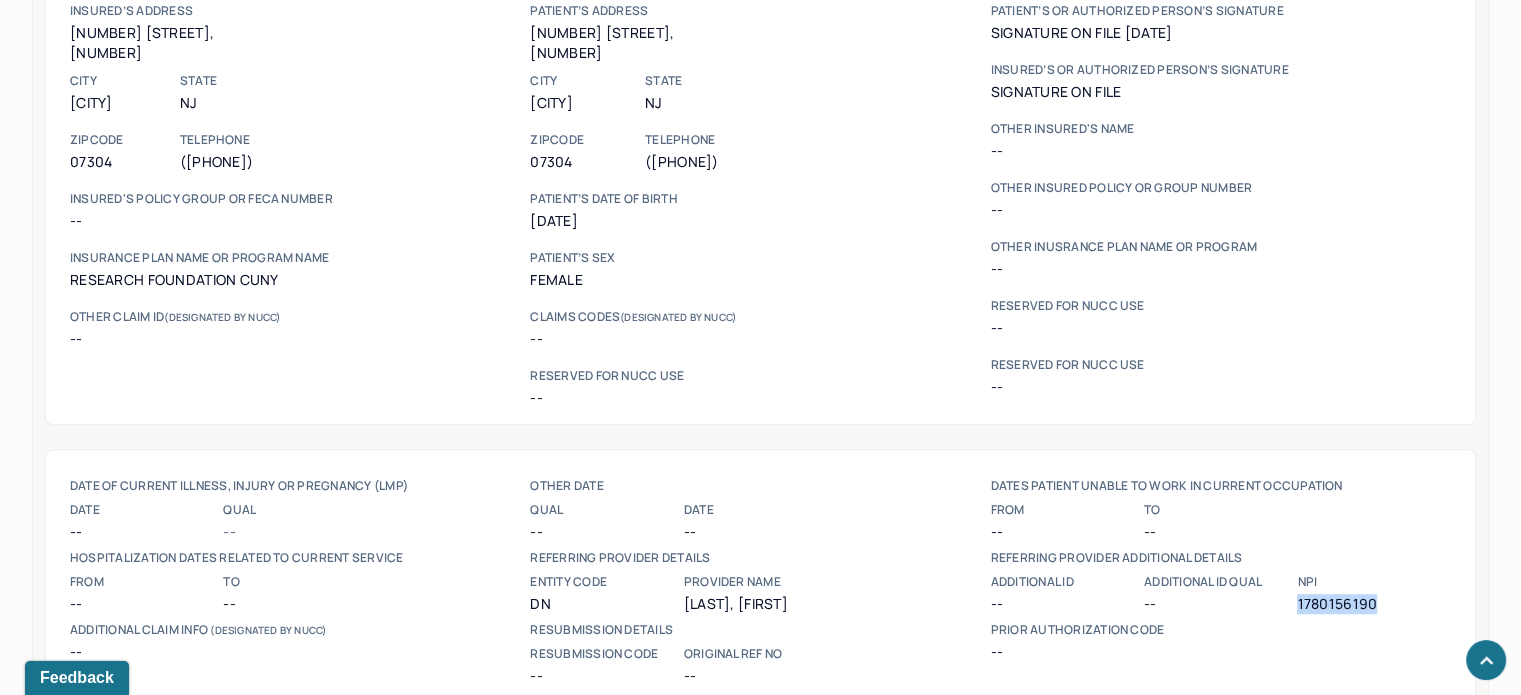 click on "1780156190" at bounding box center (1373, 604) 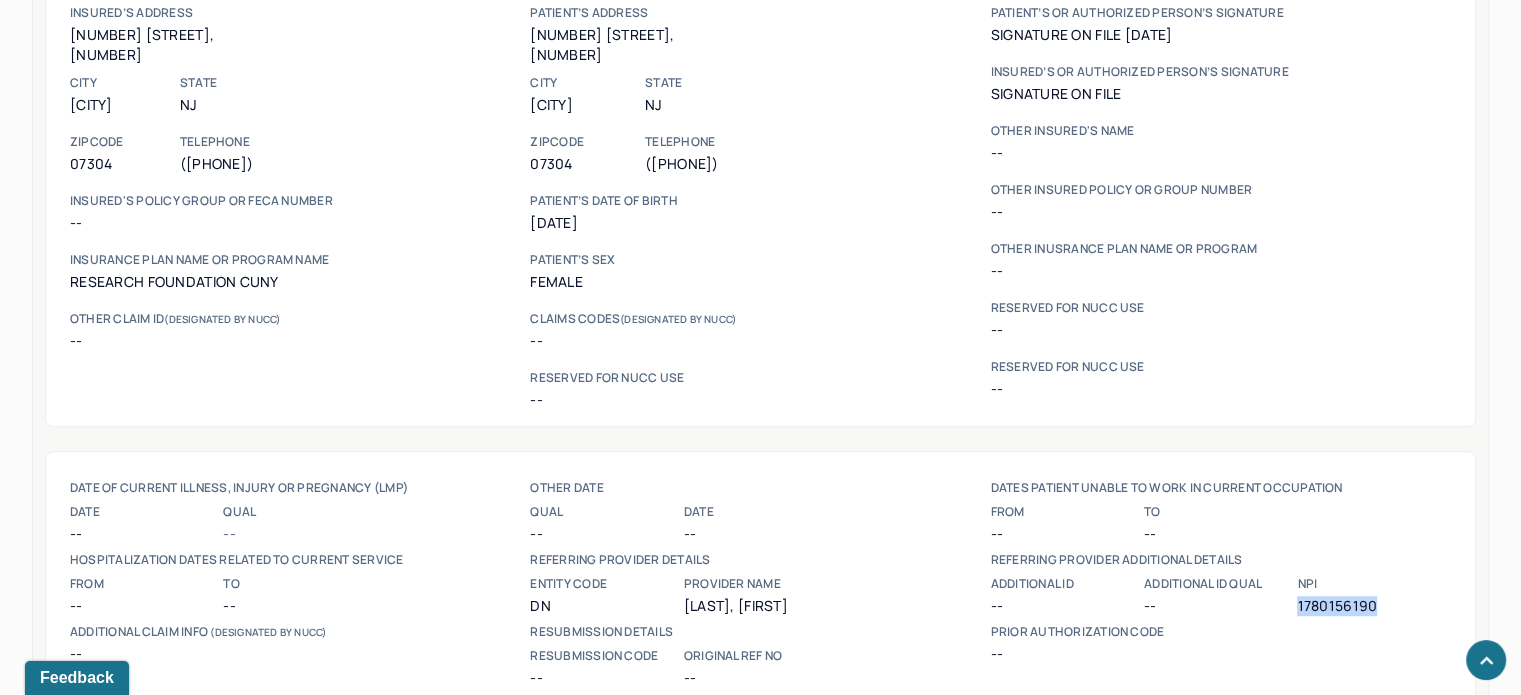 scroll, scrollTop: 1402, scrollLeft: 0, axis: vertical 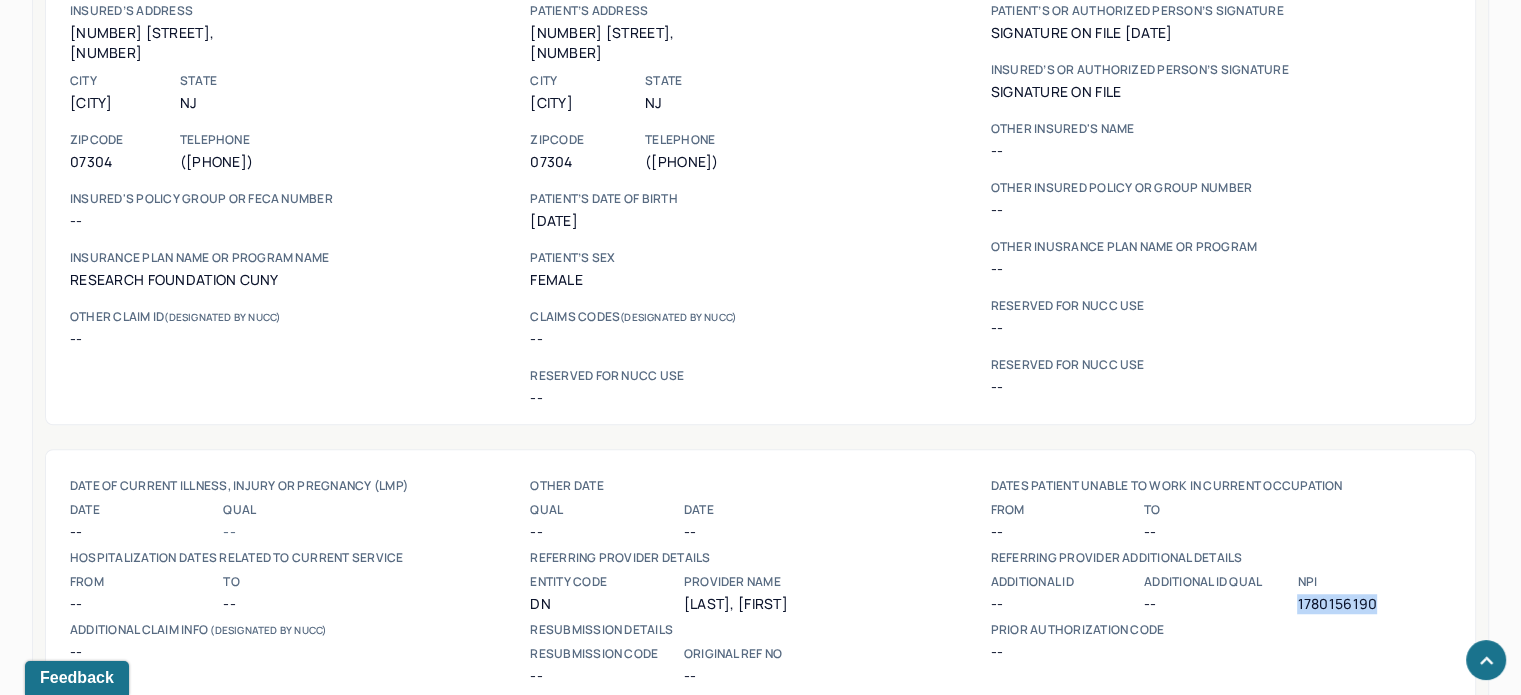 copy on "1780156190" 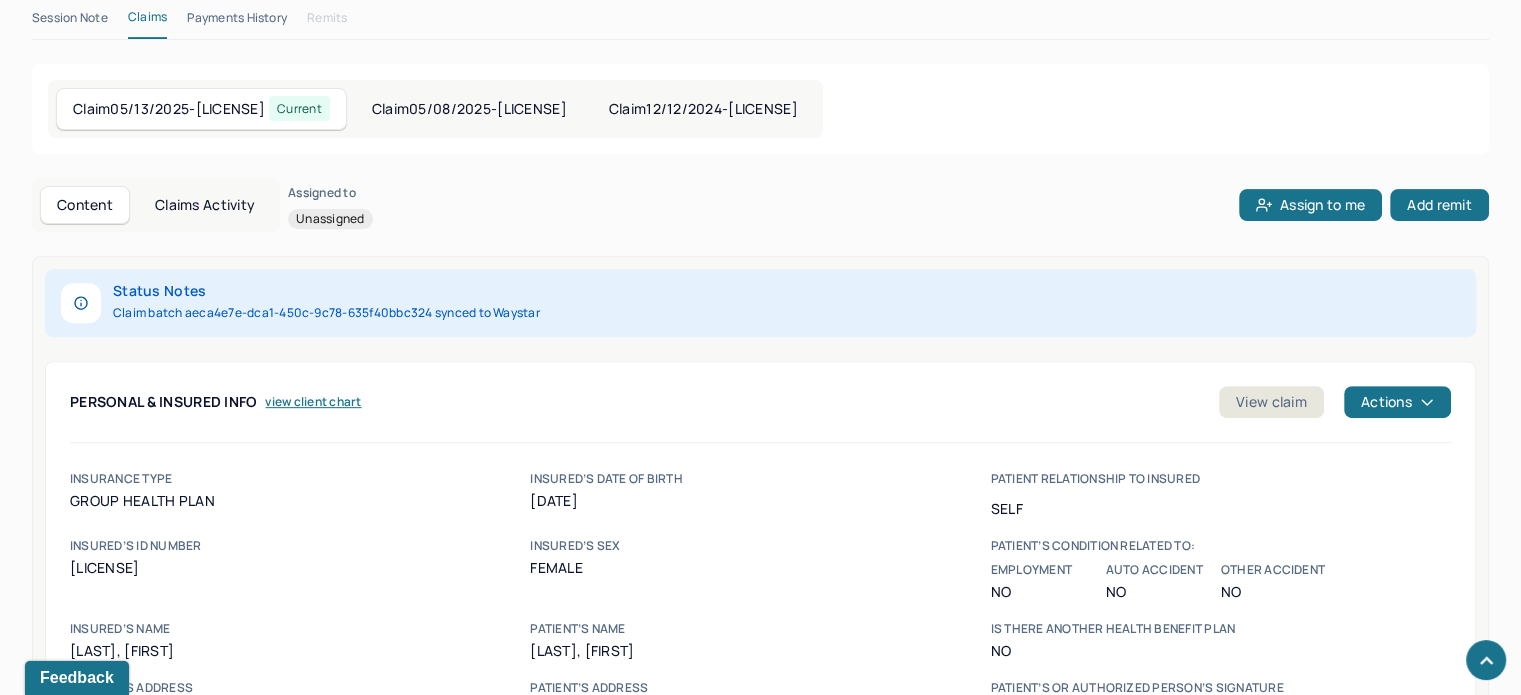 scroll, scrollTop: 802, scrollLeft: 0, axis: vertical 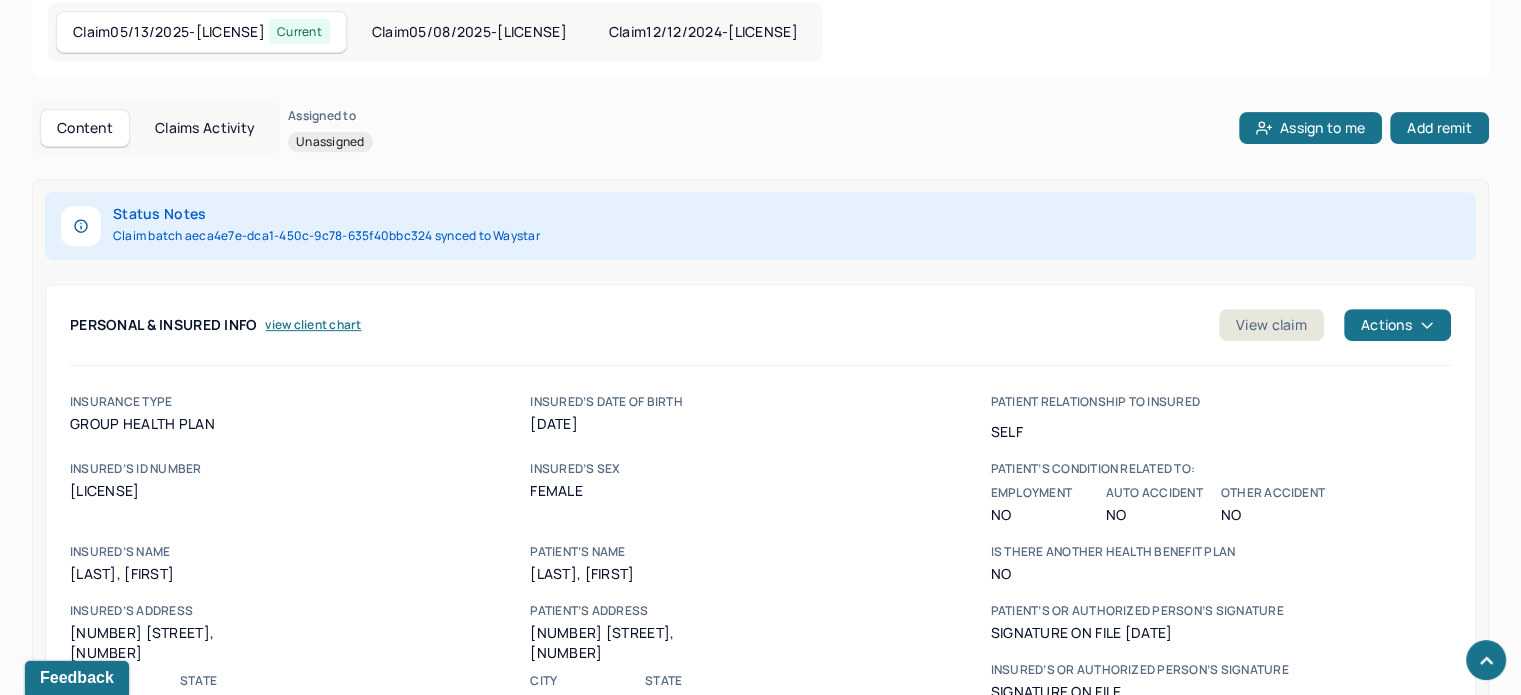 click on "[CREDIT CARD]" at bounding box center [300, 491] 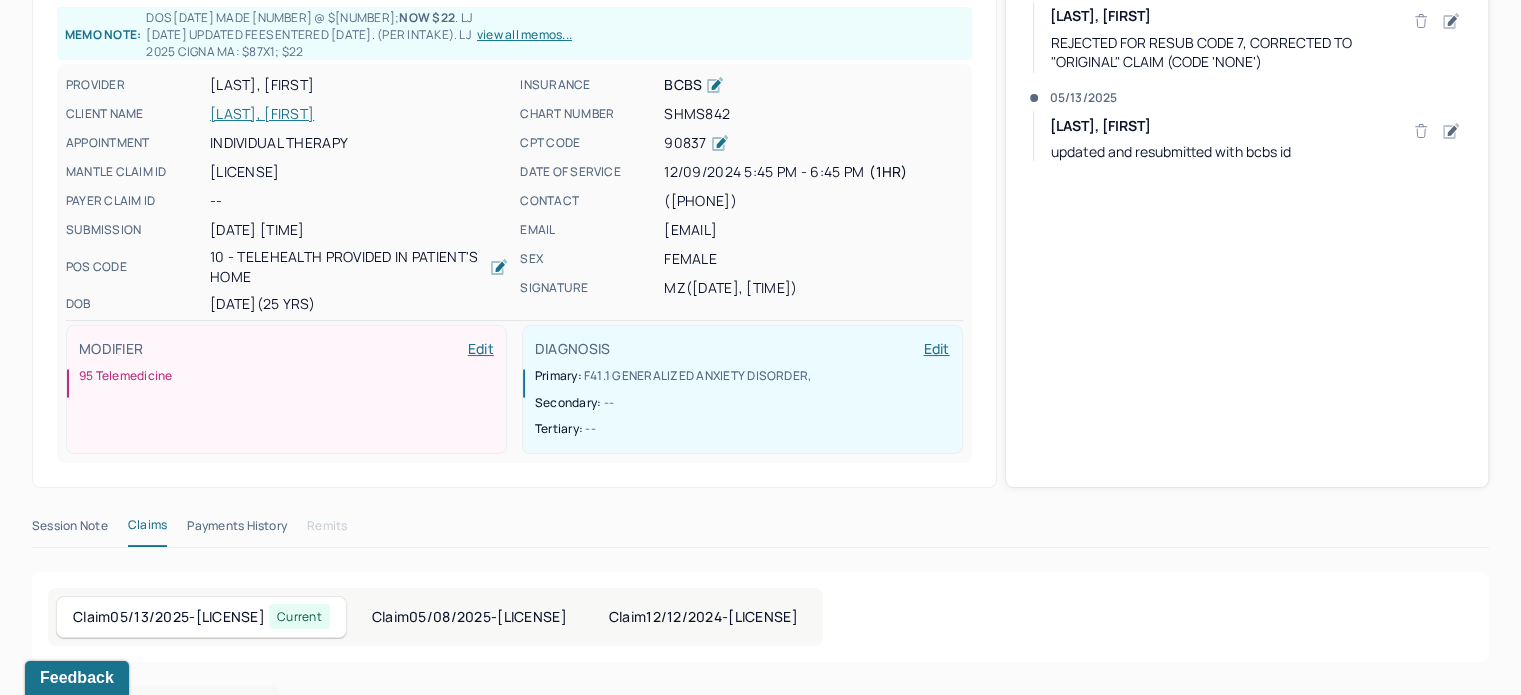 scroll, scrollTop: 202, scrollLeft: 0, axis: vertical 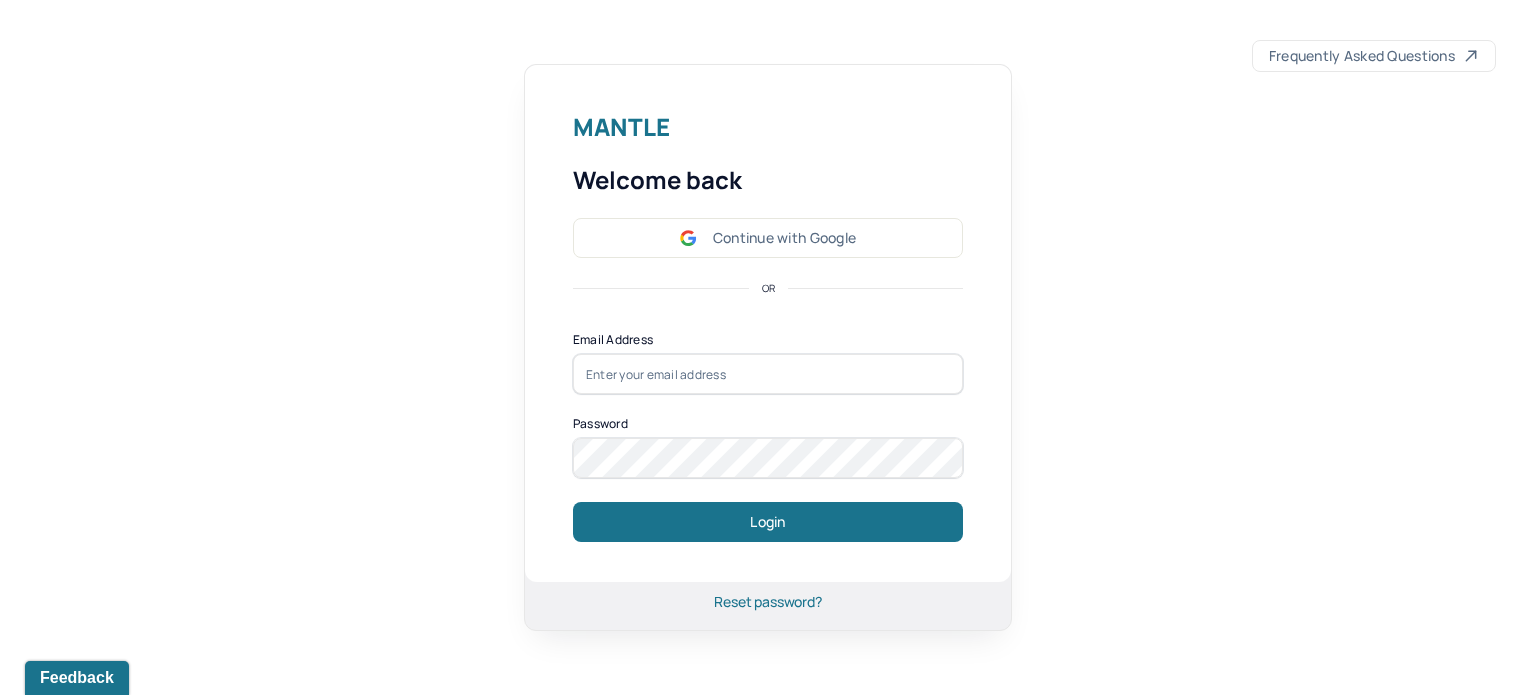 click on "Mantle Welcome back    Continue with Google   OR Email Address Password   Login   Reset password?" at bounding box center (768, 347) 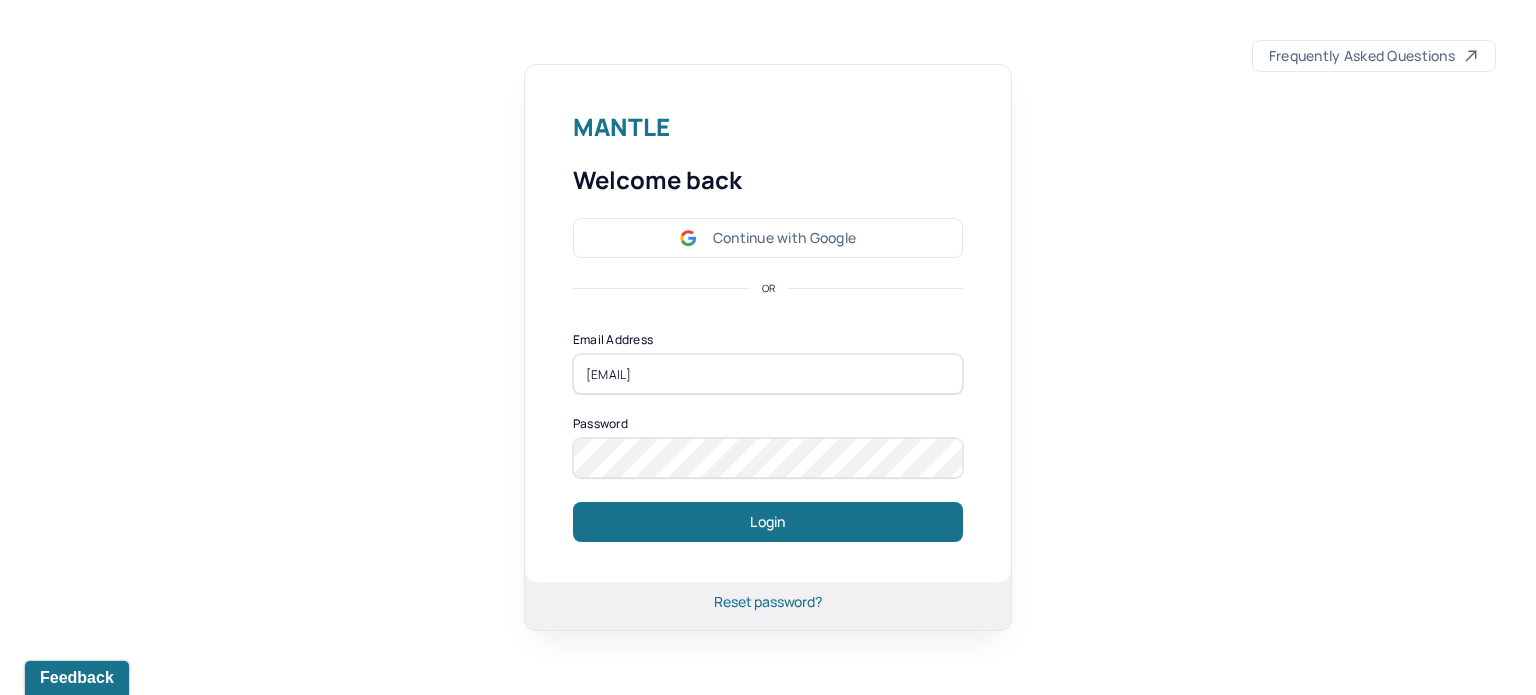 click on "Login" at bounding box center [768, 522] 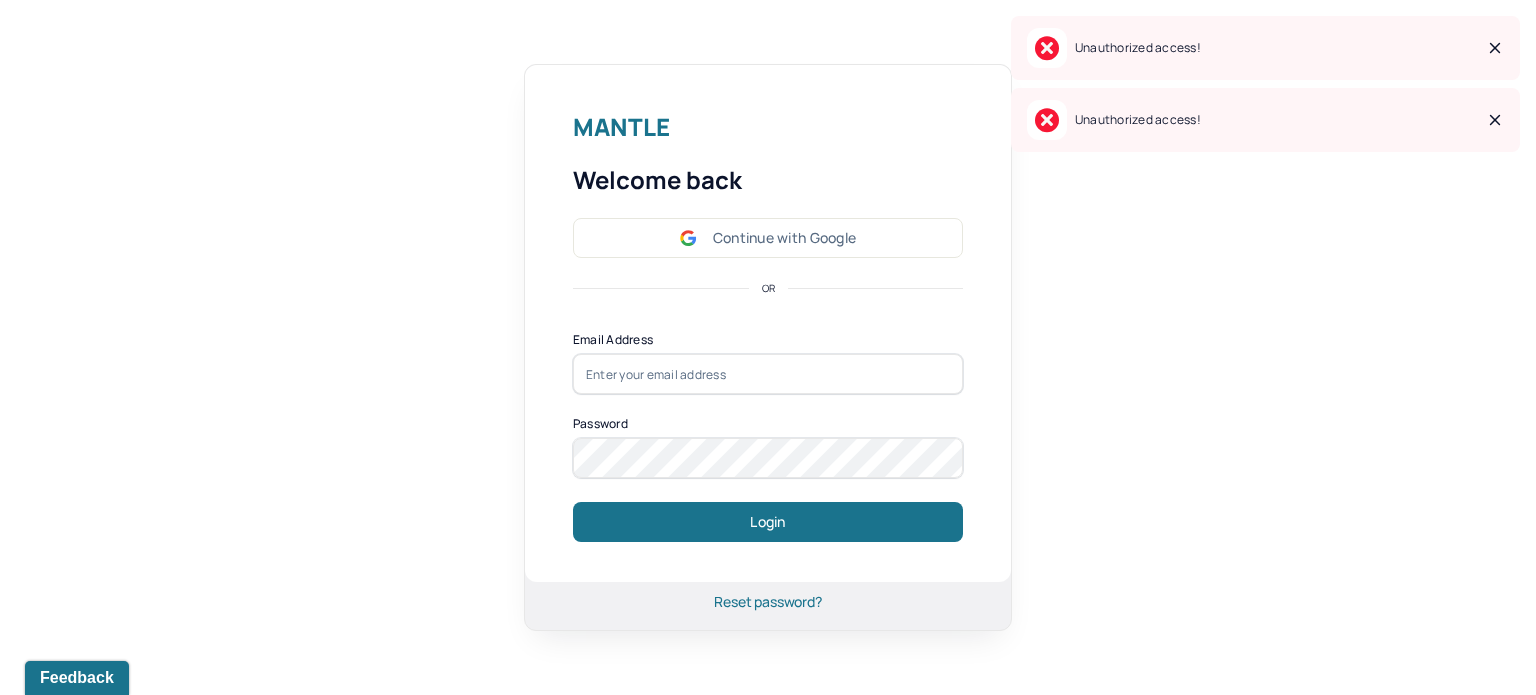 click at bounding box center (768, 374) 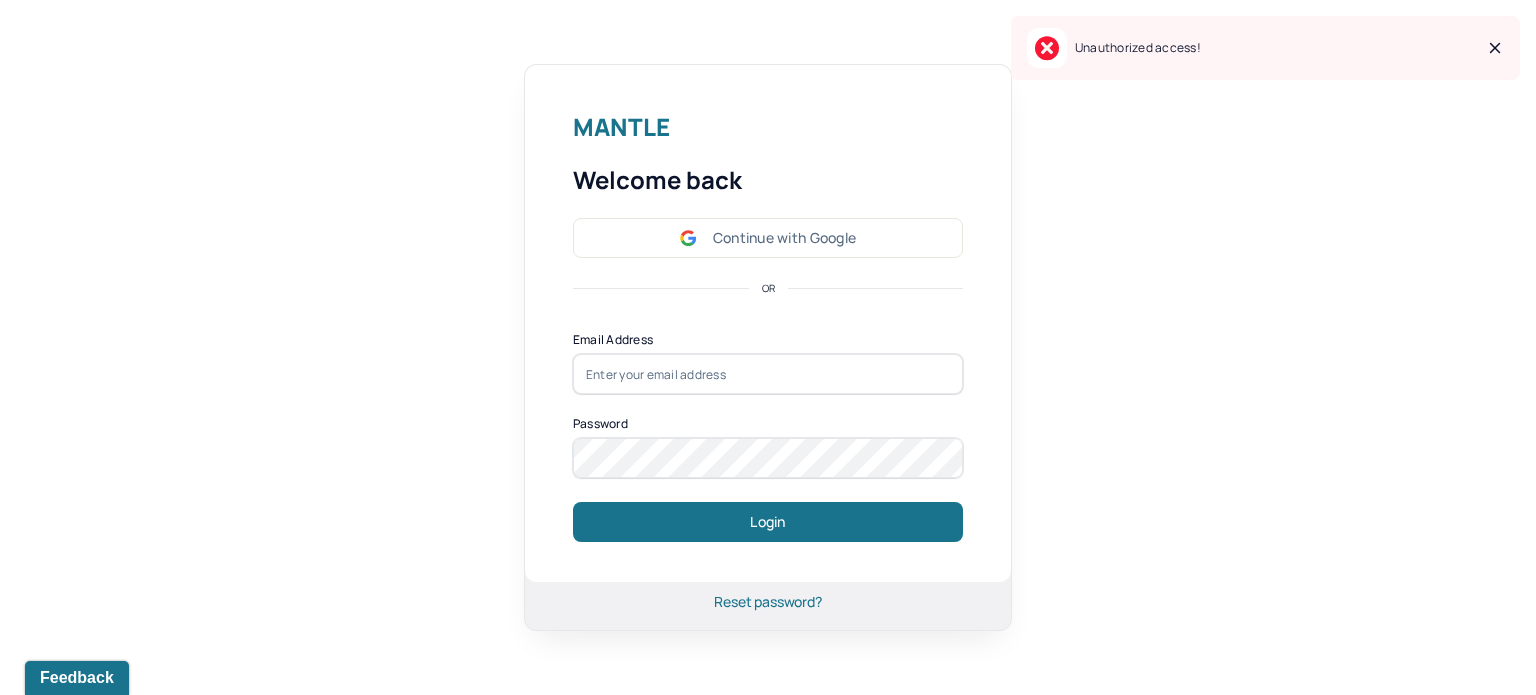 type on "[EMAIL]" 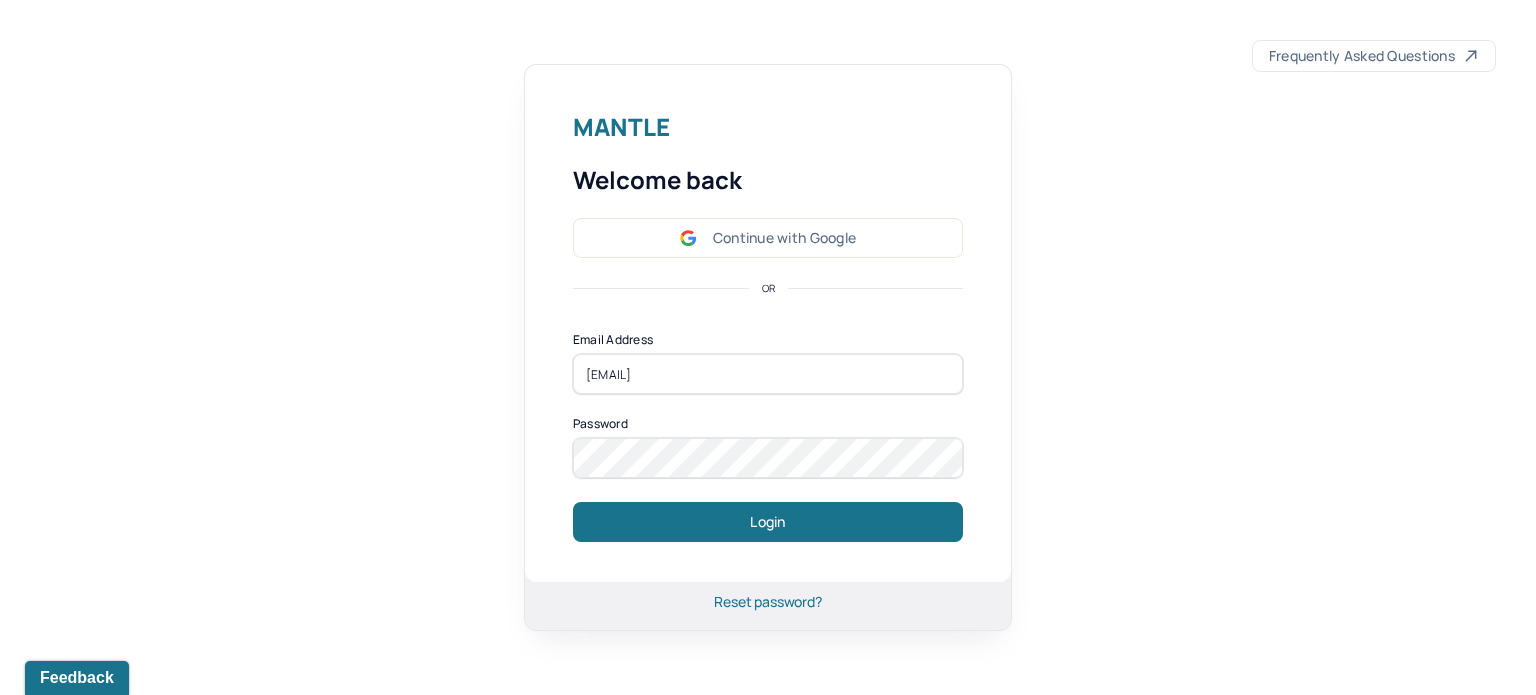 click on "[EMAIL]" at bounding box center (768, 374) 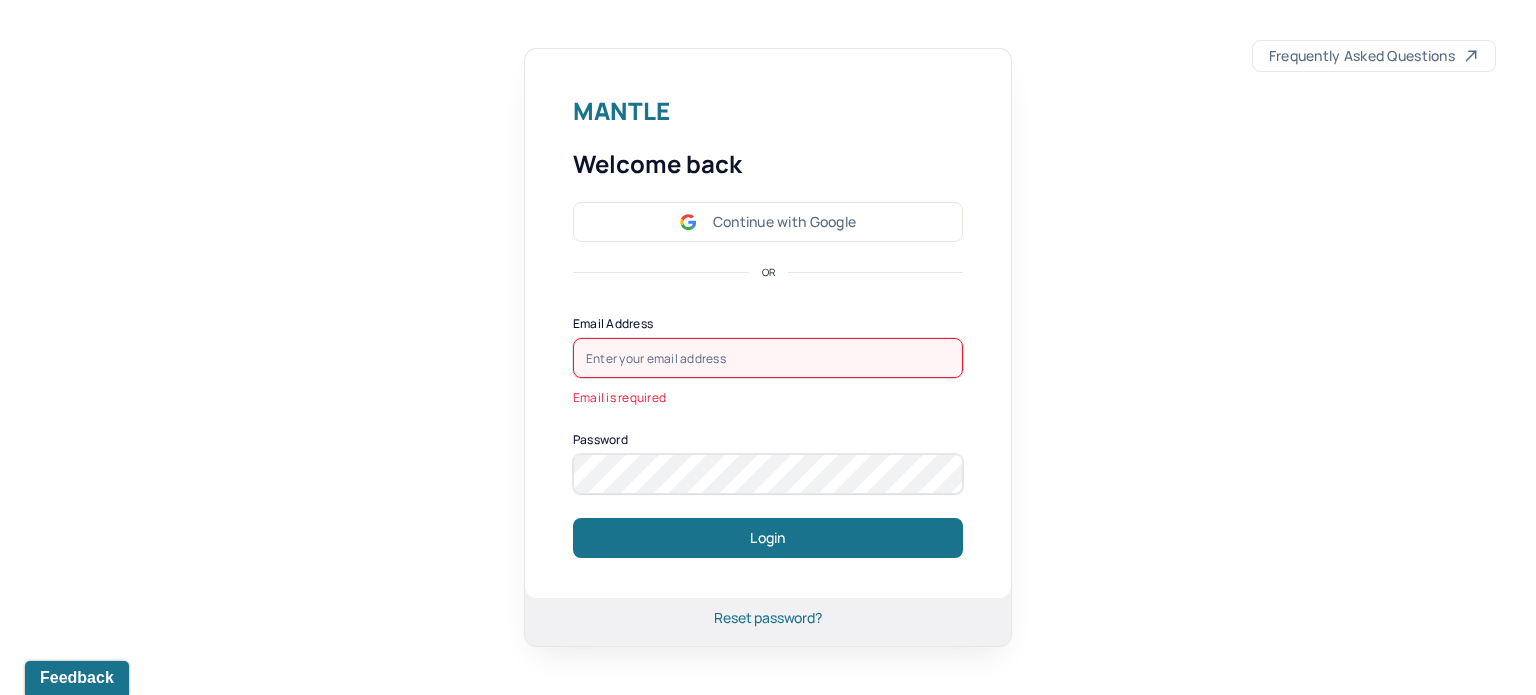 click at bounding box center [768, 358] 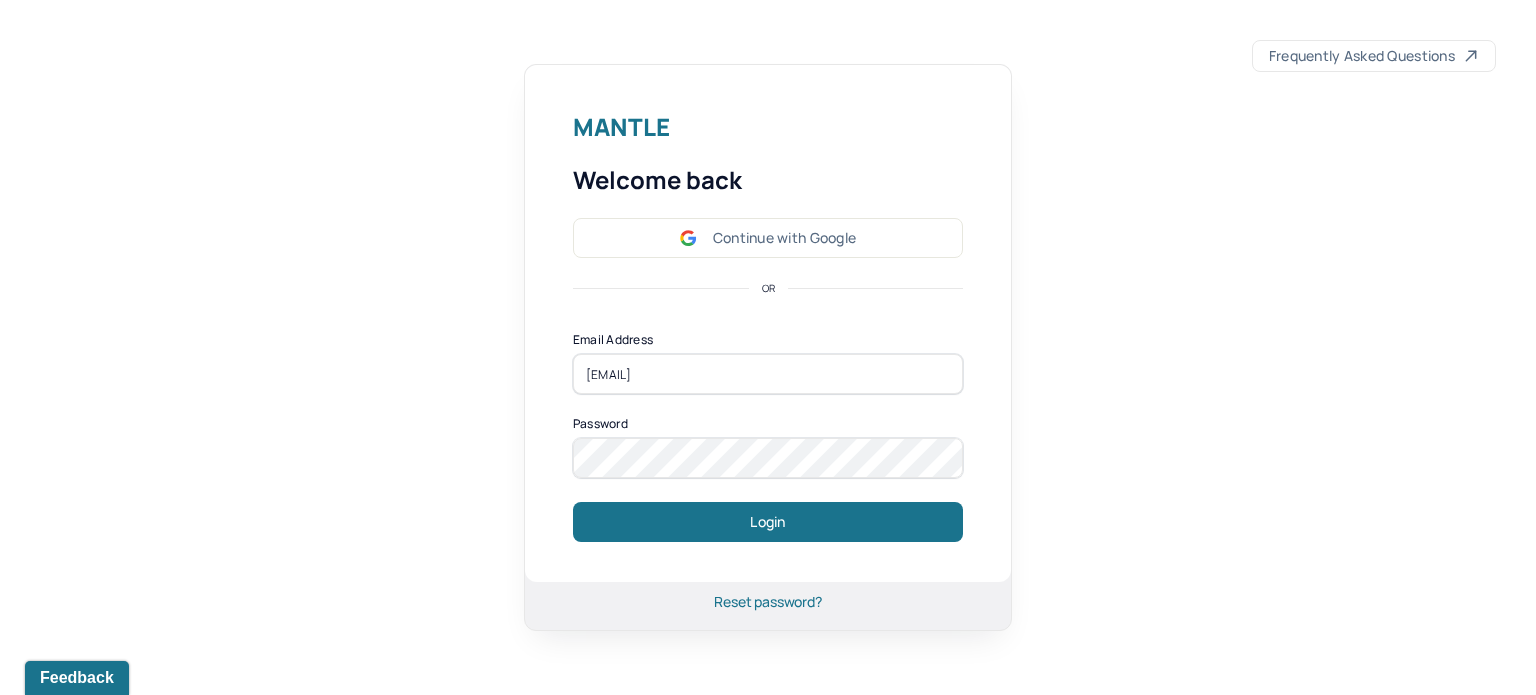 click on "Login" at bounding box center [768, 522] 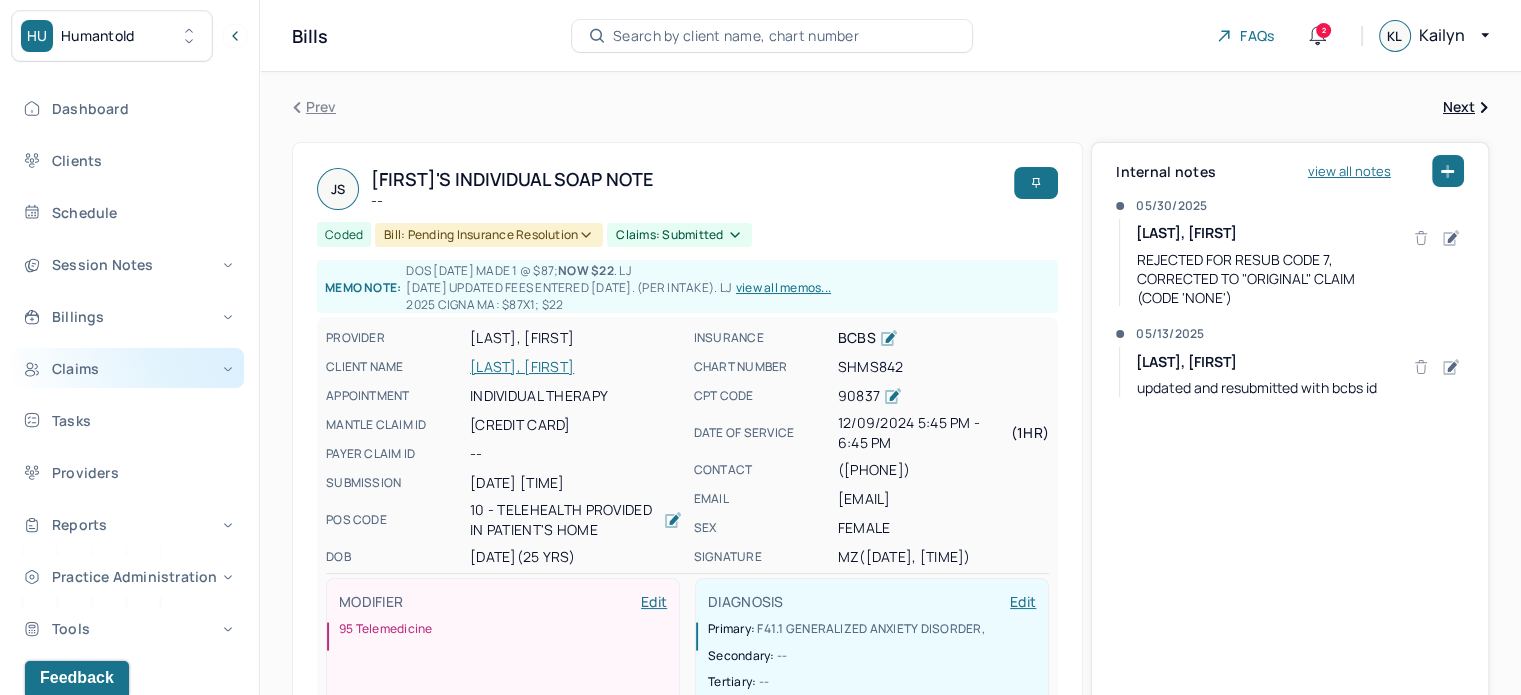 drag, startPoint x: 168, startPoint y: 373, endPoint x: 140, endPoint y: 393, distance: 34.4093 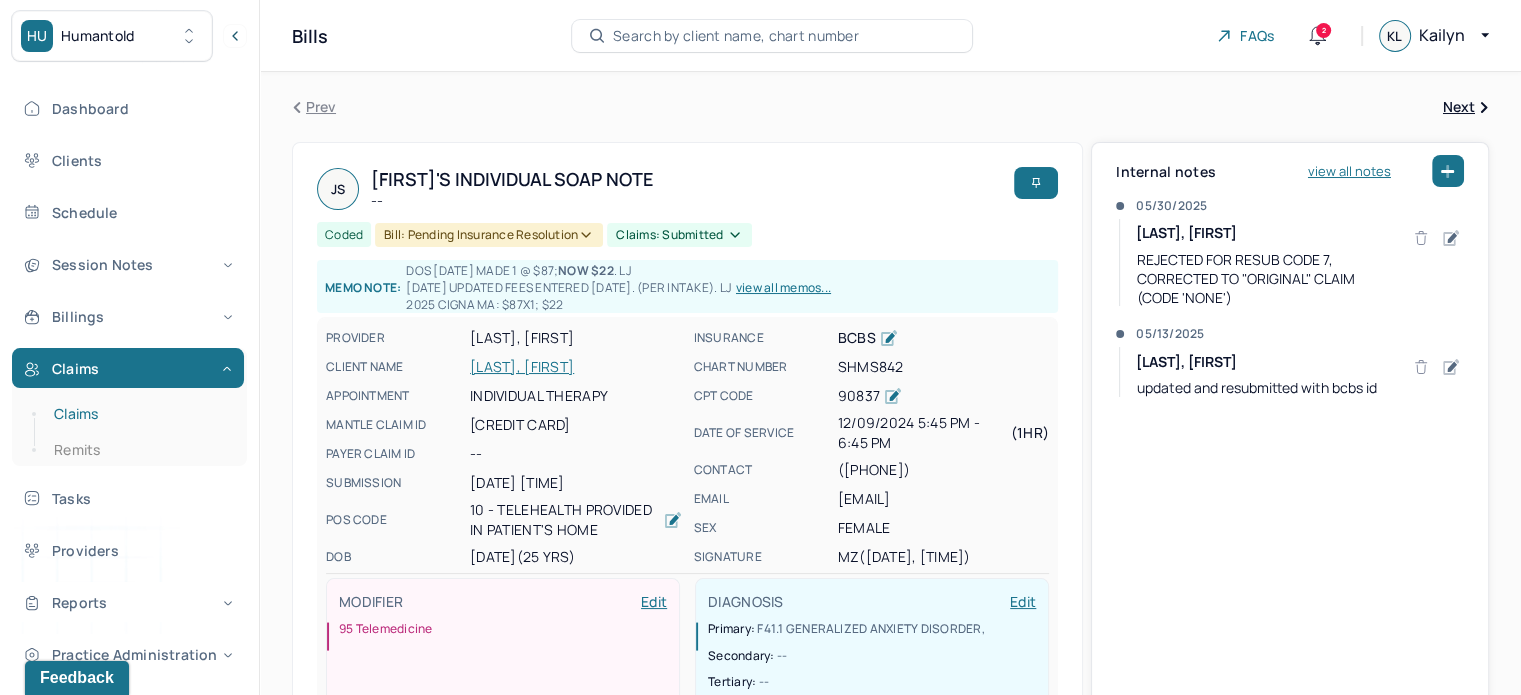 click on "Claims" at bounding box center (139, 414) 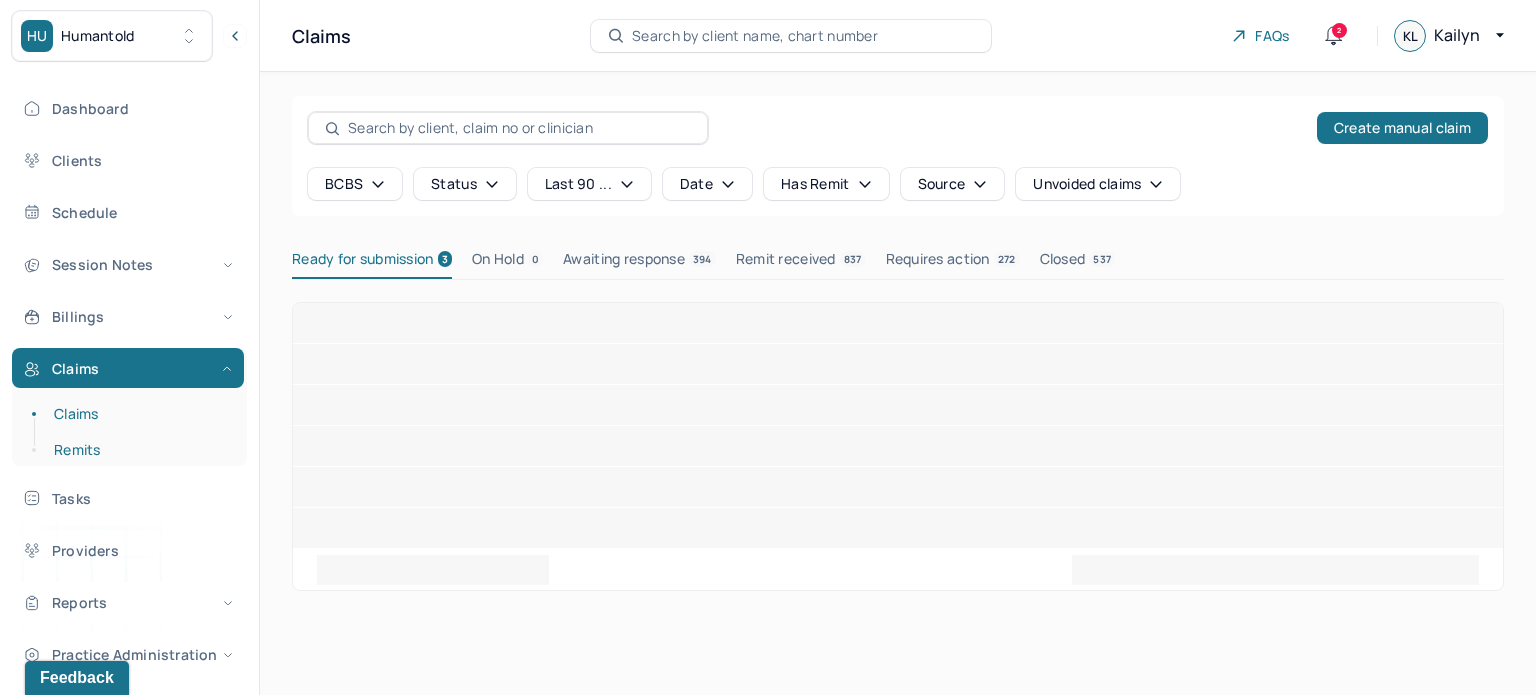 click on "Remits" at bounding box center (139, 450) 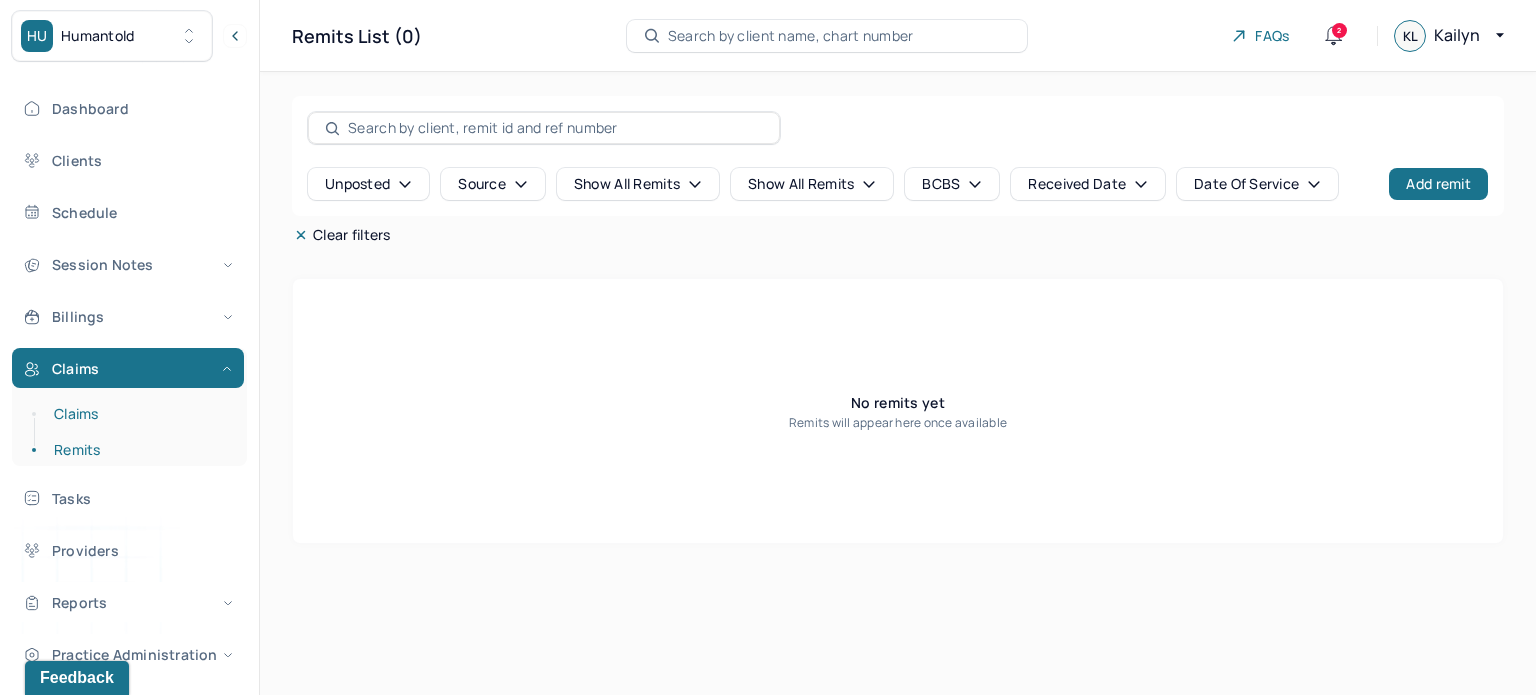 click on "Claims" at bounding box center [139, 414] 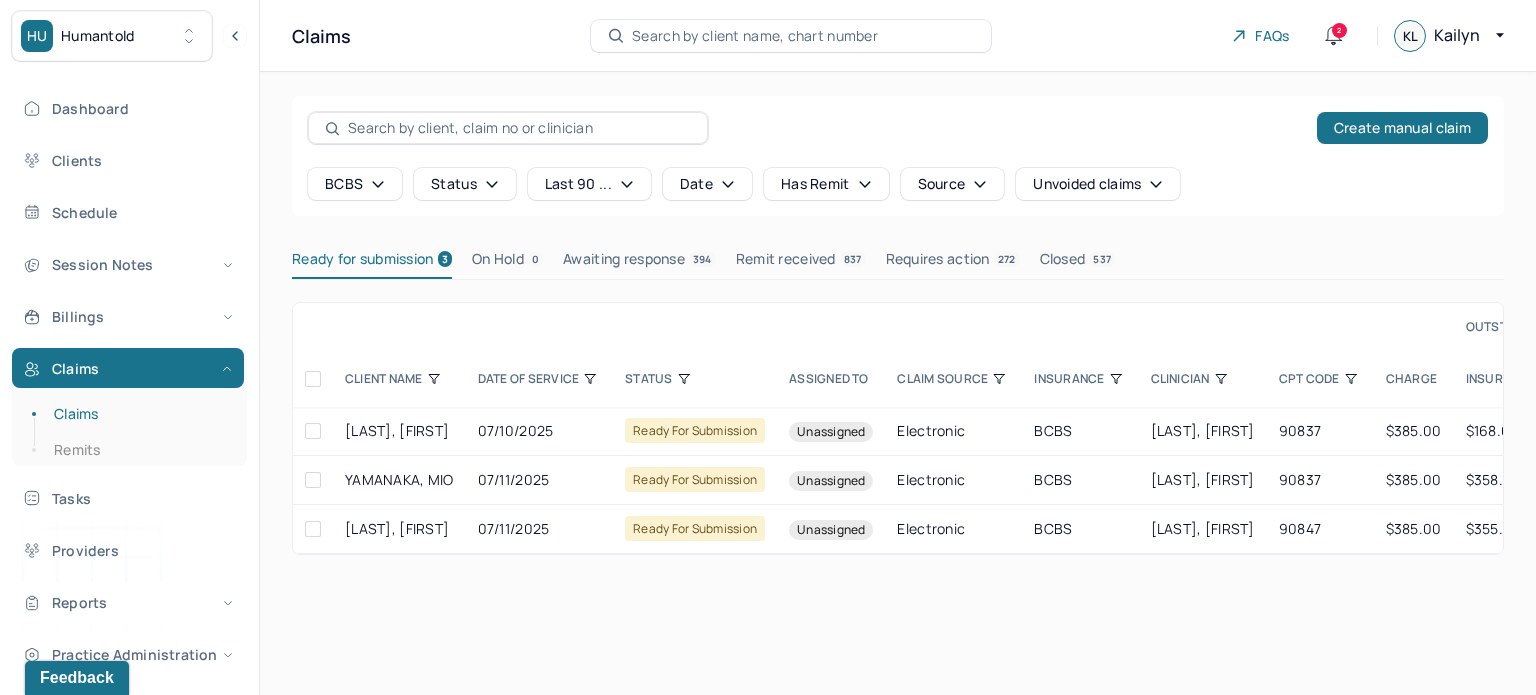 click at bounding box center [313, 379] 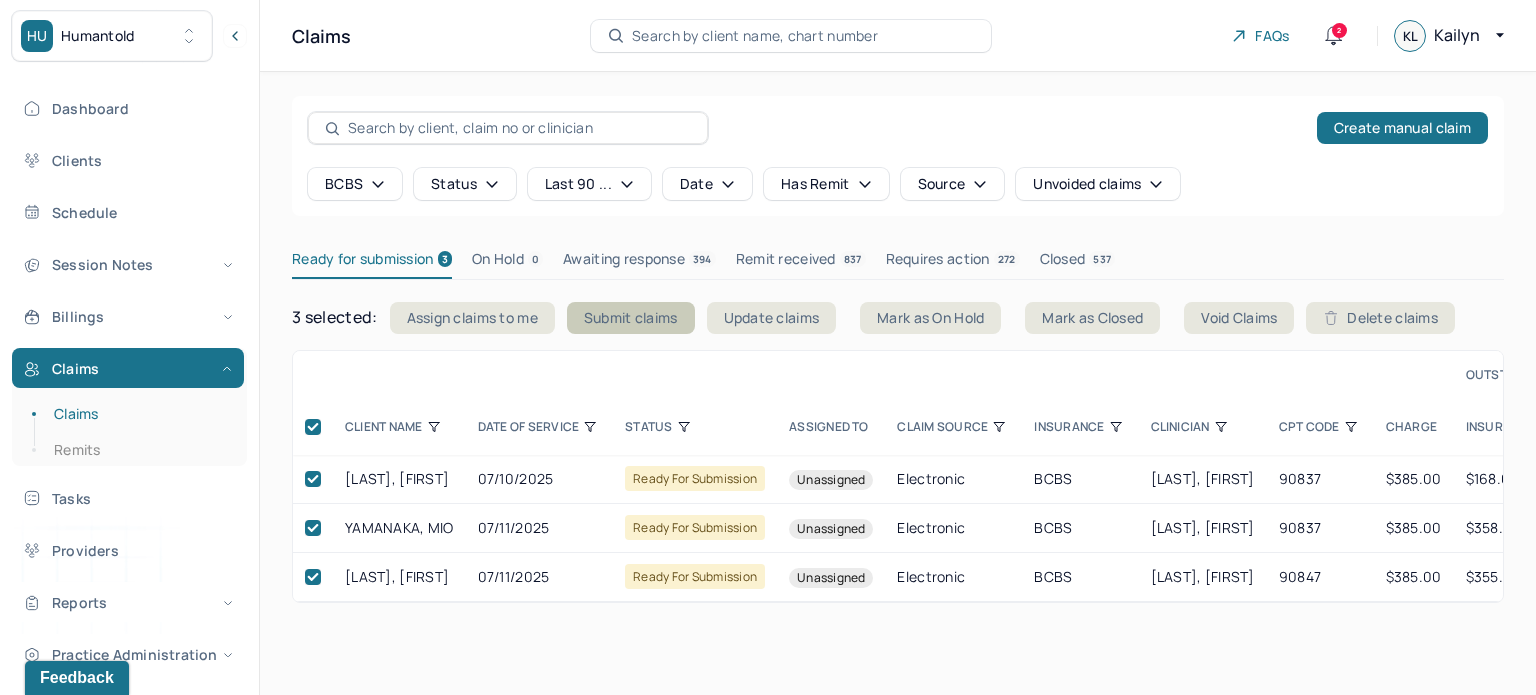 click on "Submit claims" at bounding box center (631, 318) 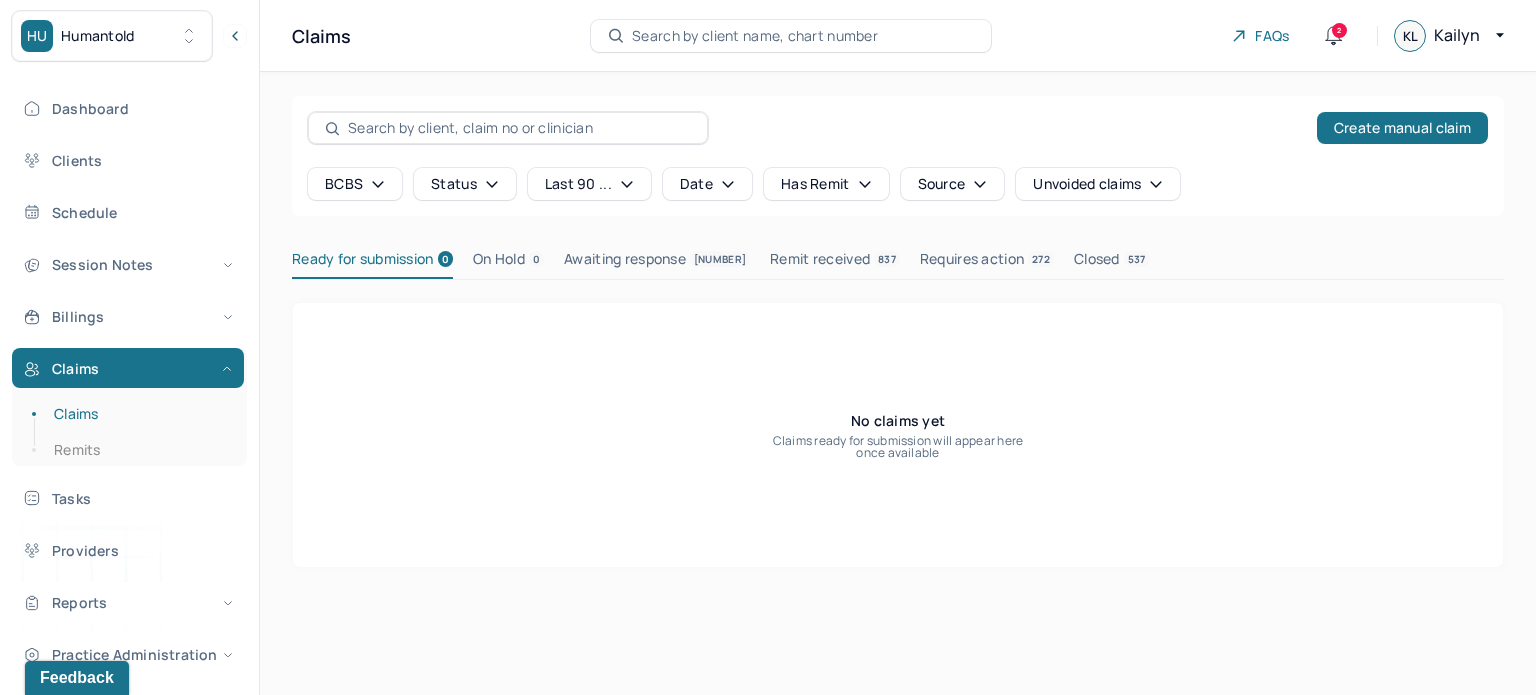 click on "Search by client name, chart number" at bounding box center (791, 36) 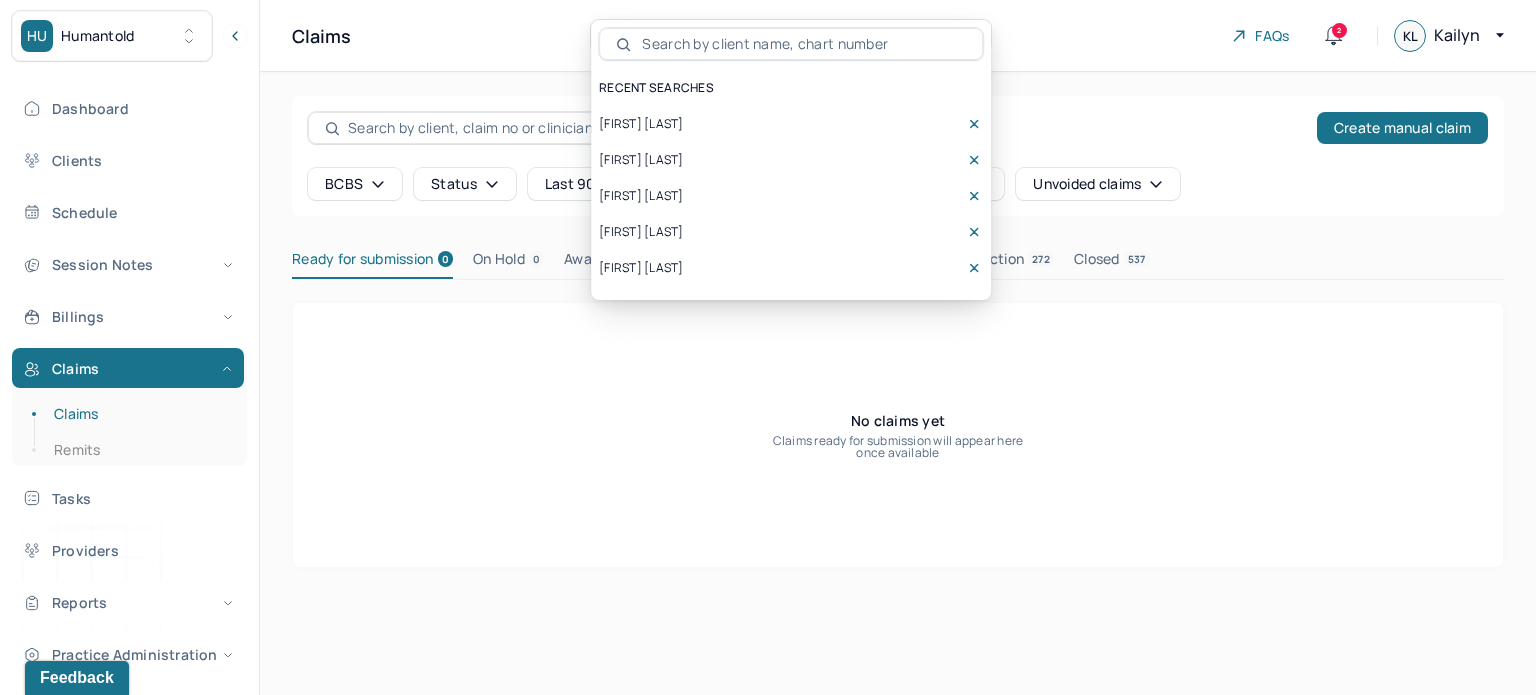 click on "[FIRST] [LAST]" at bounding box center (641, 124) 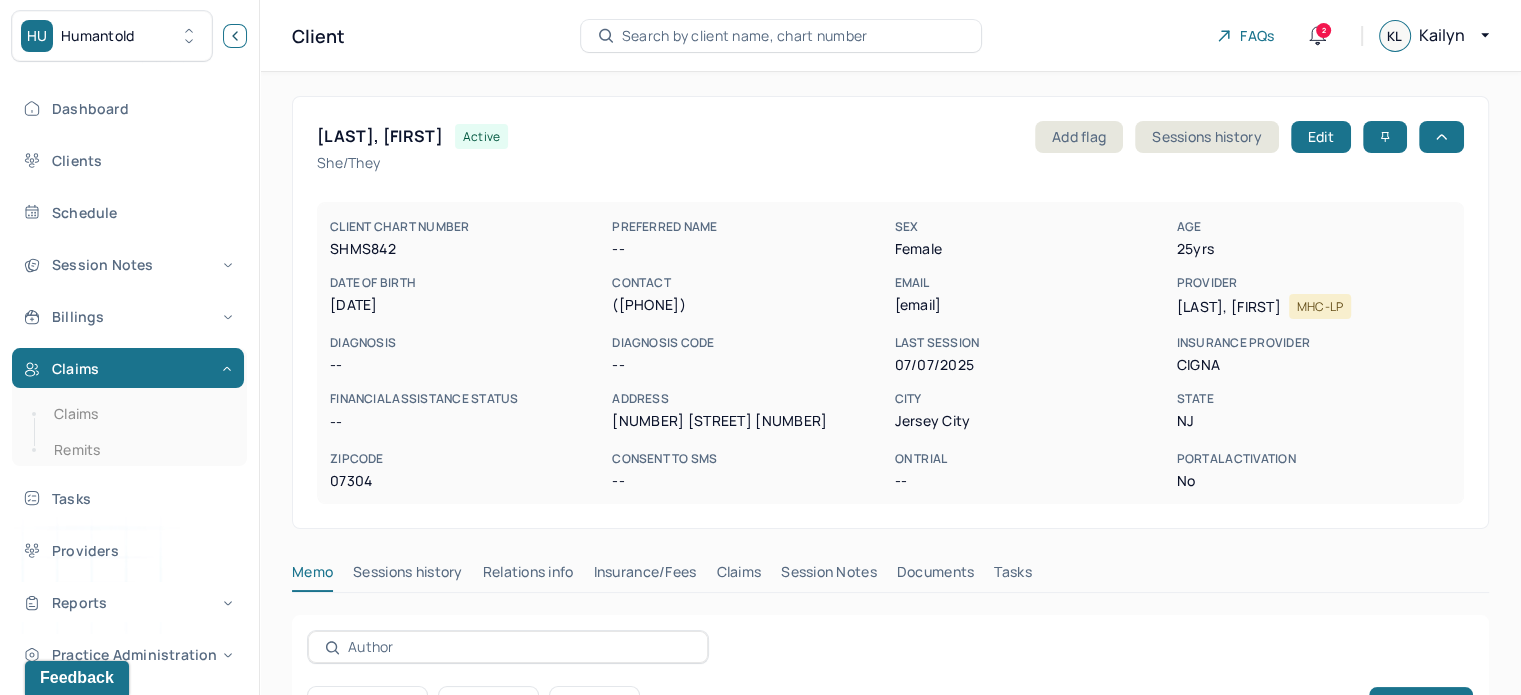 click at bounding box center [235, 36] 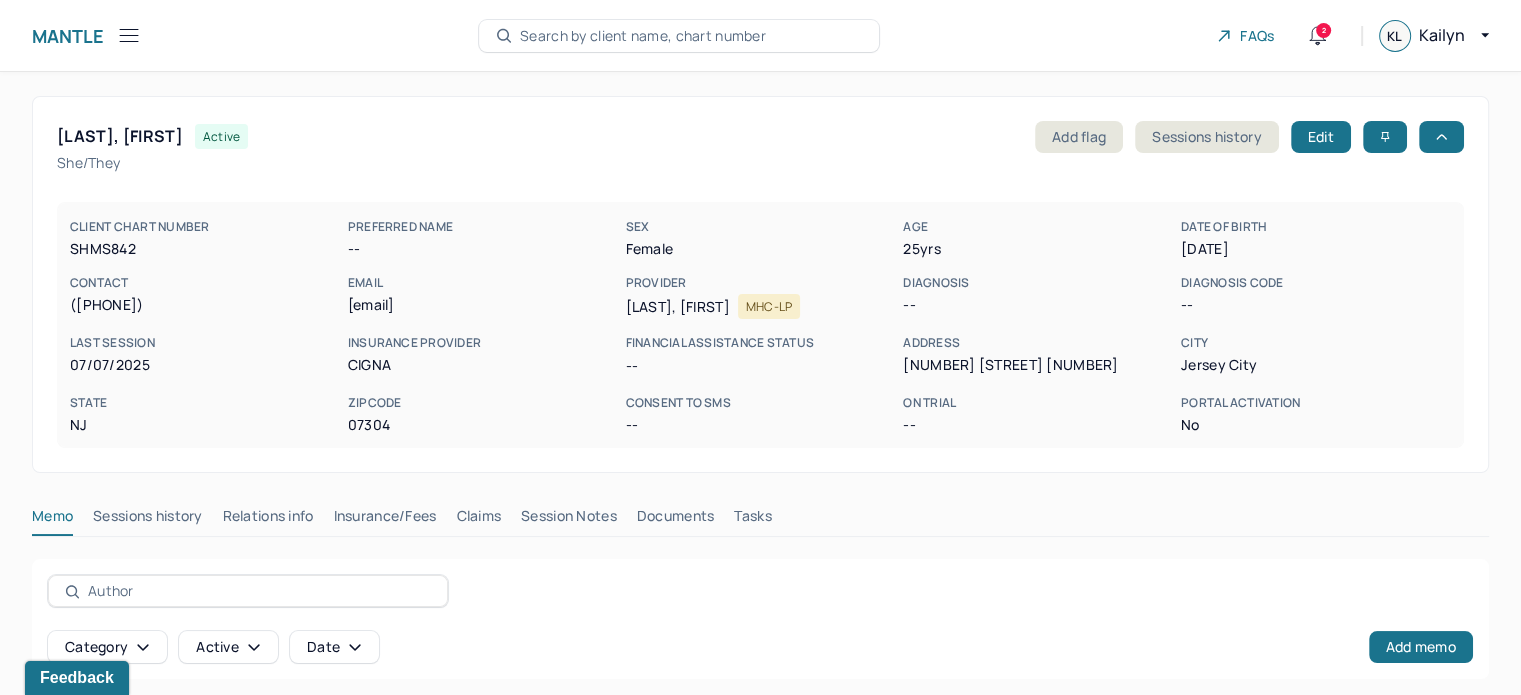 click on "CLIENT CHART NUMBER SHMS842 PREFERRED NAME -- SEX female AGE 25  yrs DATE OF BIRTH [DATE]  CONTACT ([PHONE]) EMAIL [EMAIL] PROVIDER [LAST], [FIRST] MHC-LP DIAGNOSIS -- DIAGNOSIS CODE -- LAST SESSION [DATE] insurance provider CIGna FINANCIAL ASSISTANCE STATUS -- Address [NUMBER] [STREET], [NUMBER] City [CITY] State NJ Zipcode [POSTAL CODE] Consent to Sms -- On Trial -- Portal Activation No   Memo     Sessions history     Relations info     Insurance/Fees     Claims     Session Notes     Documents     Tasks     Category     active     Date     Add memo   client services billing notes intake reports phone notes Date created Type Status Author Description [DATE] user active [LAST], [FIRST] DOS [DATE] made 1 @ $87;  now $22 . LJ [DATE] UPDATED FEES ENTERED [DATE]. (PER INTAKE). LJ [DATE] CIGNA MA: $87x1; $22         [DATE] user active [LAST], [FIRST] ; NOW @ $20)         [DATE] type User" at bounding box center [760, 511] 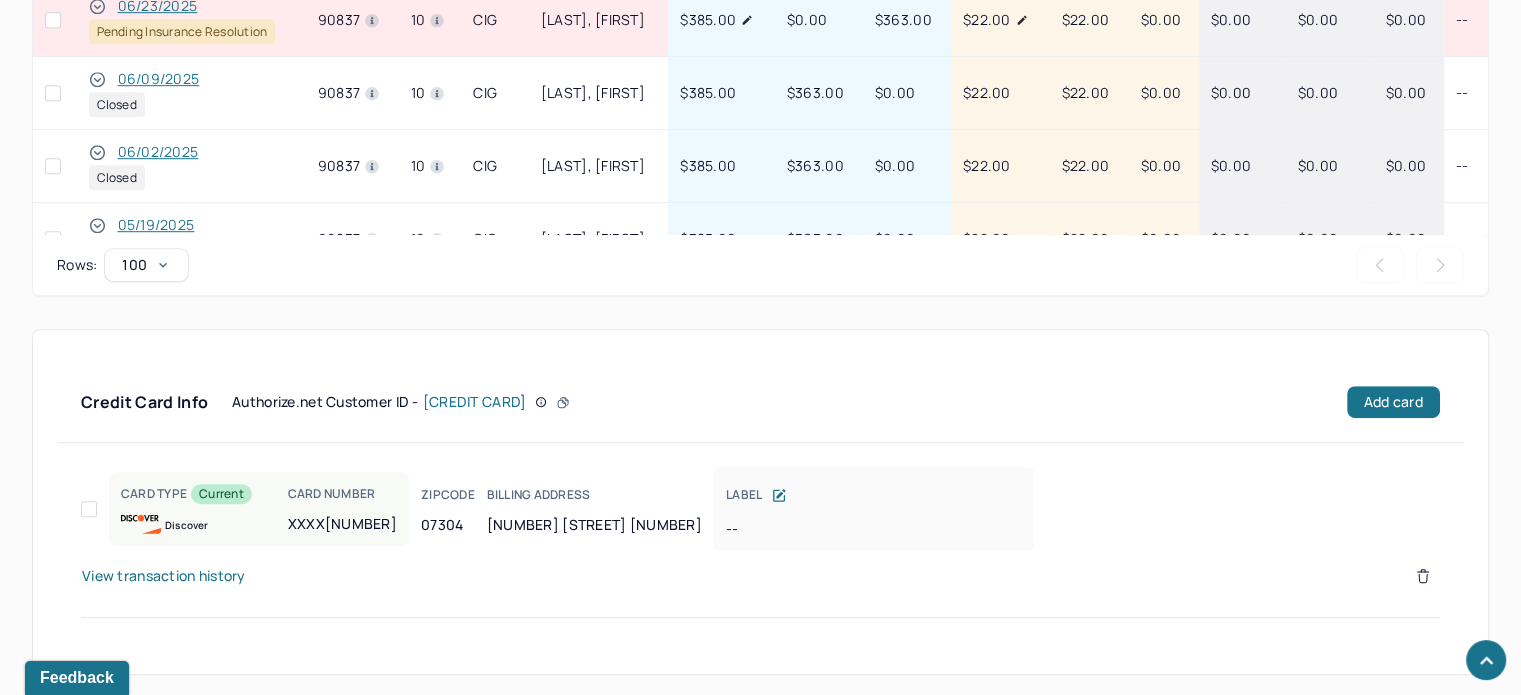 scroll, scrollTop: 923, scrollLeft: 0, axis: vertical 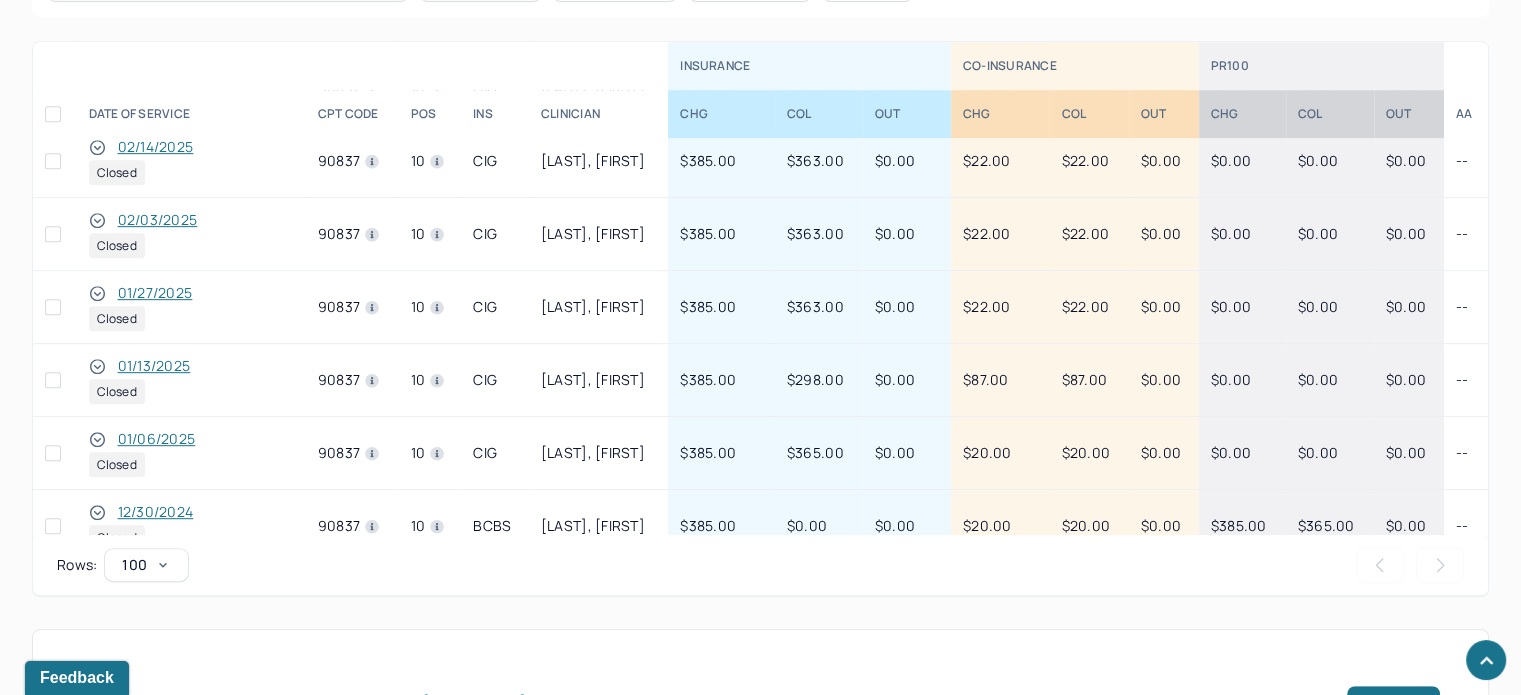 click on "Closed" at bounding box center [191, 392] 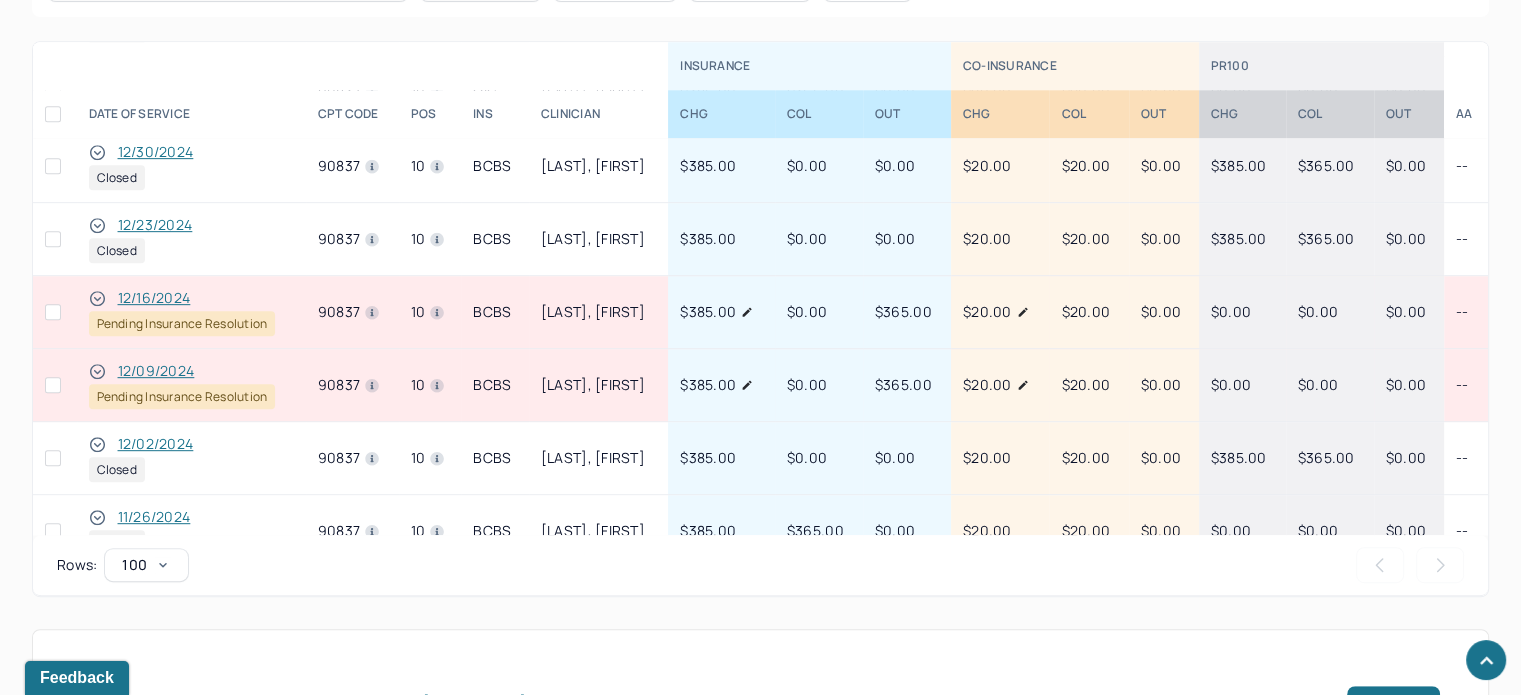 scroll, scrollTop: 1786, scrollLeft: 0, axis: vertical 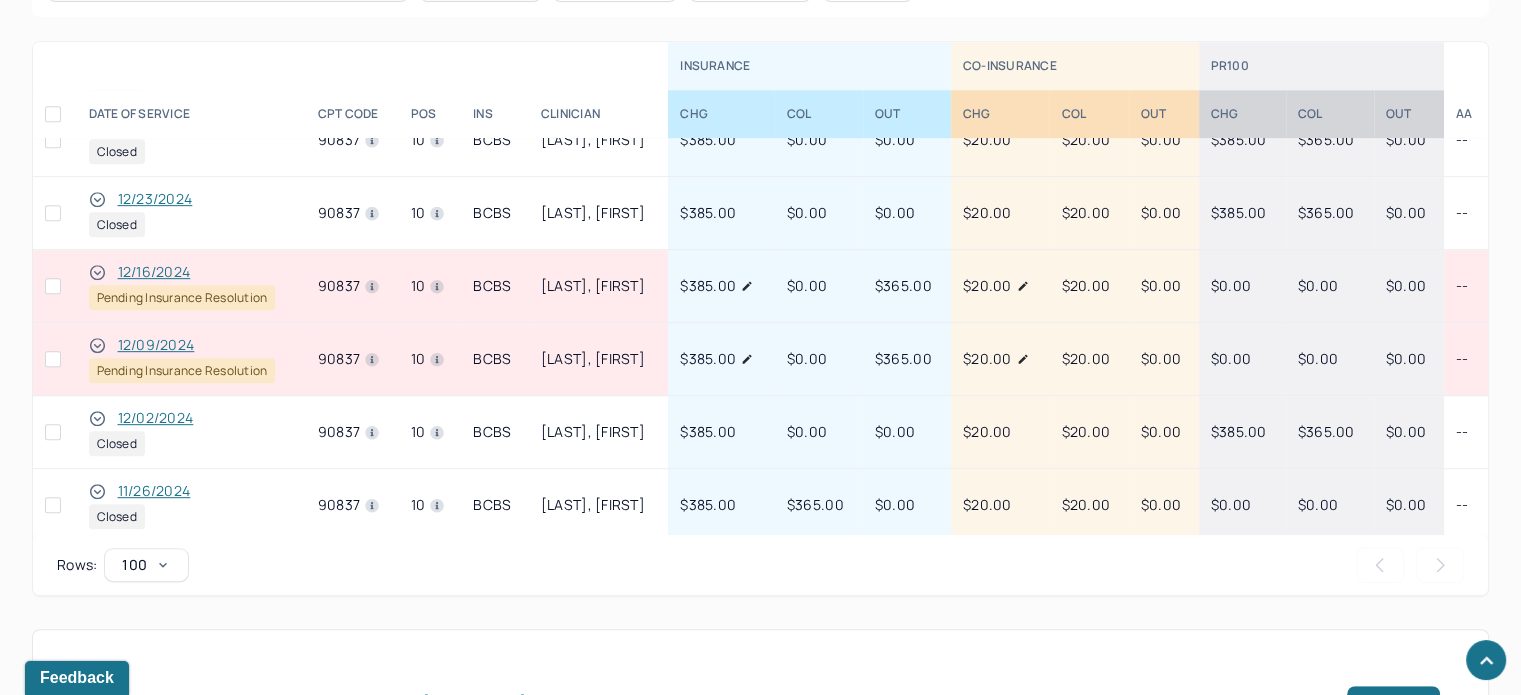 click on "12/09/2024" at bounding box center (156, 345) 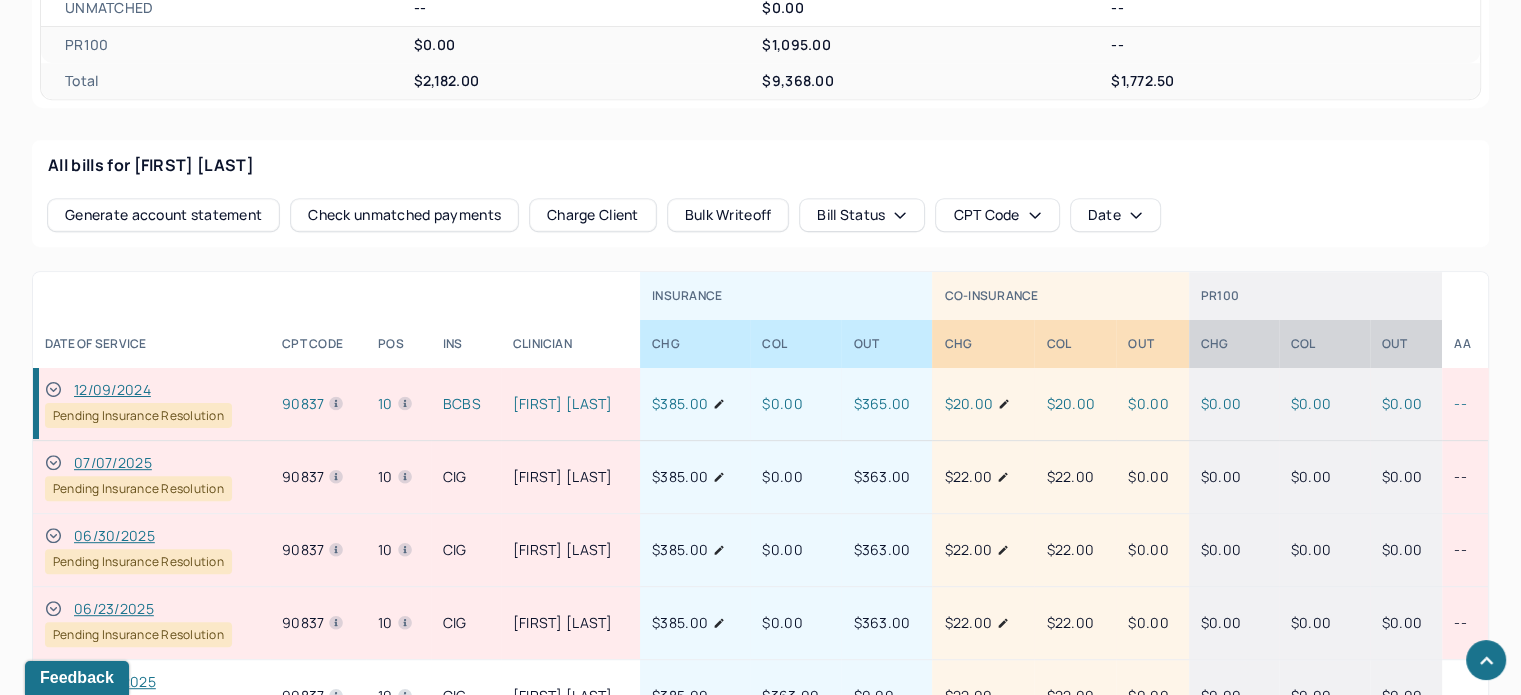 scroll, scrollTop: 523, scrollLeft: 0, axis: vertical 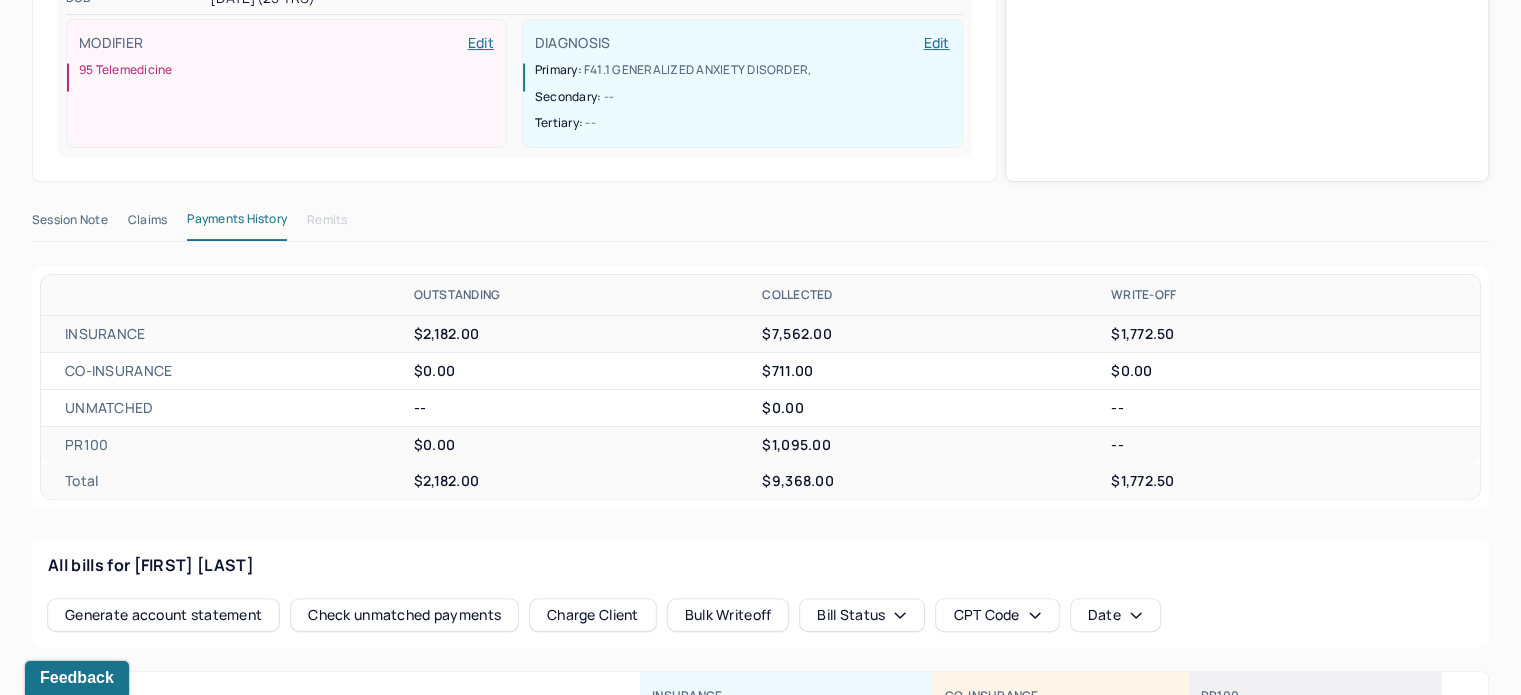 click on "Claims" at bounding box center [147, 224] 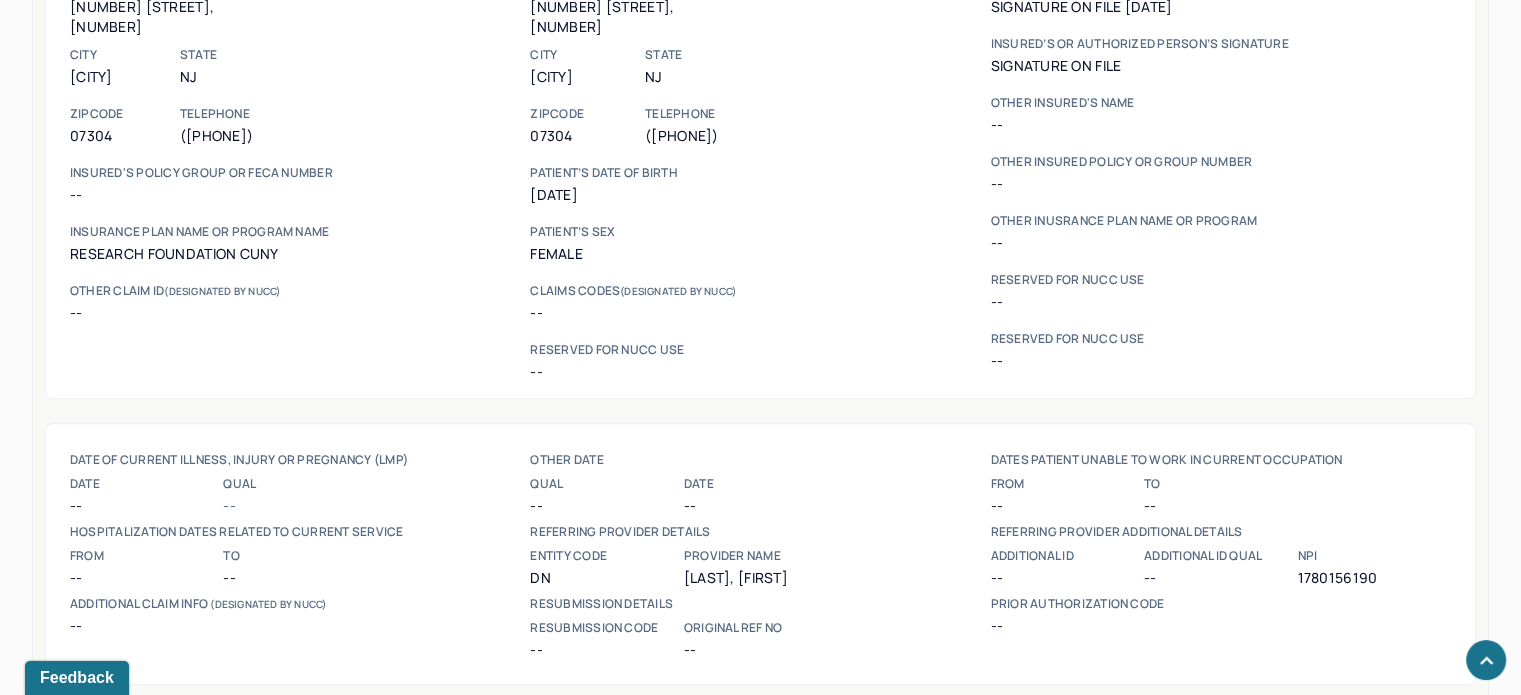 scroll, scrollTop: 1523, scrollLeft: 0, axis: vertical 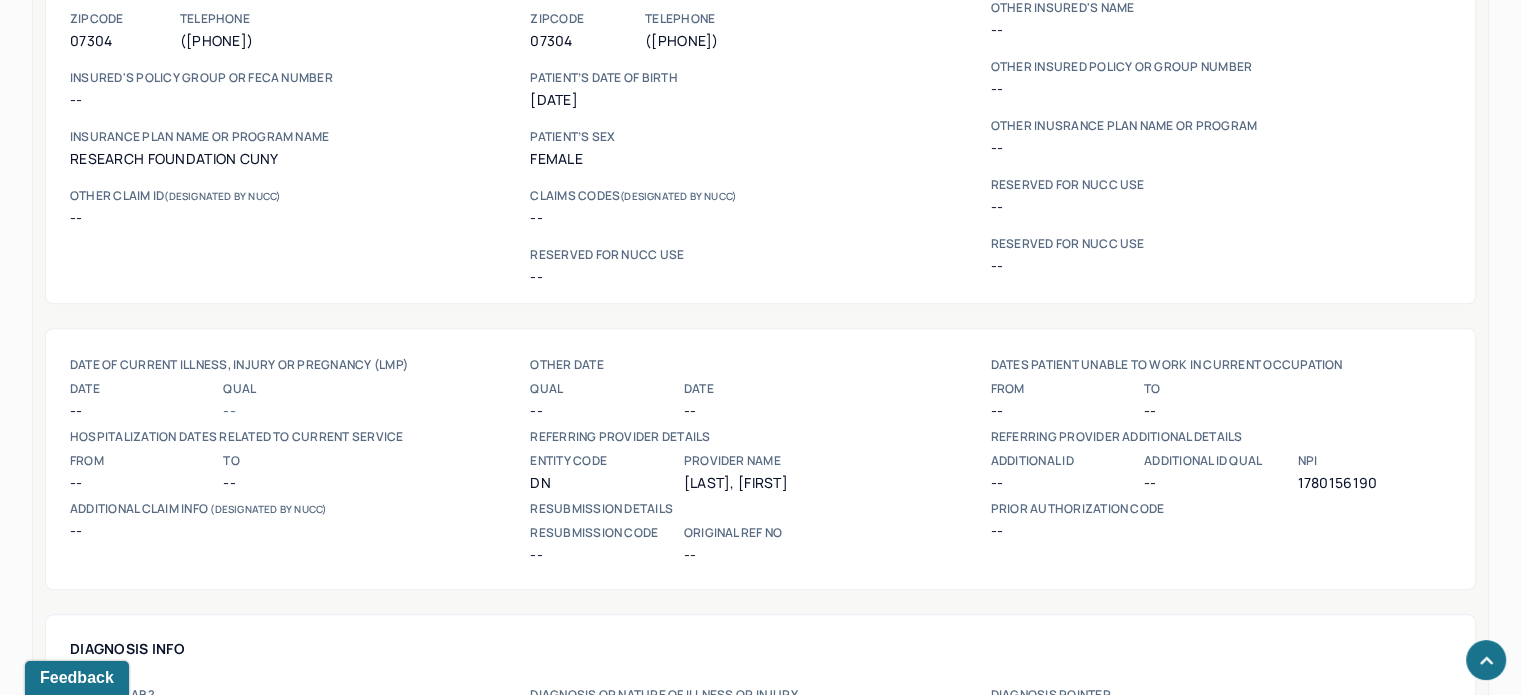 click on "1780156190" at bounding box center [1373, 483] 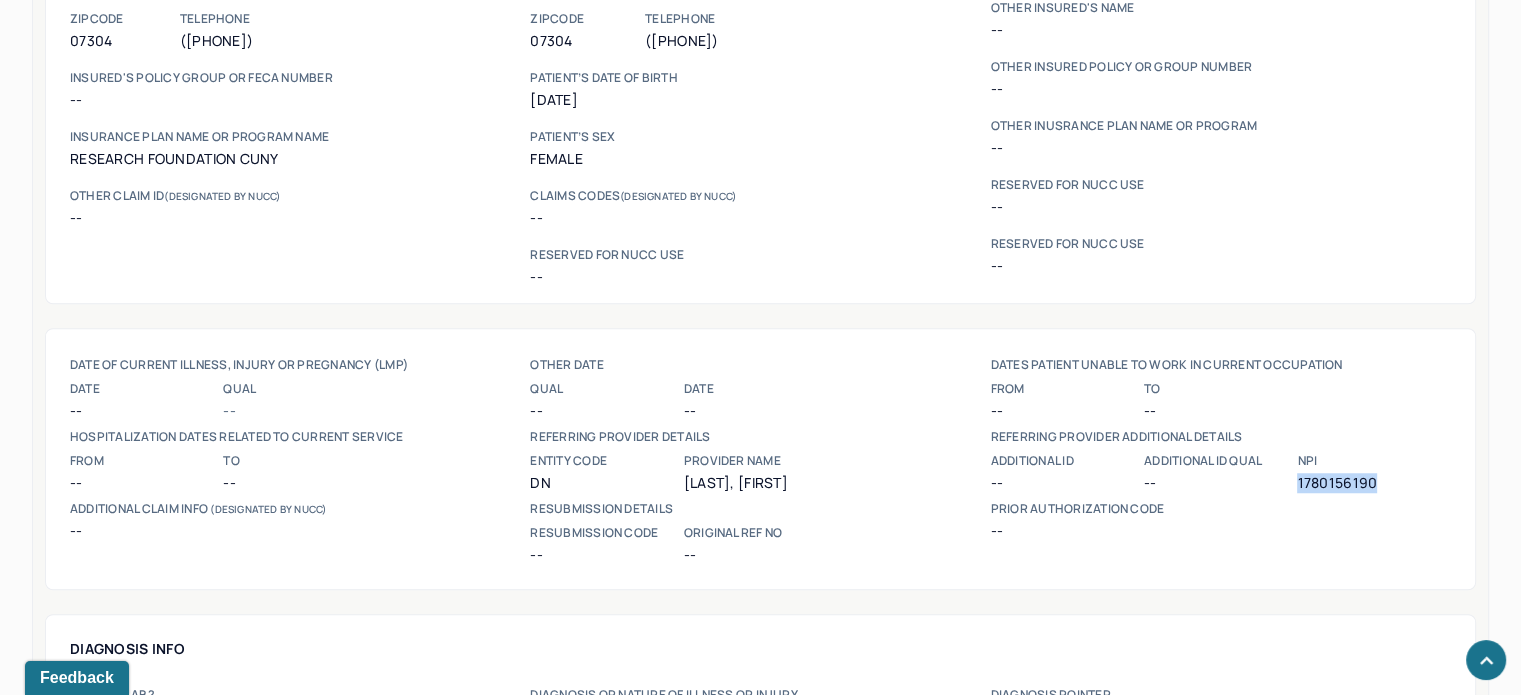 click on "1780156190" at bounding box center [1373, 483] 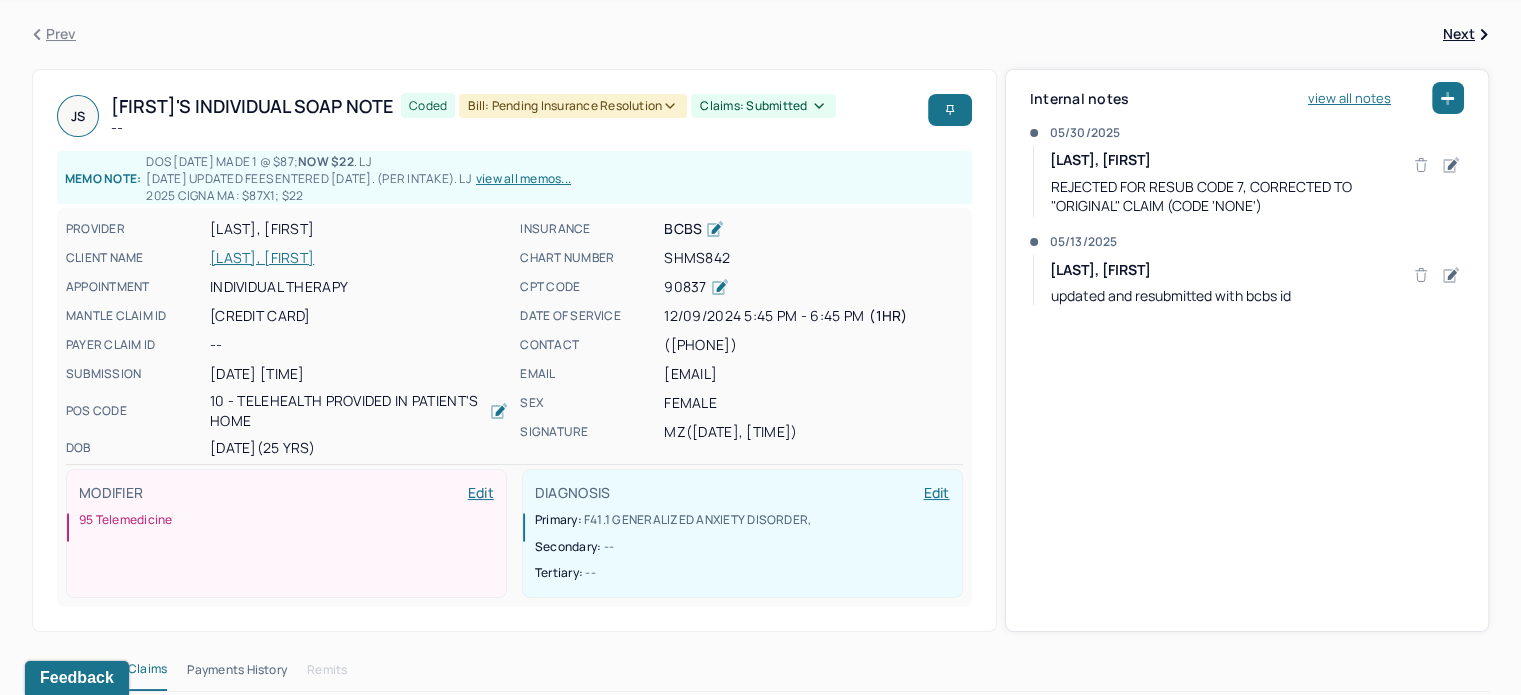 scroll, scrollTop: 23, scrollLeft: 0, axis: vertical 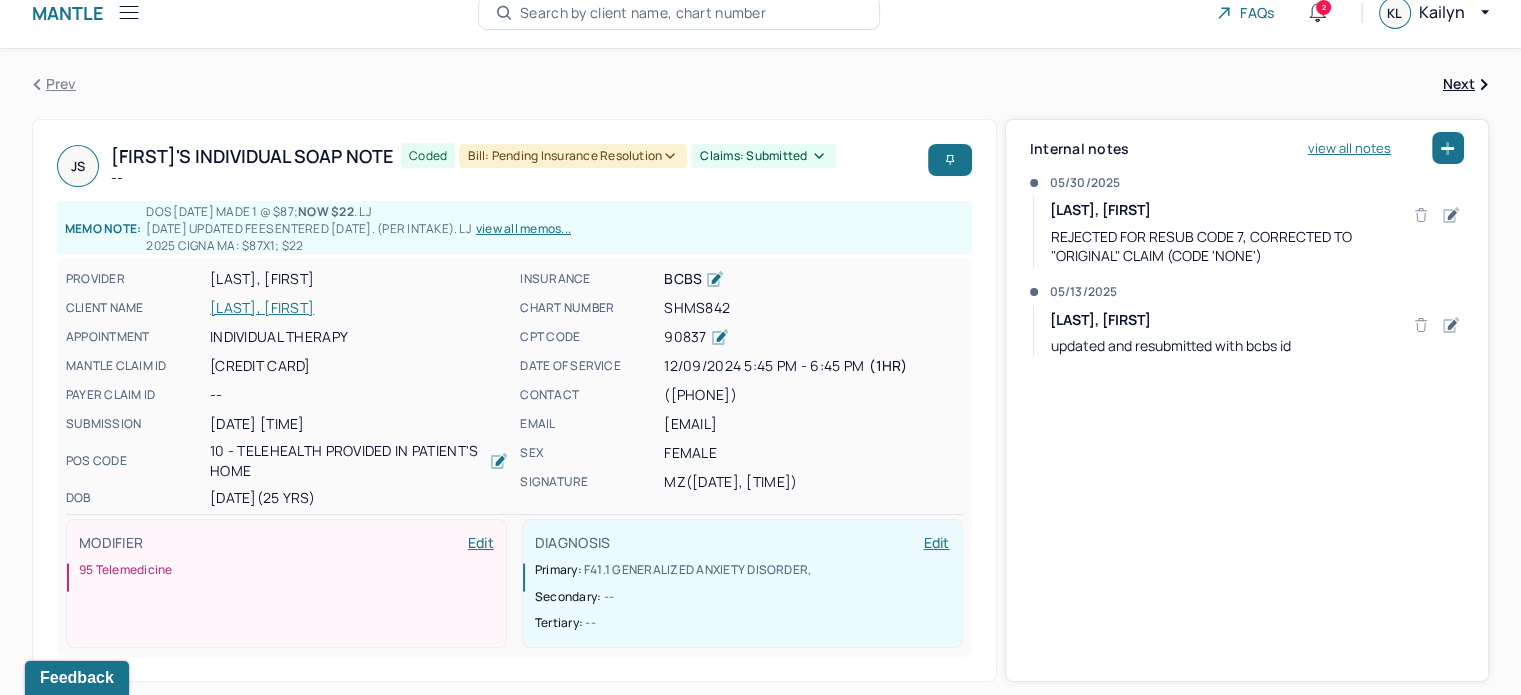 click at bounding box center [514, 190] 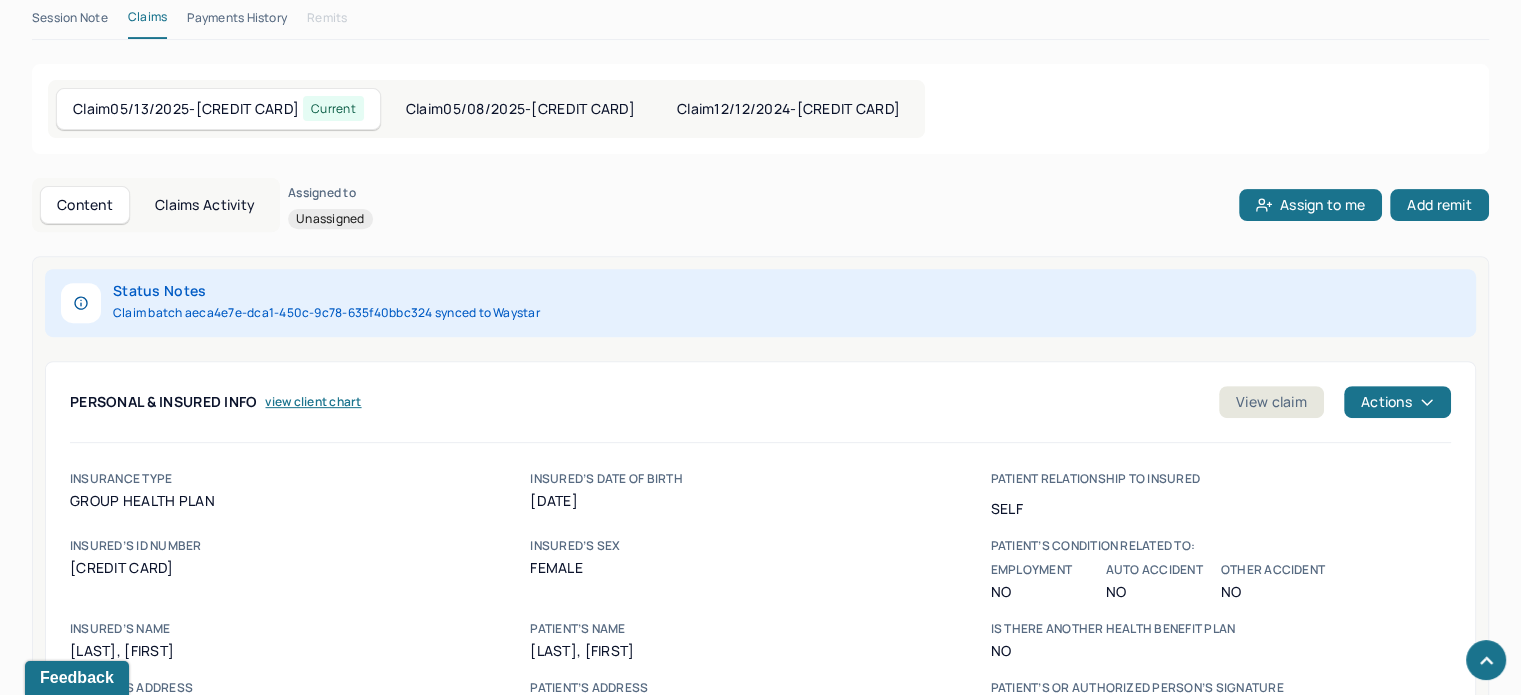 scroll, scrollTop: 723, scrollLeft: 0, axis: vertical 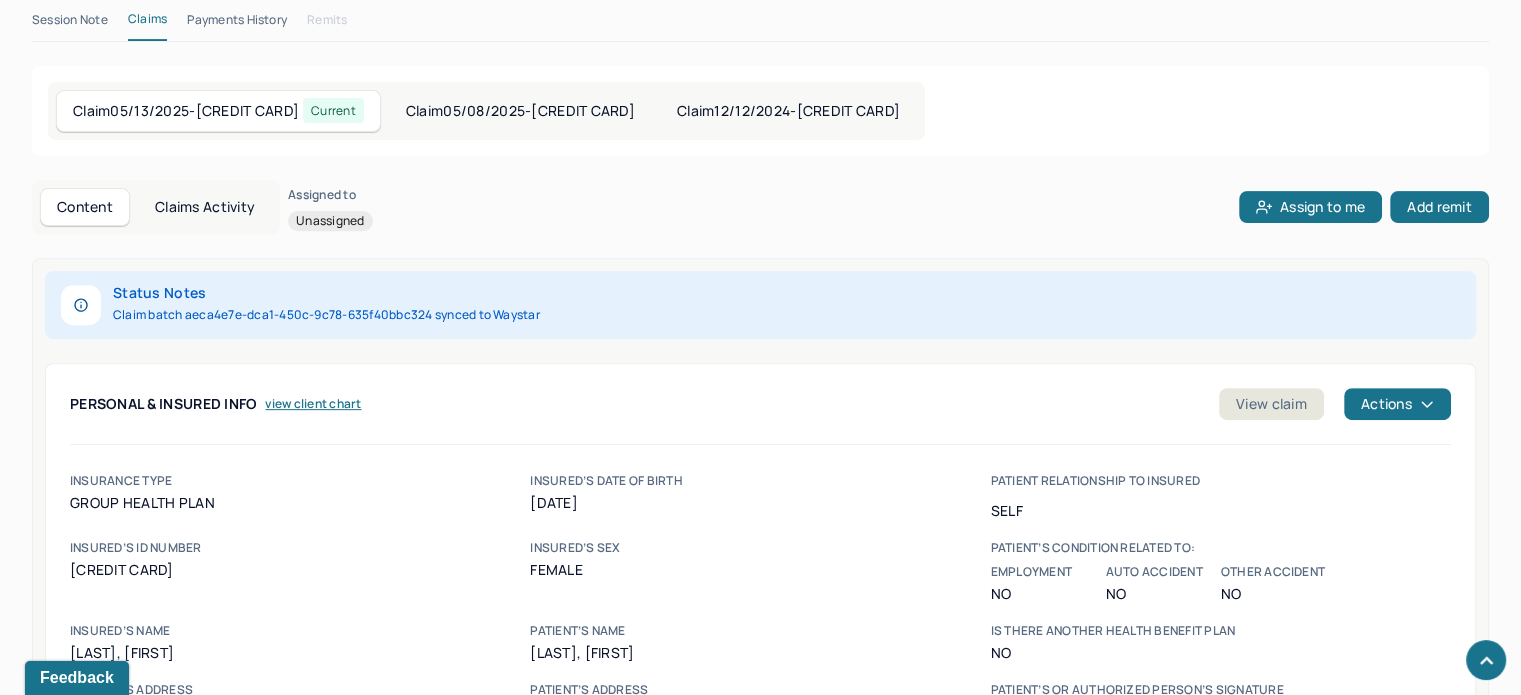 click on "Claim [DATE] - [CREDIT CARD]" at bounding box center [788, 111] 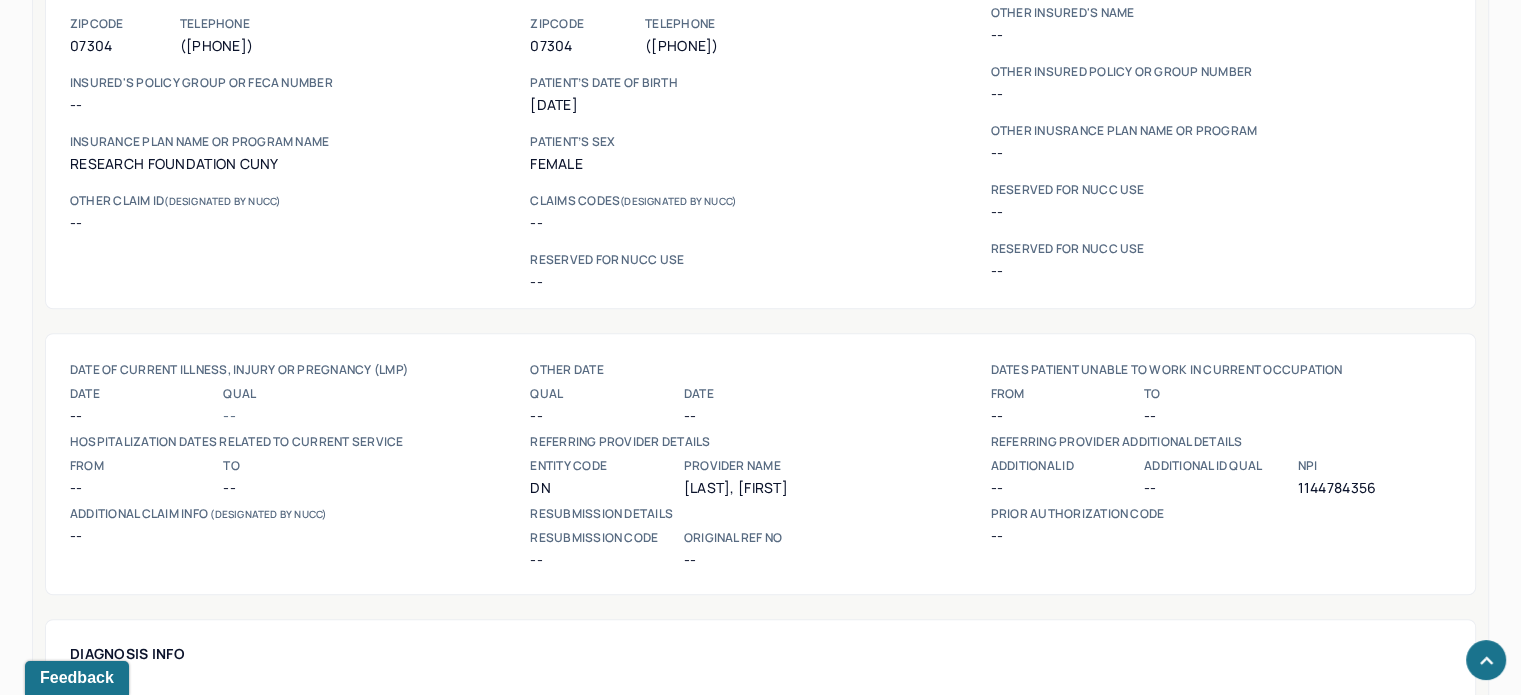 scroll, scrollTop: 1723, scrollLeft: 0, axis: vertical 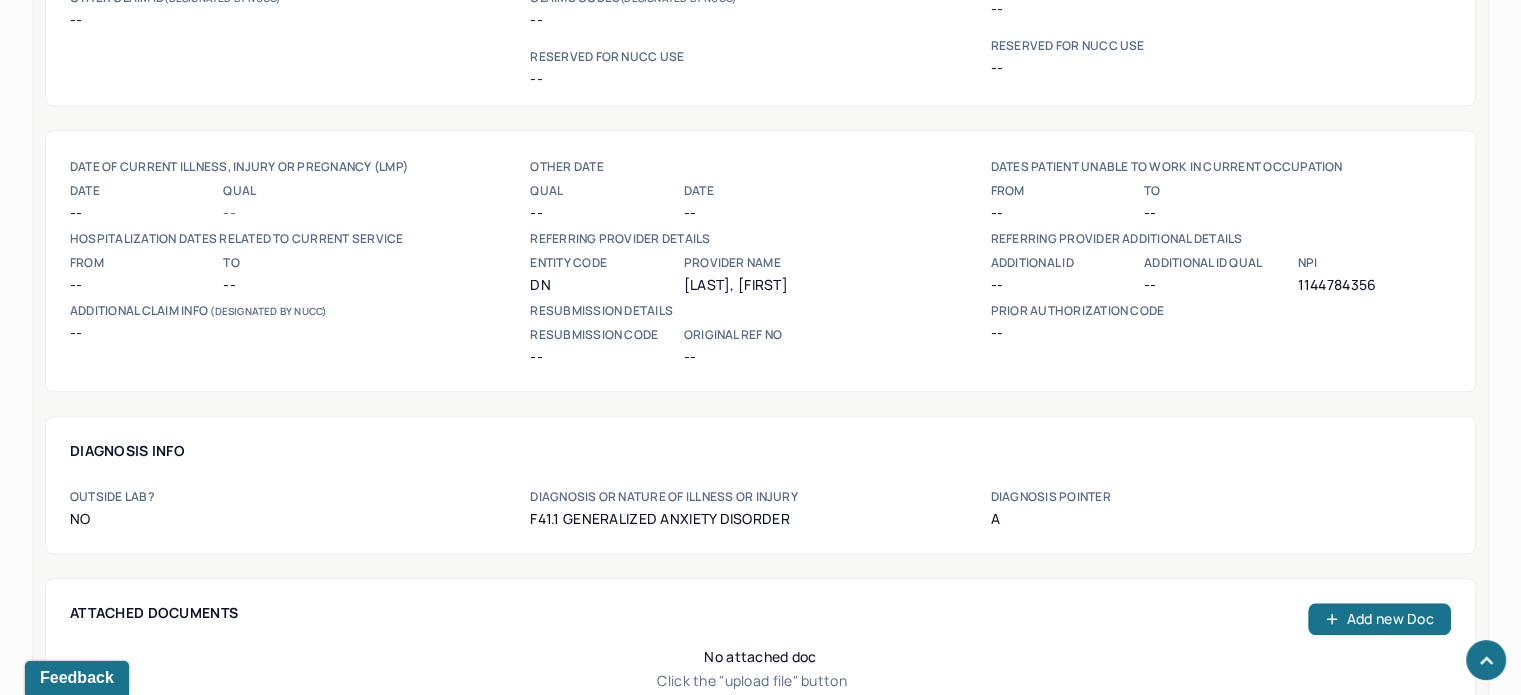 click on "1144784356" at bounding box center [1373, 285] 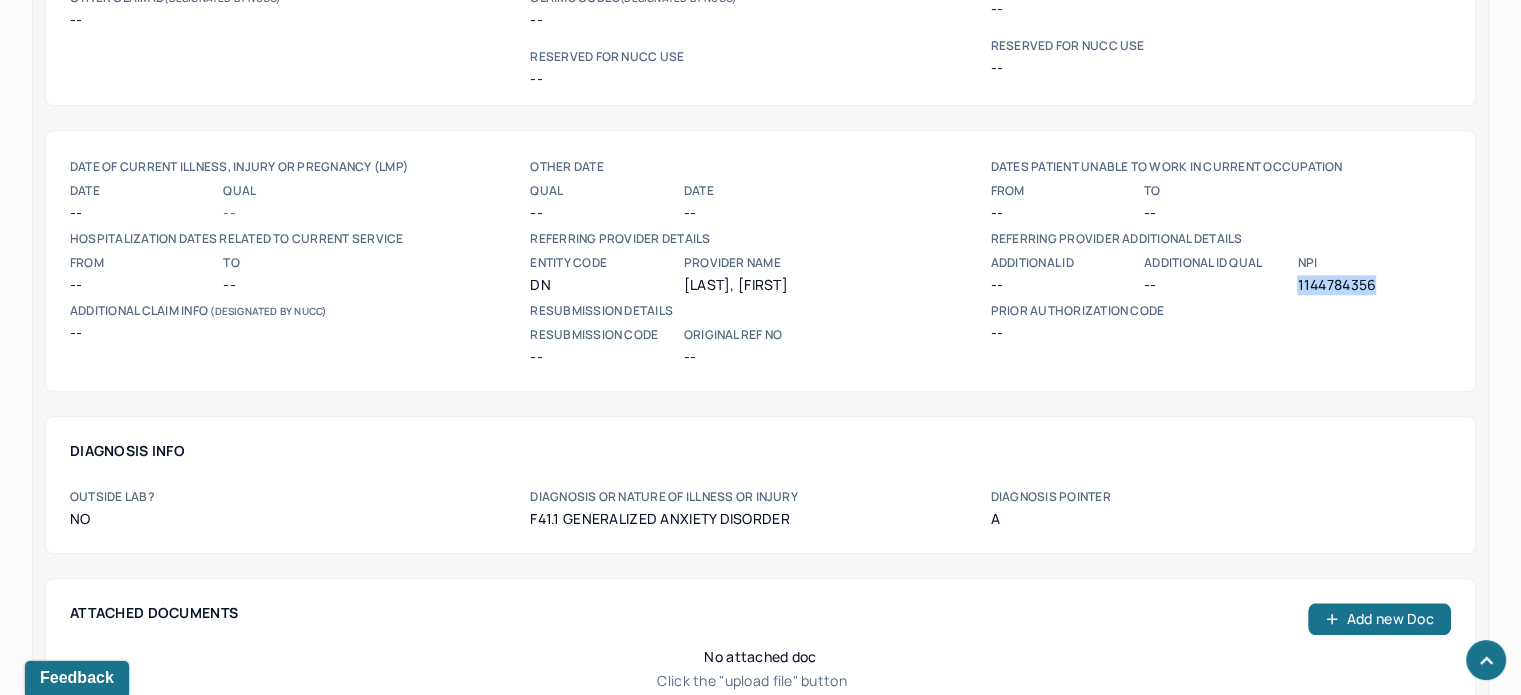 click on "1144784356" at bounding box center (1373, 285) 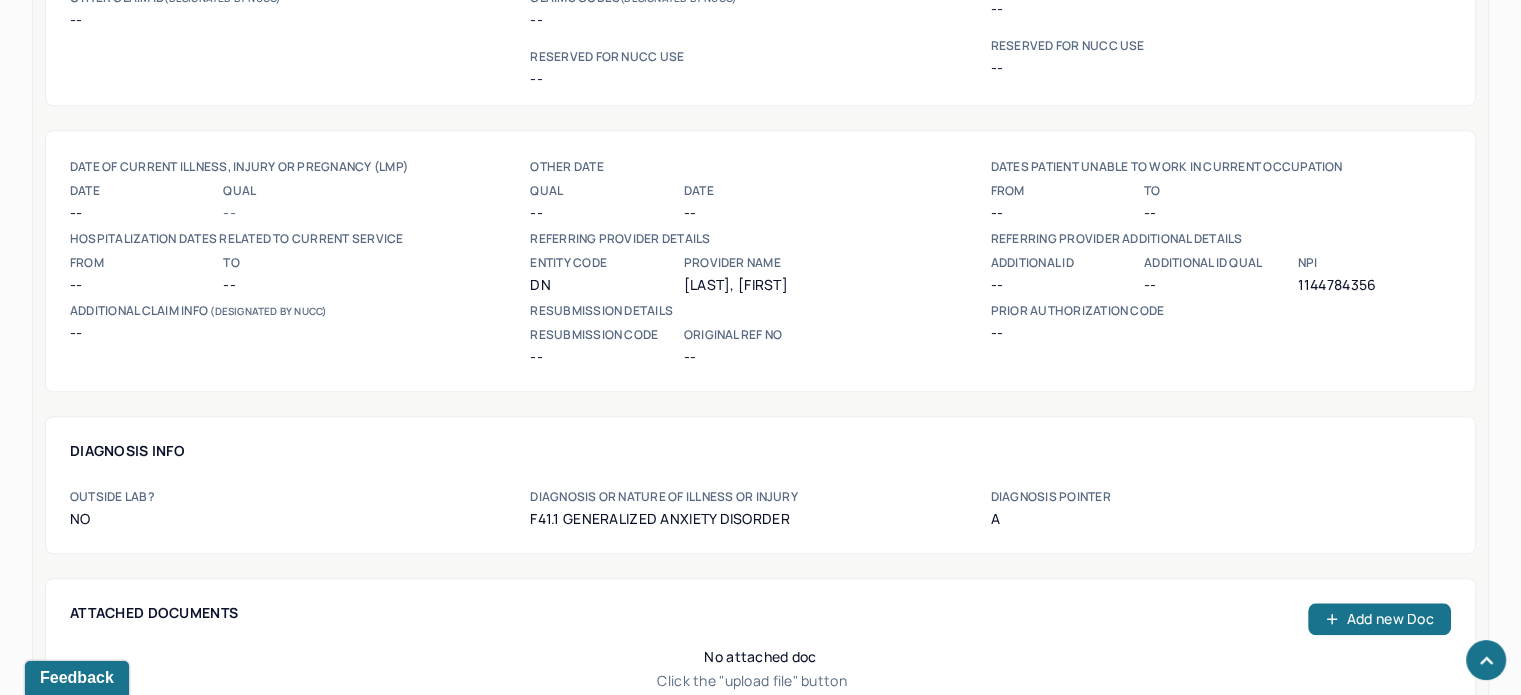 click on "Hospitalization dates related to current service" at bounding box center (300, 239) 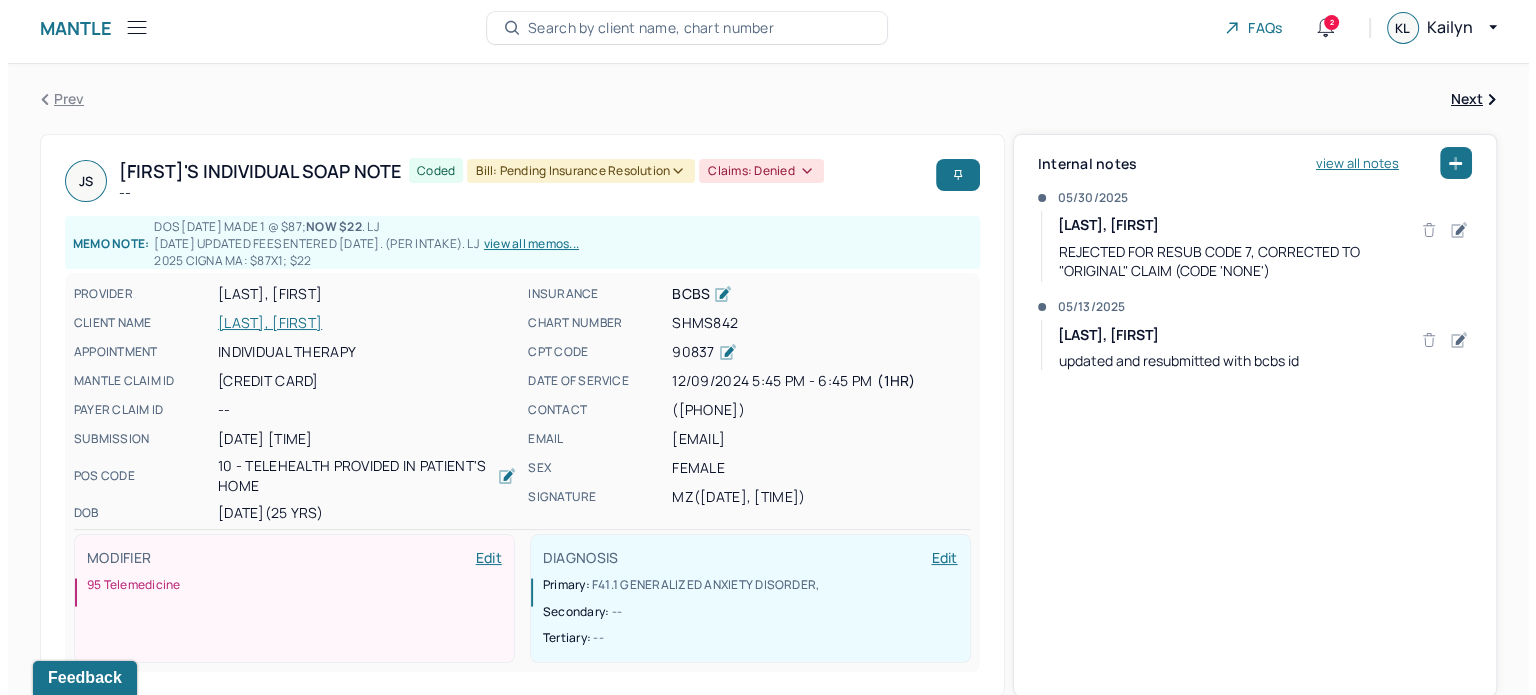 scroll, scrollTop: 0, scrollLeft: 0, axis: both 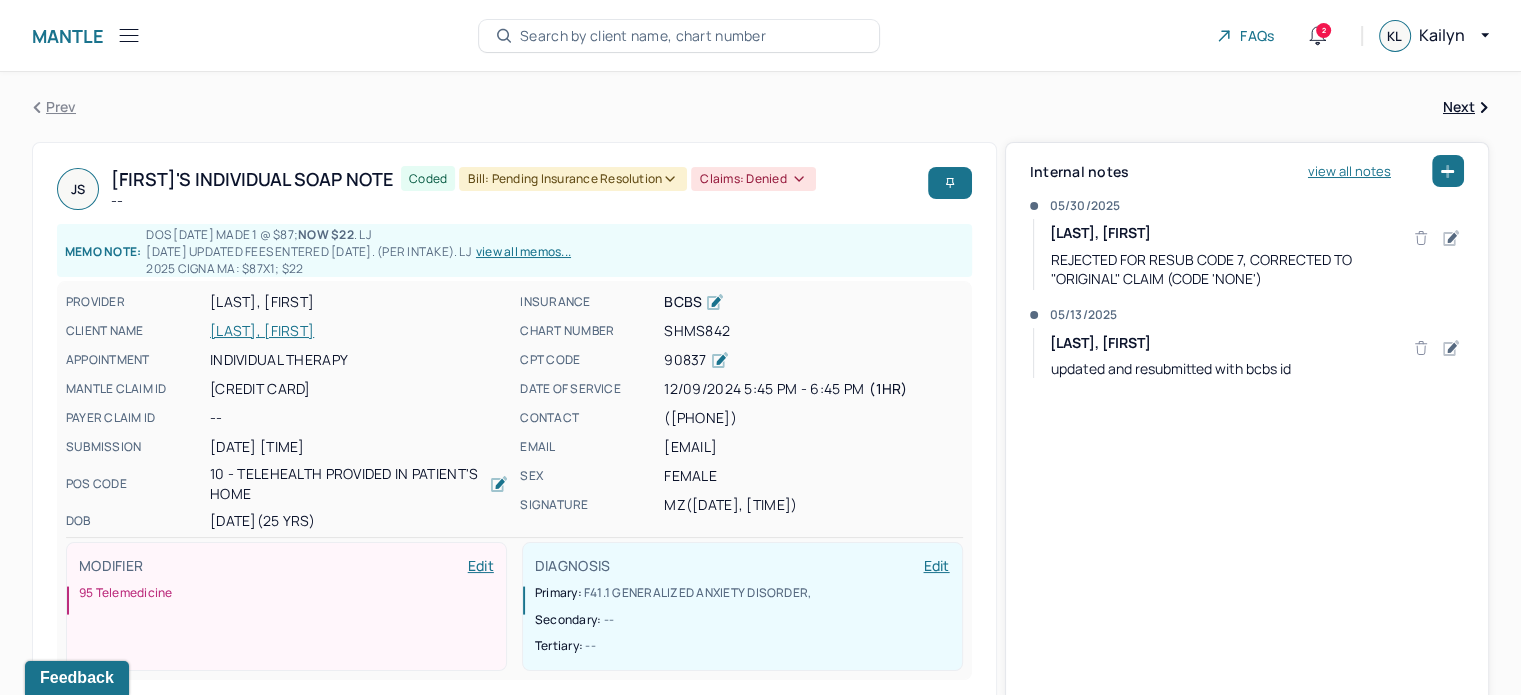 click 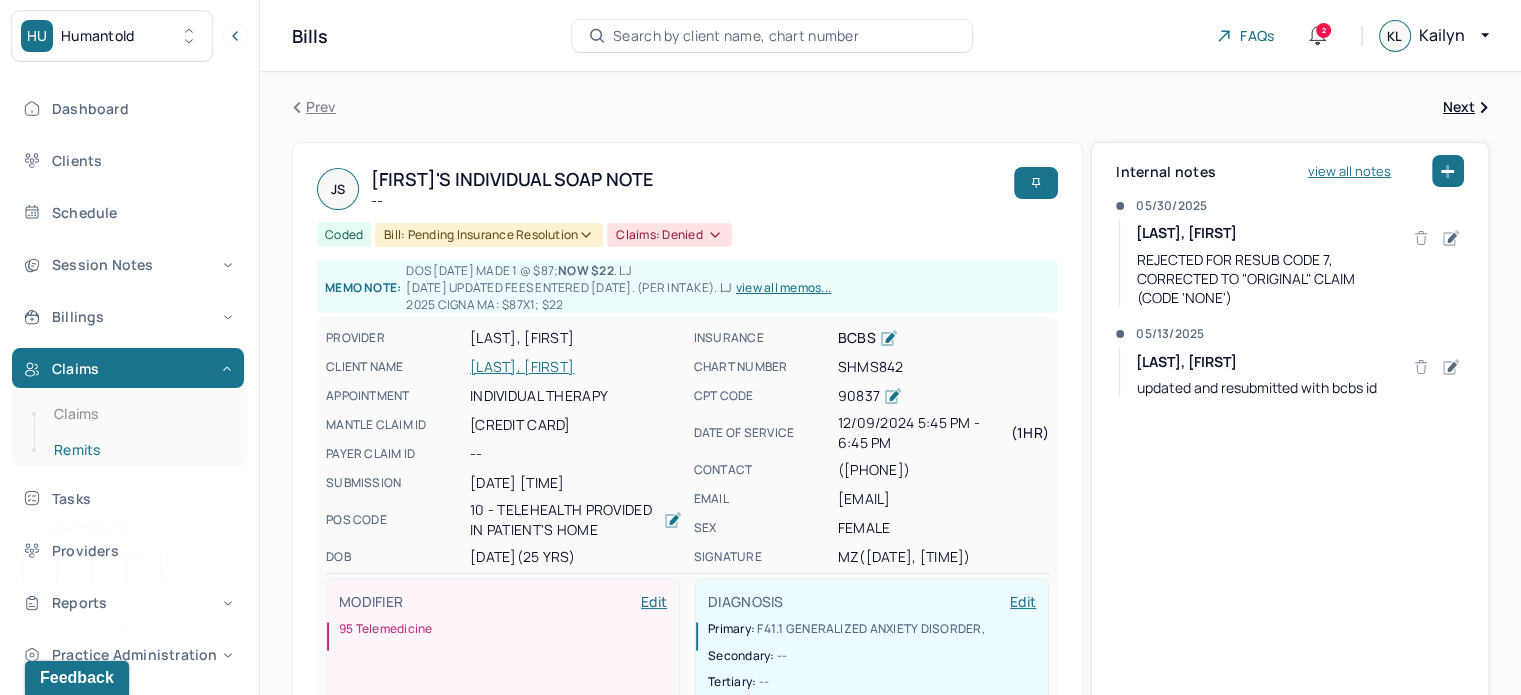 click on "Remits" at bounding box center (139, 450) 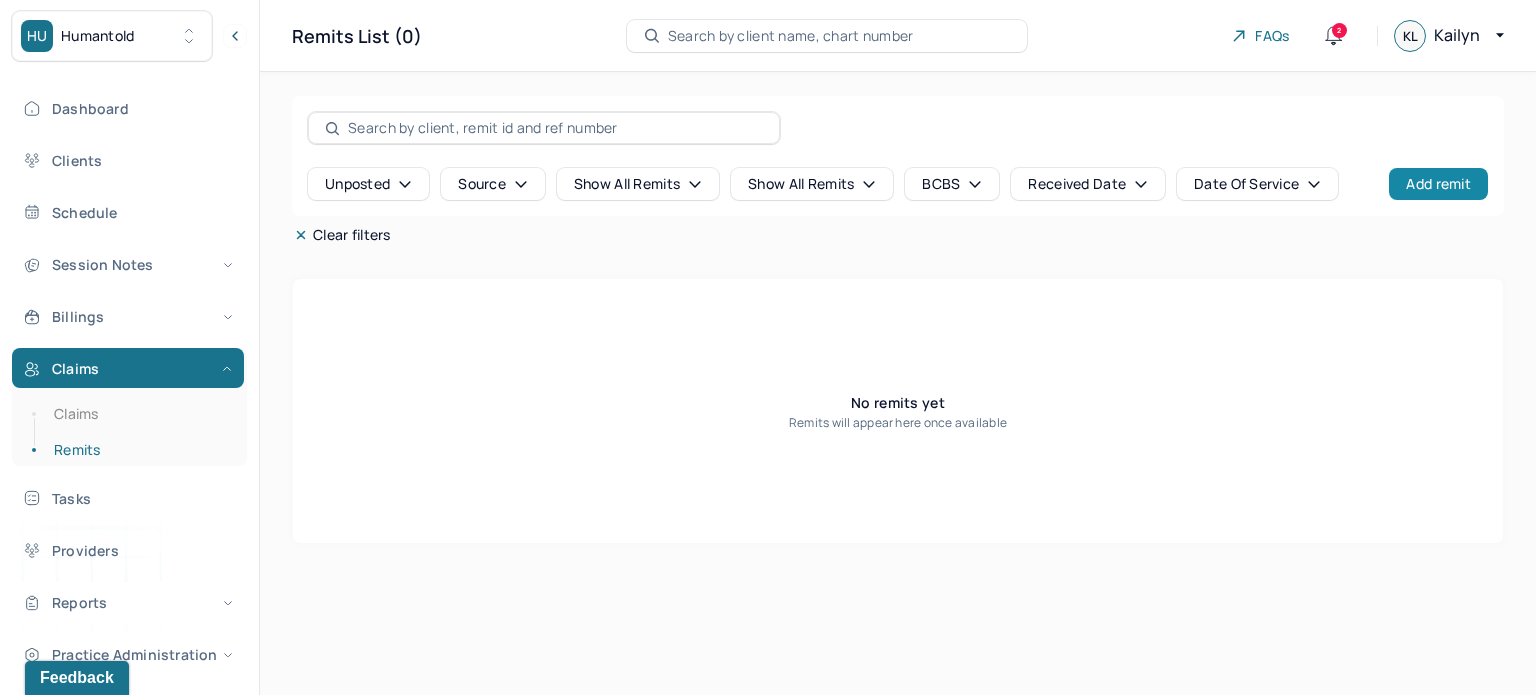 click on "Add remit" at bounding box center [1438, 184] 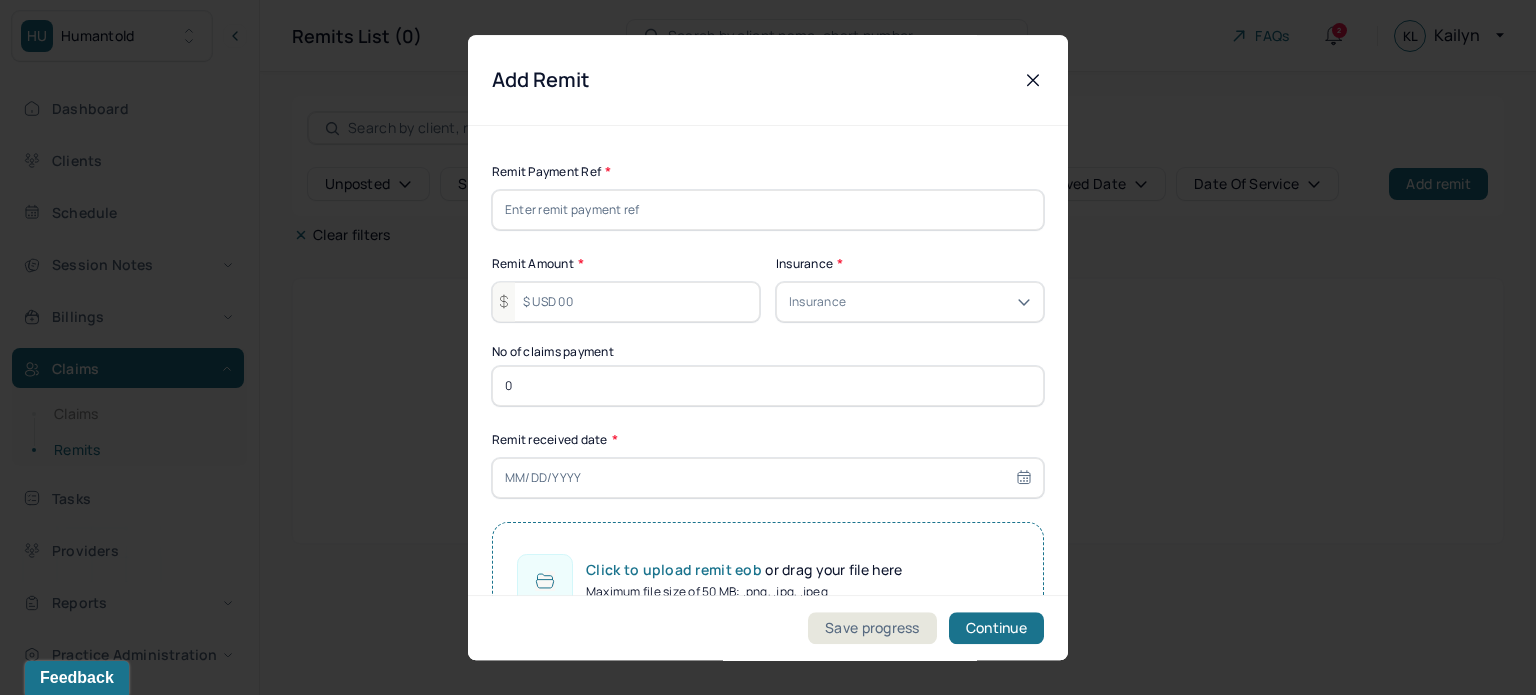 click at bounding box center (768, 210) 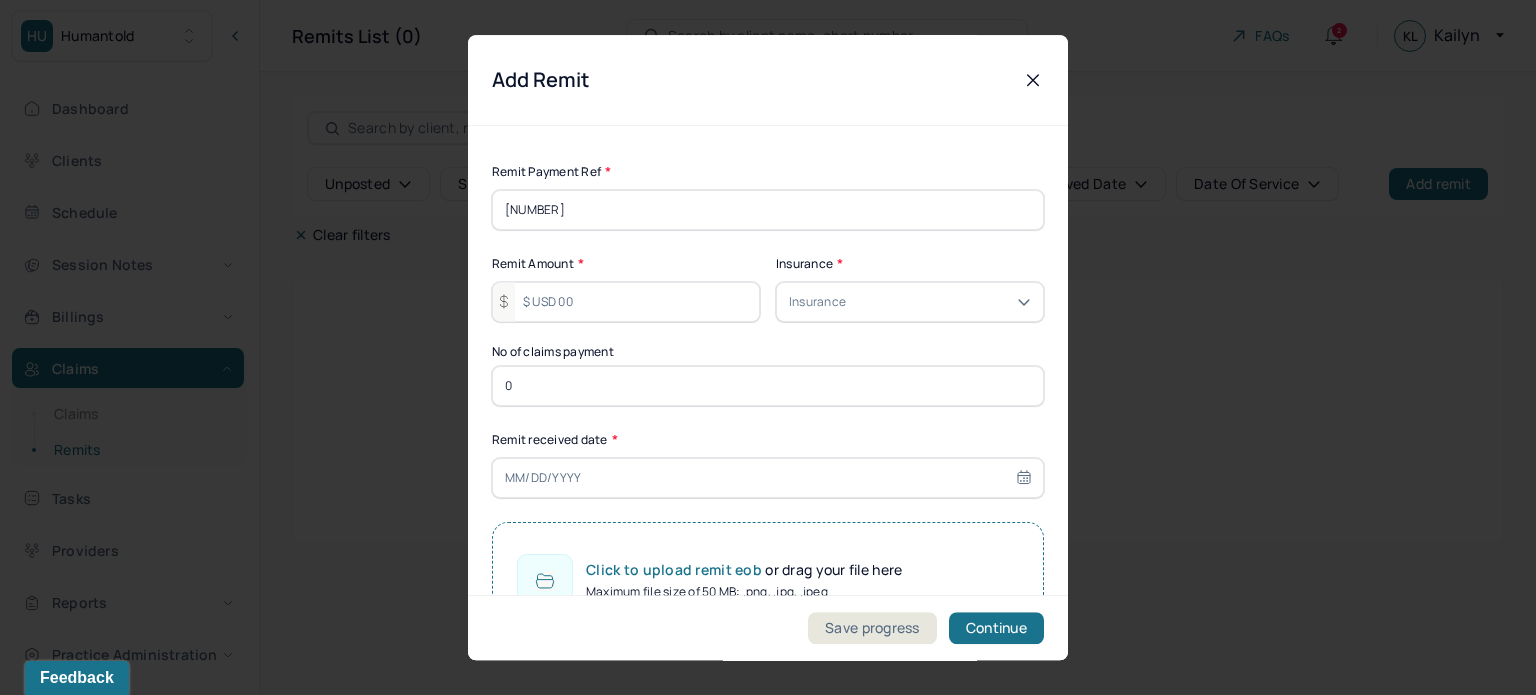 type on "[NUMBER]" 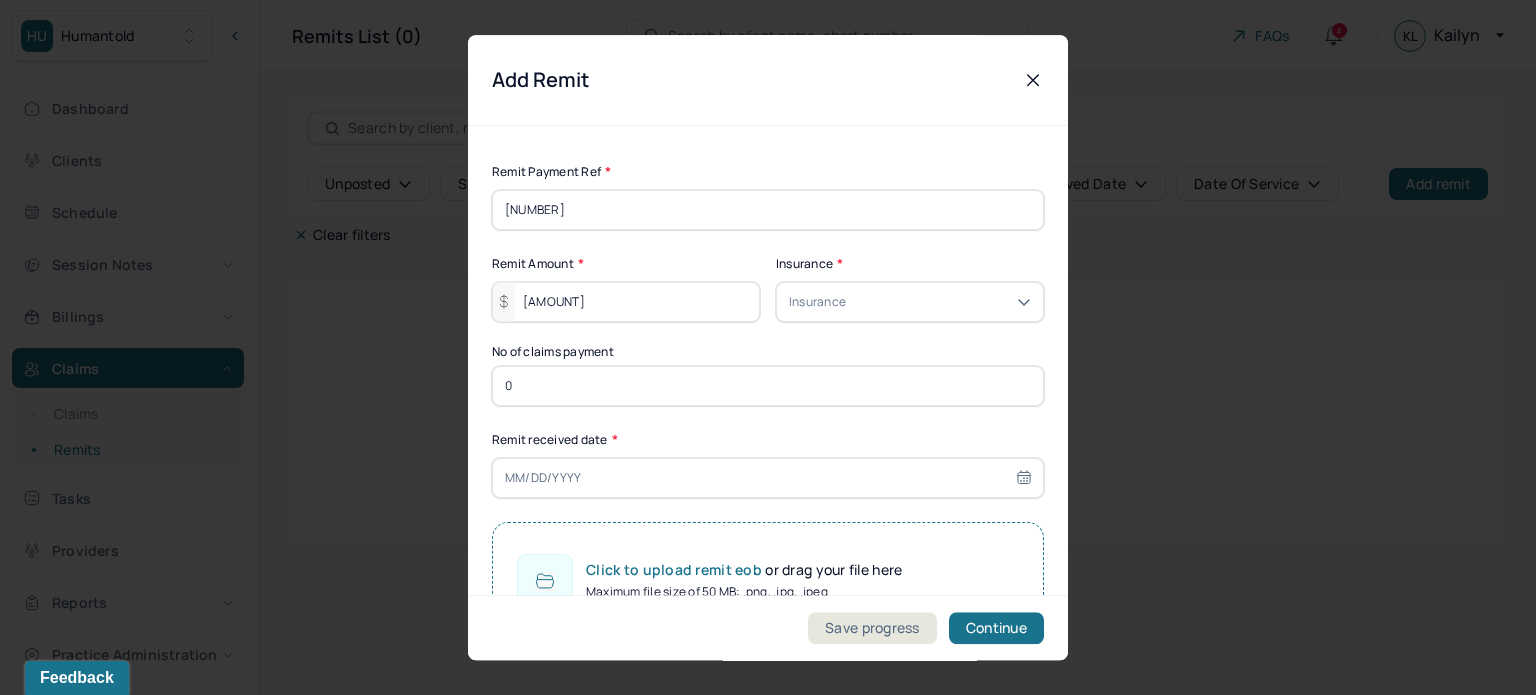 type on "[AMOUNT]" 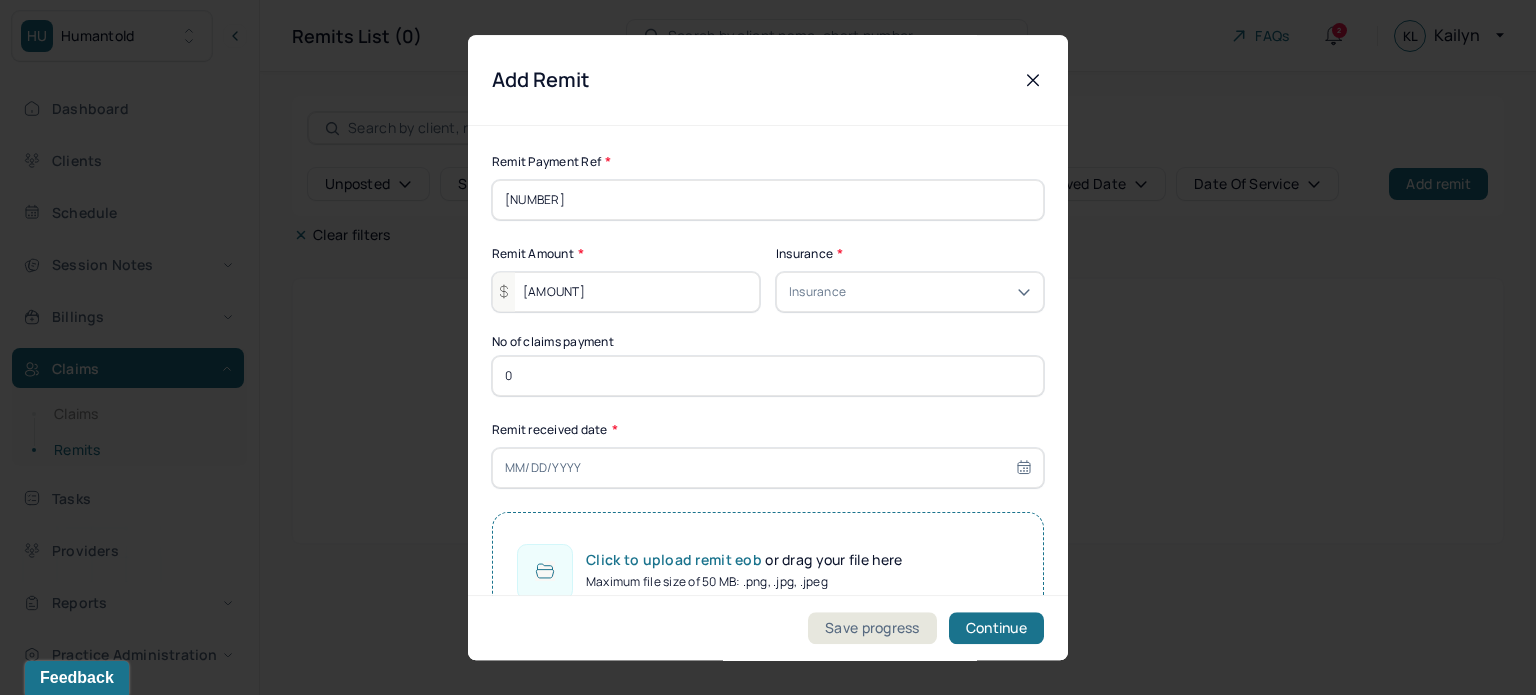 click on "Insurance" at bounding box center [817, 292] 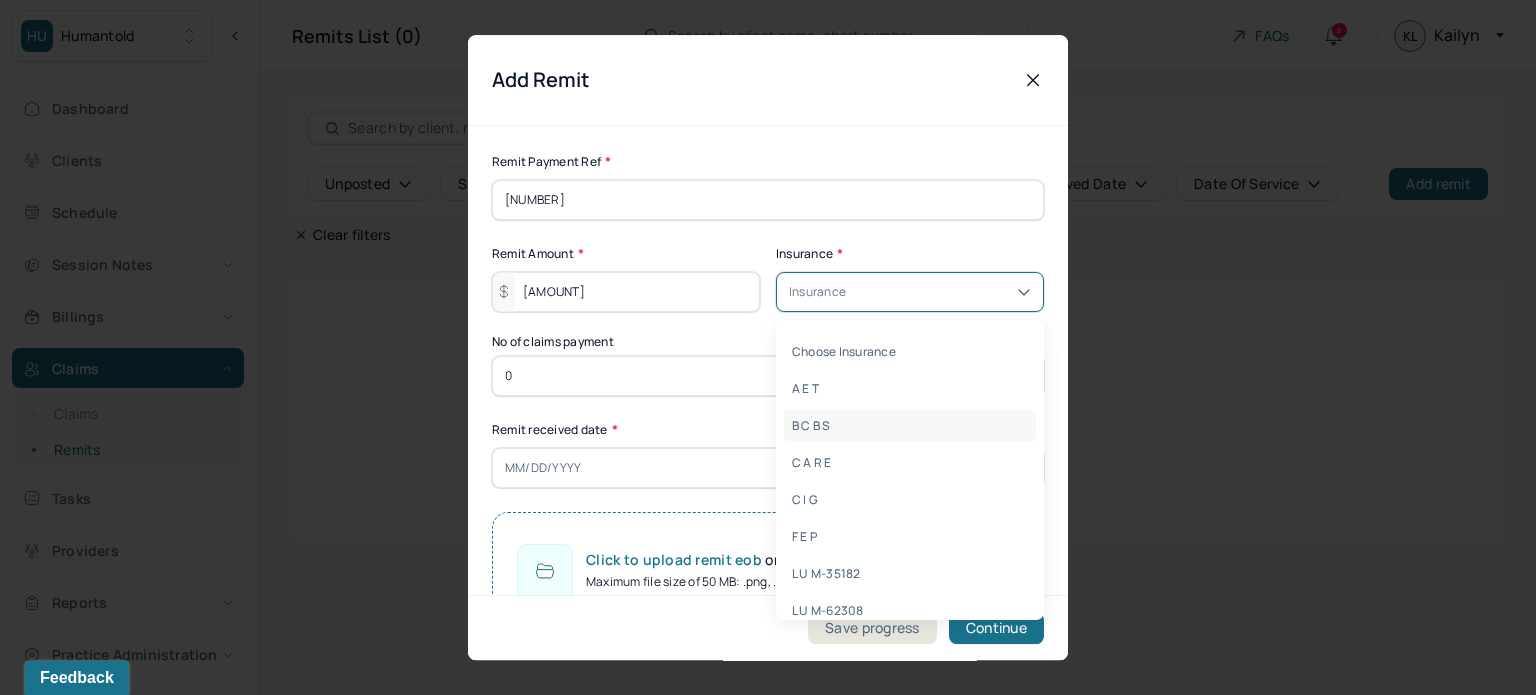 scroll, scrollTop: 12, scrollLeft: 0, axis: vertical 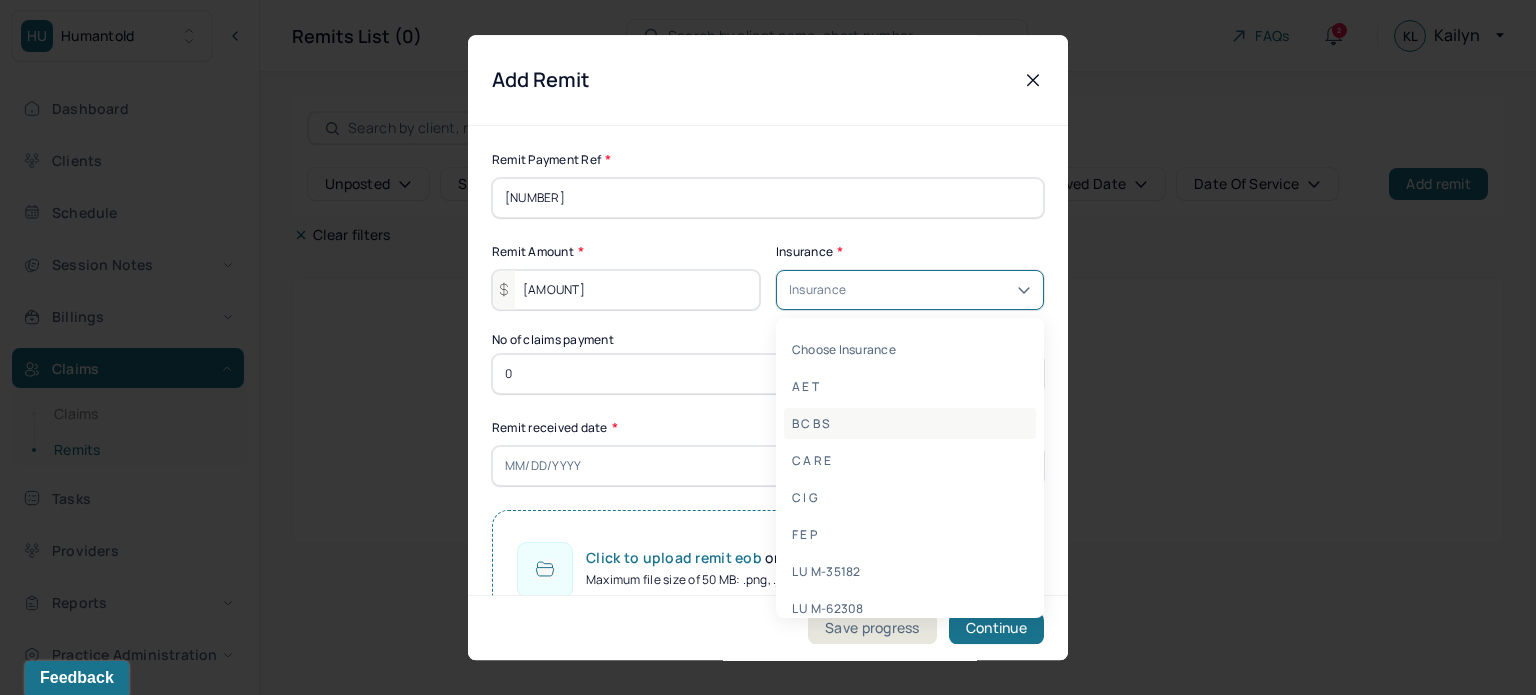 click on "B C B S" at bounding box center (910, 423) 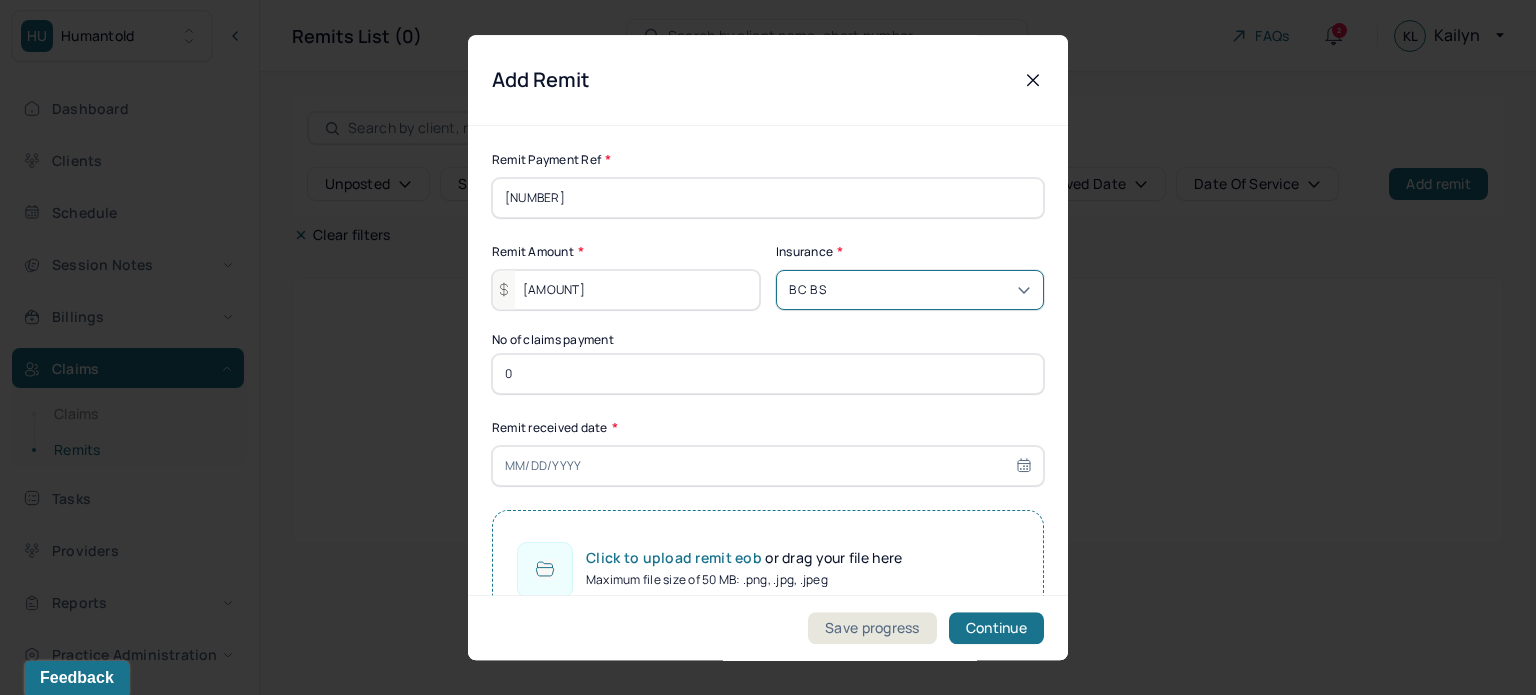 click on "0" at bounding box center [768, 374] 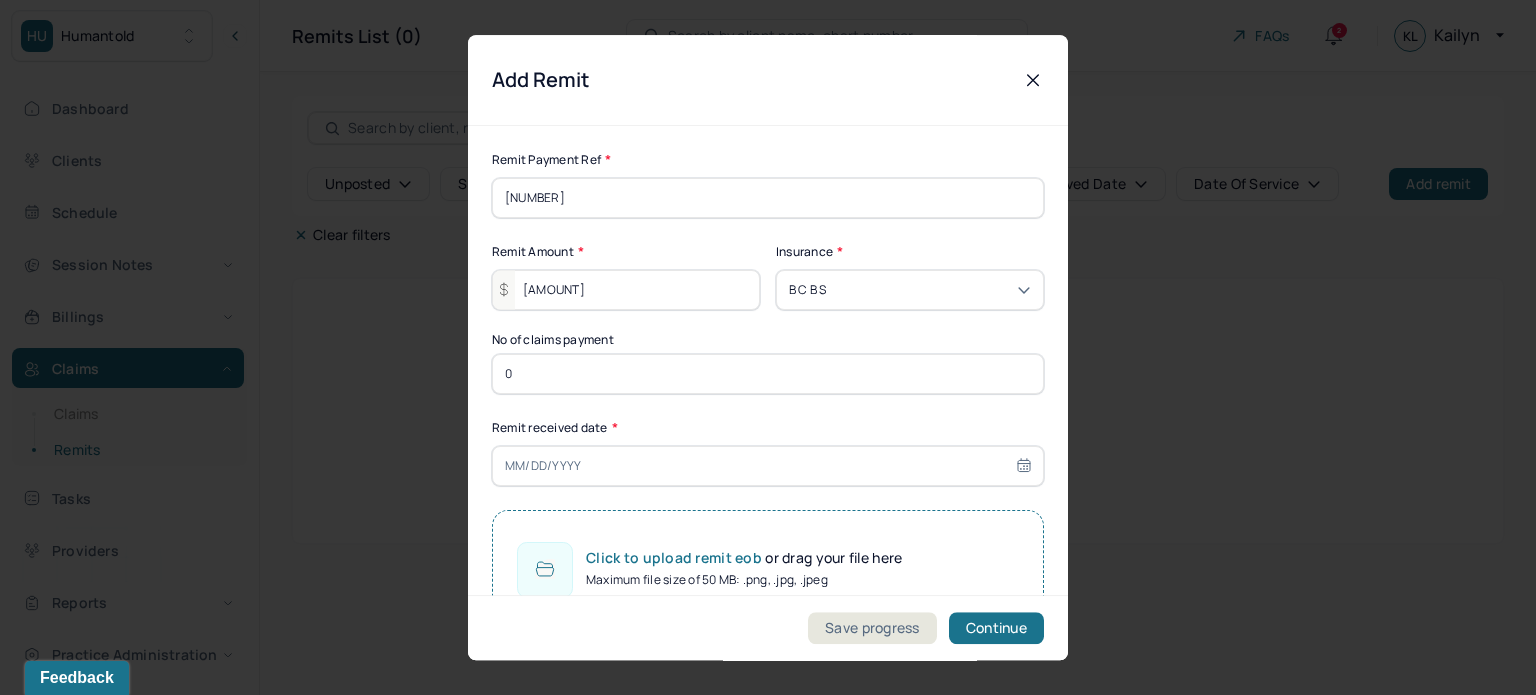 click on "0" at bounding box center [768, 374] 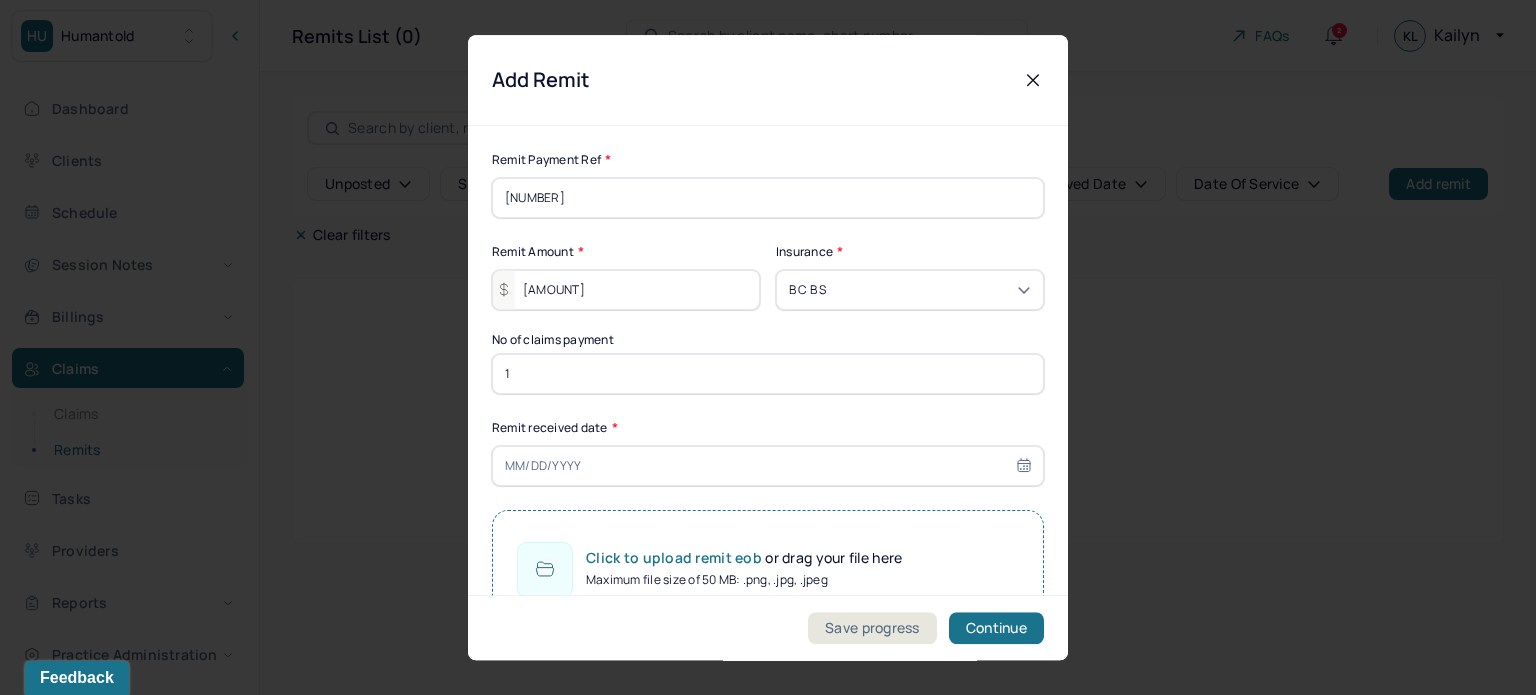 type on "1" 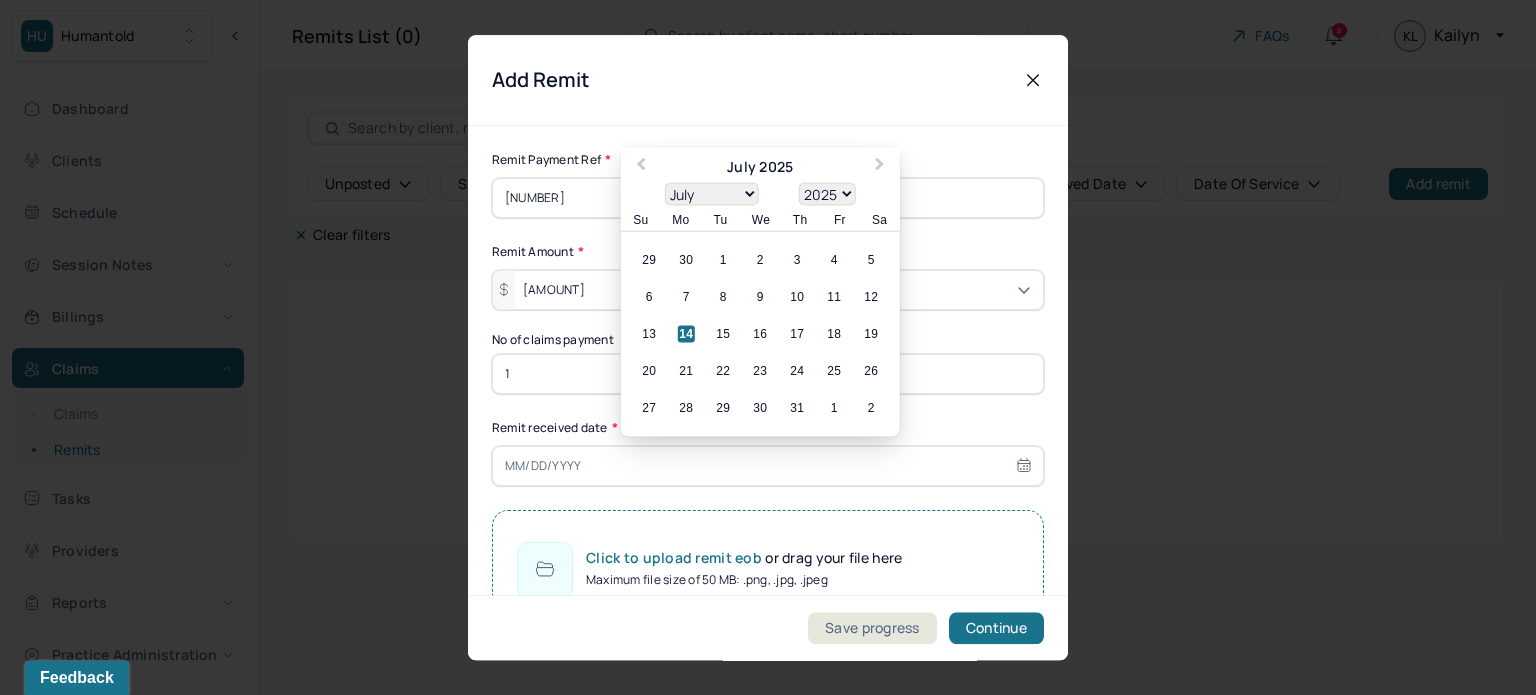 click on "14" at bounding box center [686, 334] 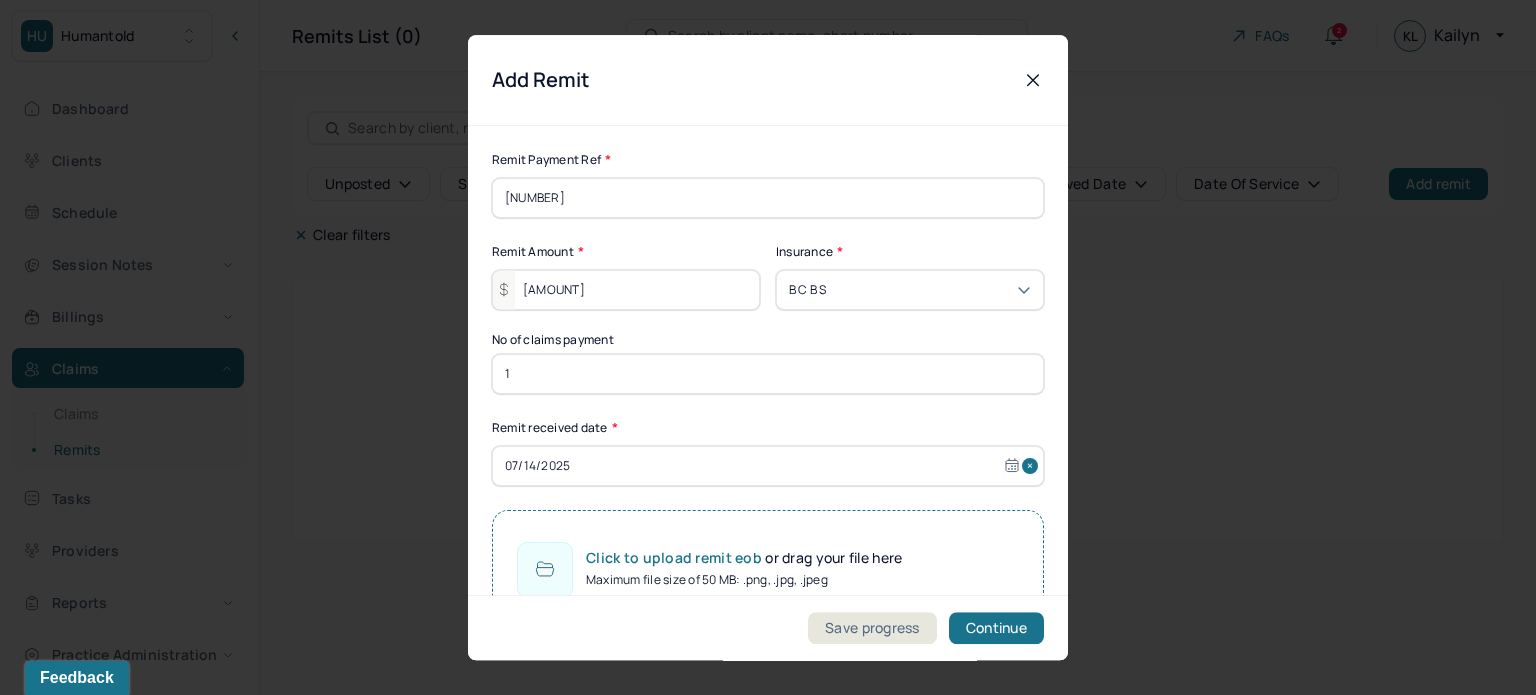 click on "Maximum file size of 50 MB: .png, .jpg, .jpeg" at bounding box center (744, 580) 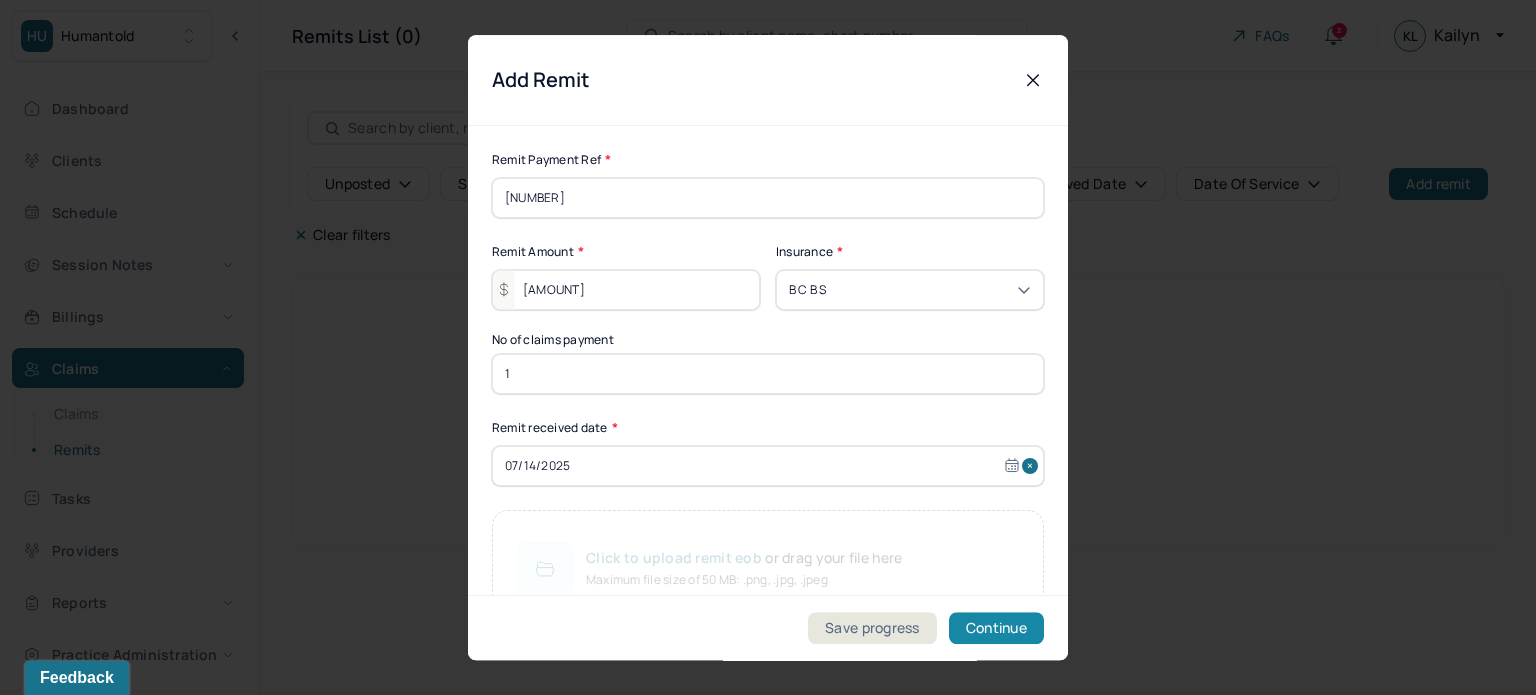 click on "Continue" at bounding box center [996, 628] 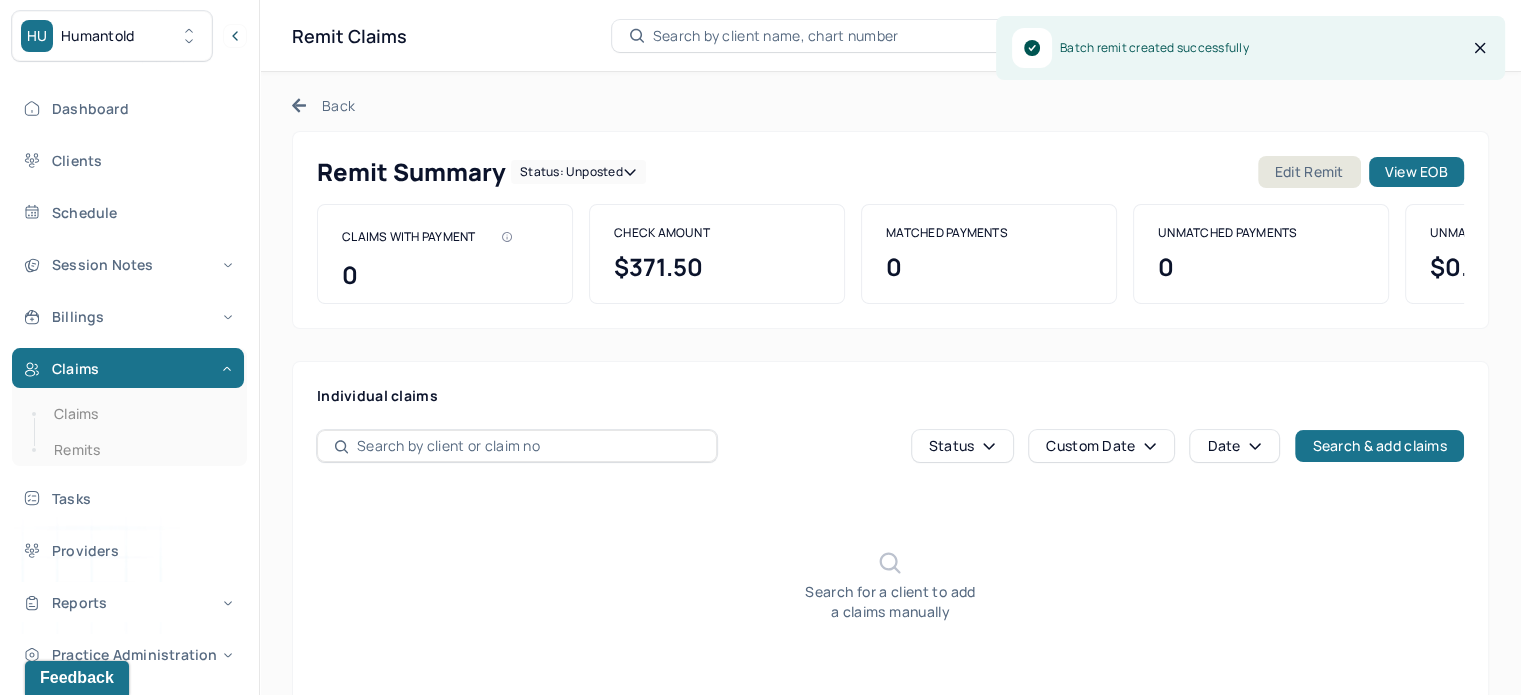 click on "Individual claims   Status     Custom Date     Date     Search & add claims   Search for a client to add a claims manually" at bounding box center (890, 549) 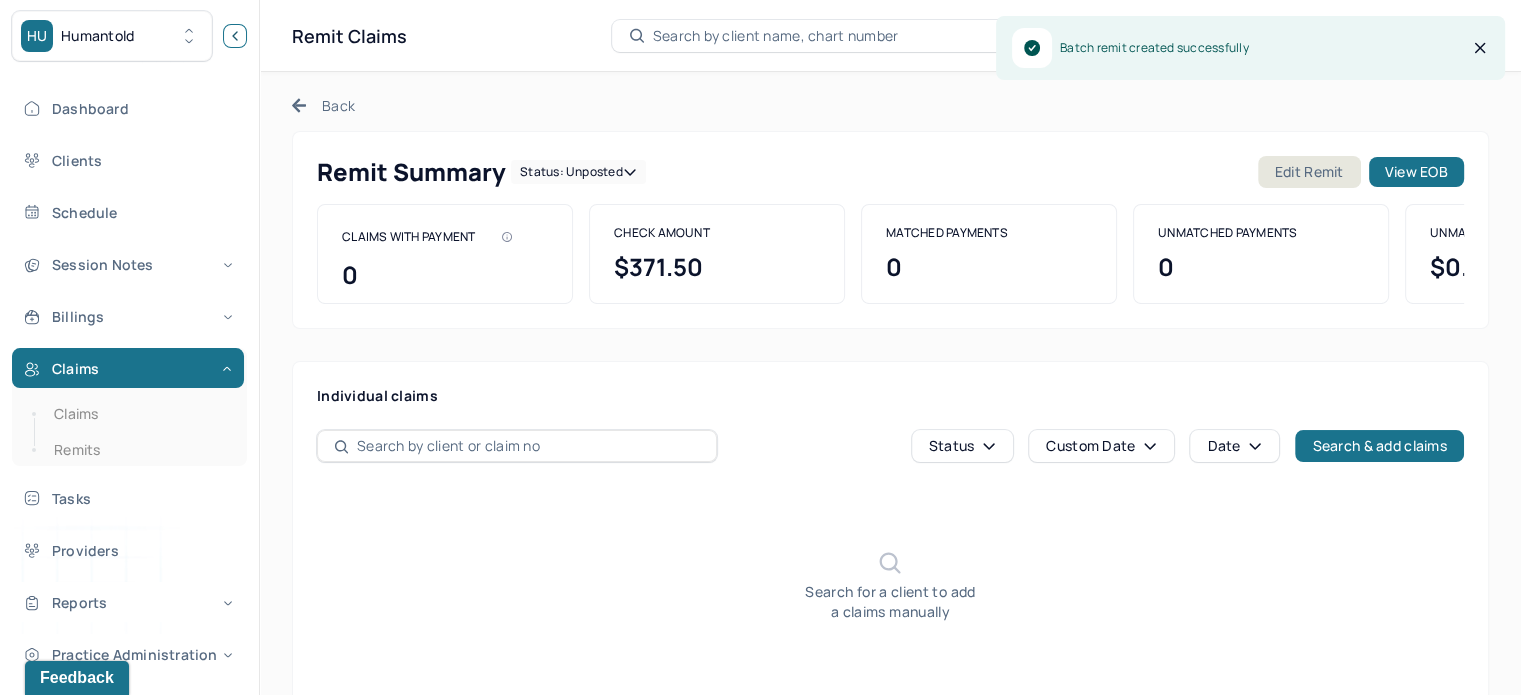 click at bounding box center (235, 36) 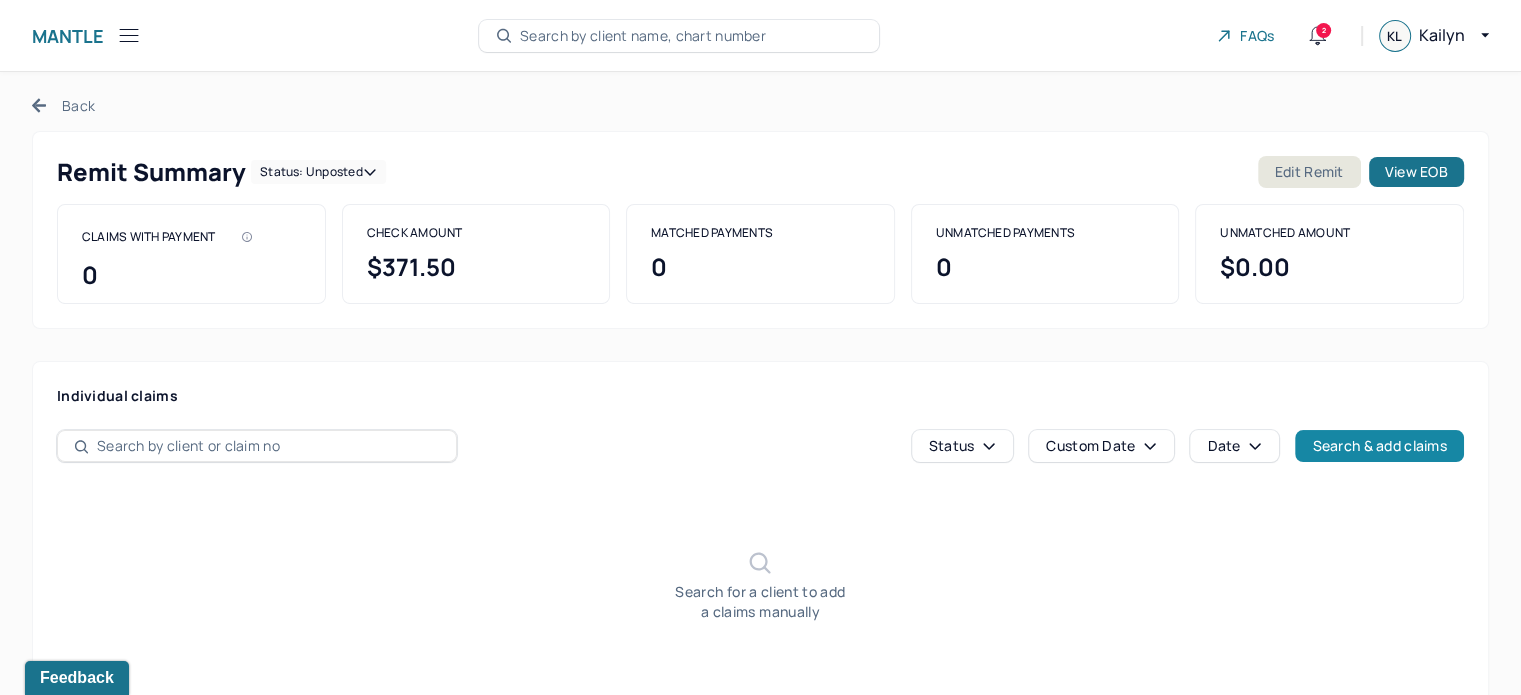 click on "Search & add claims" at bounding box center (1379, 446) 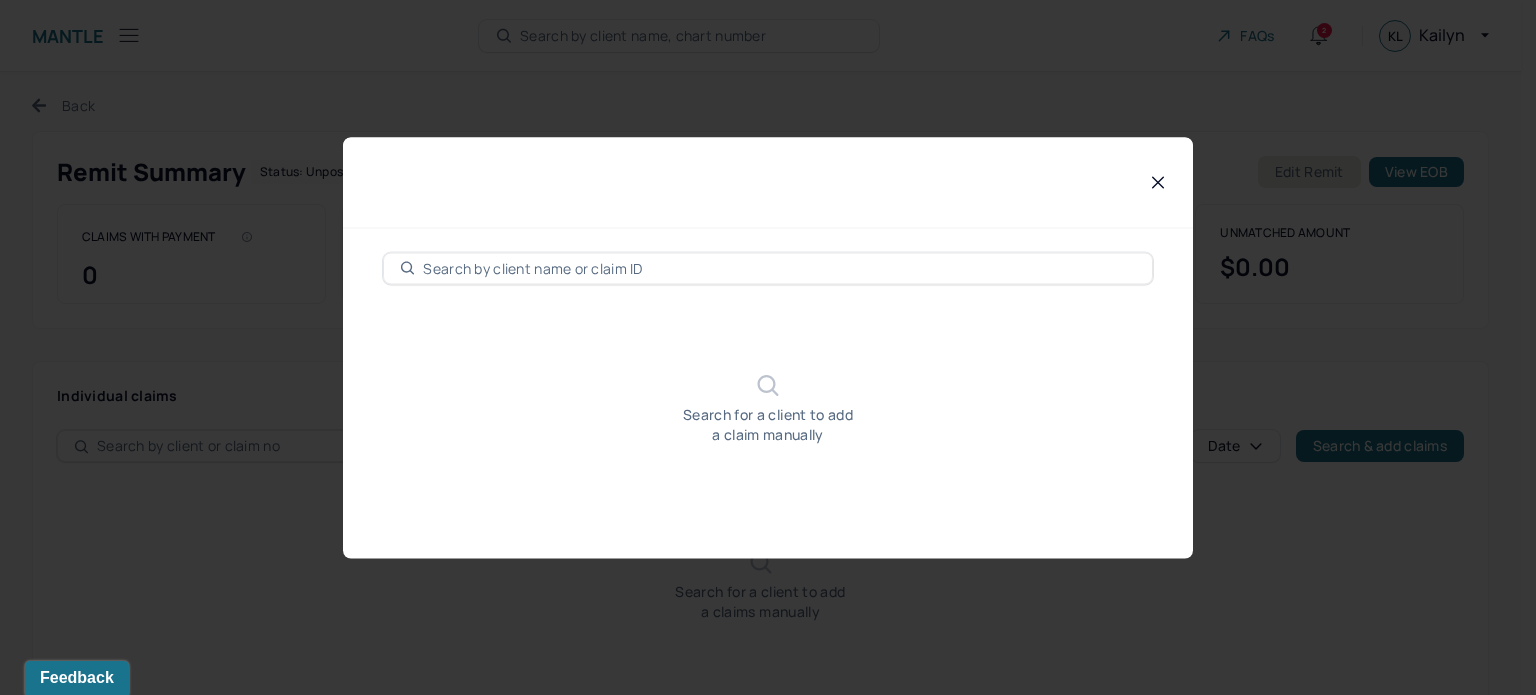 click at bounding box center [779, 268] 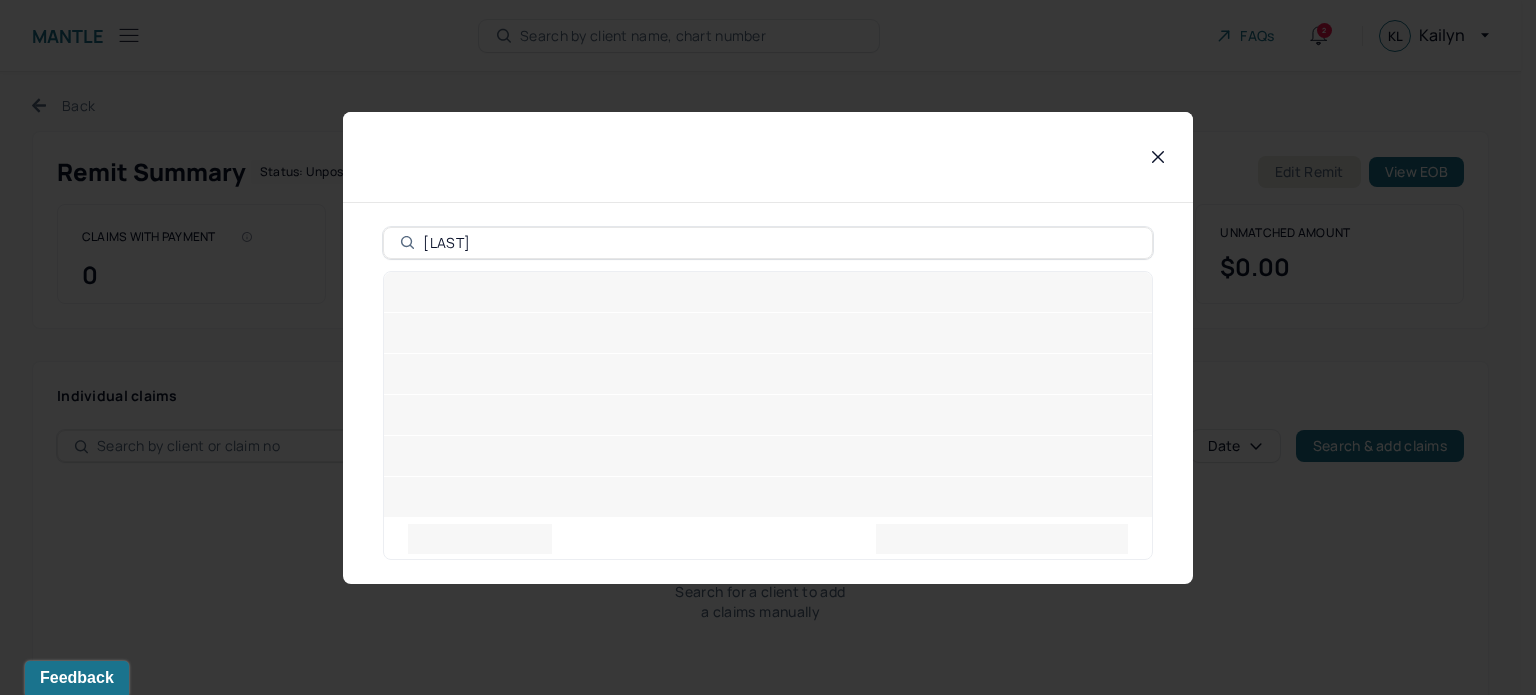 type on "[LAST]" 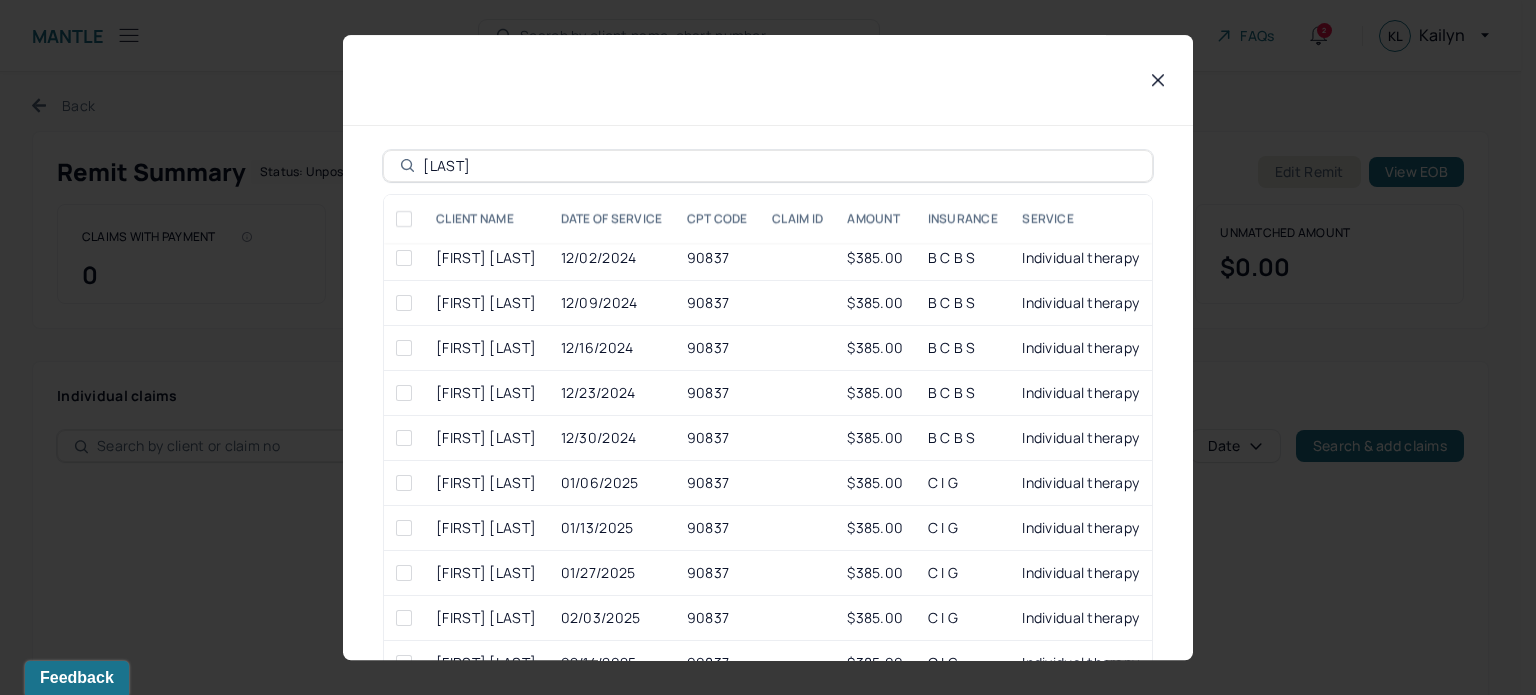 scroll, scrollTop: 0, scrollLeft: 0, axis: both 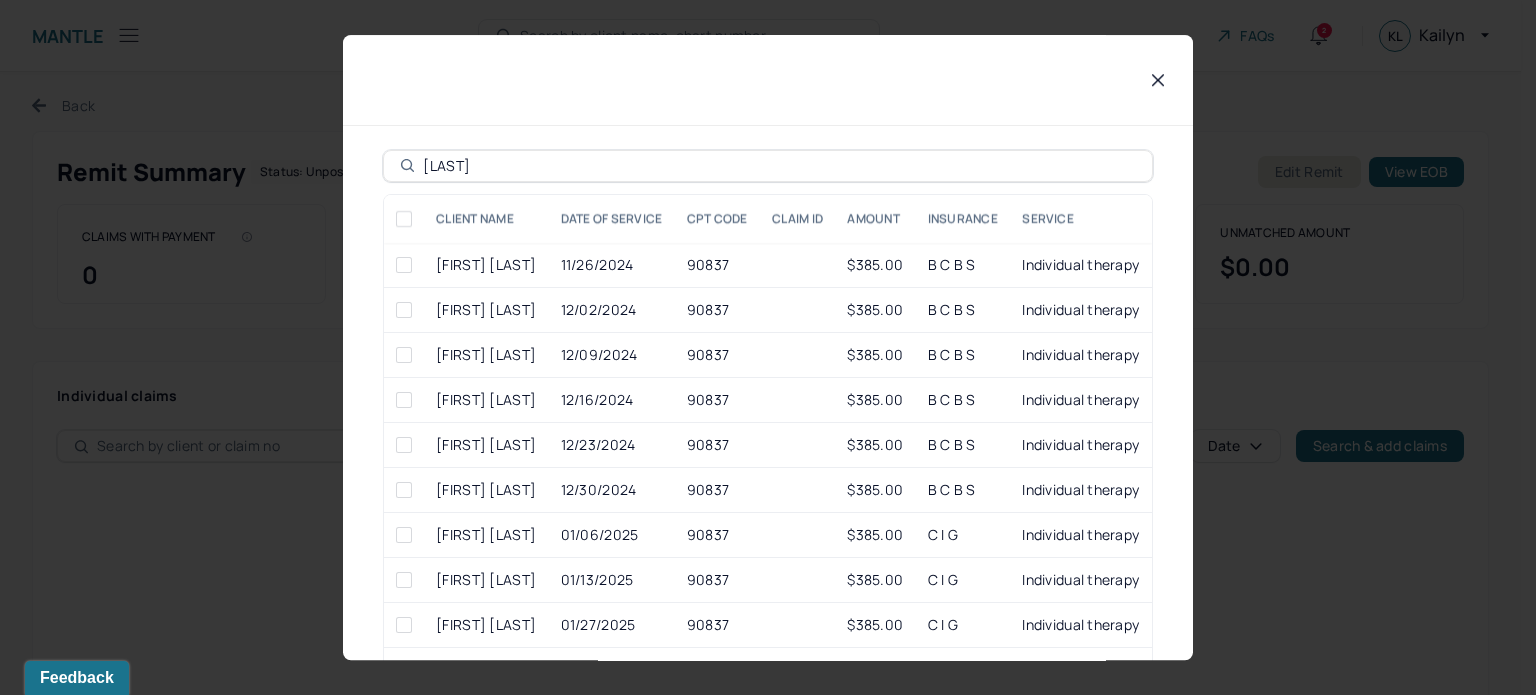 click at bounding box center (404, 355) 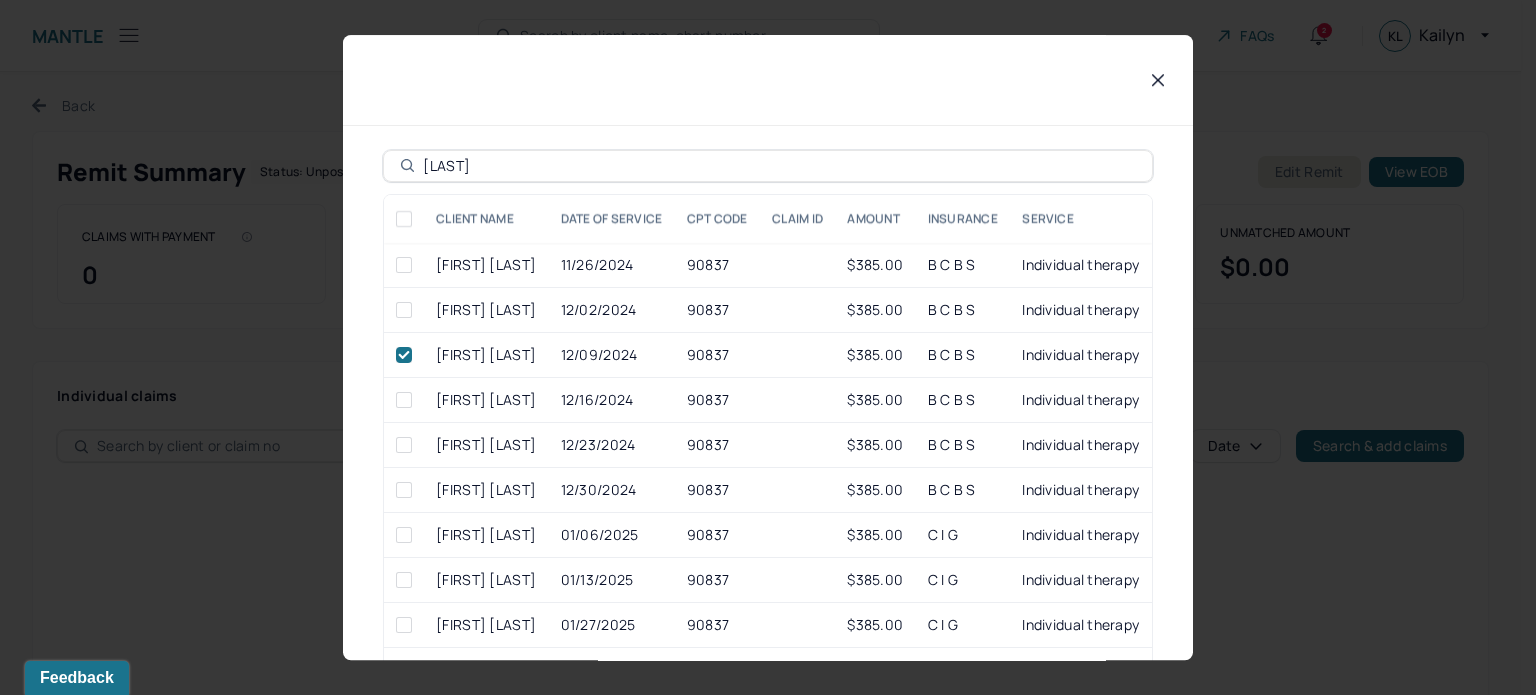 scroll, scrollTop: 600, scrollLeft: 0, axis: vertical 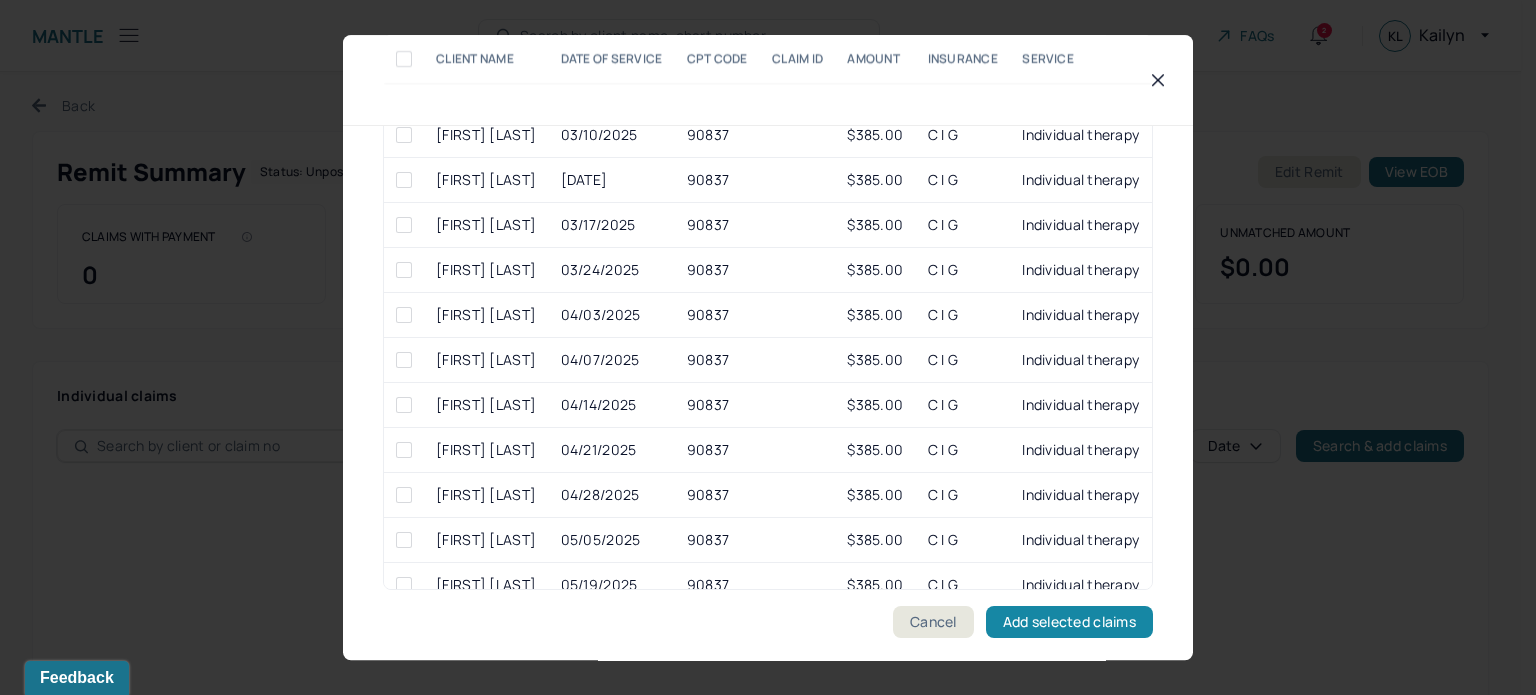 click on "Add selected claims" at bounding box center [1069, 622] 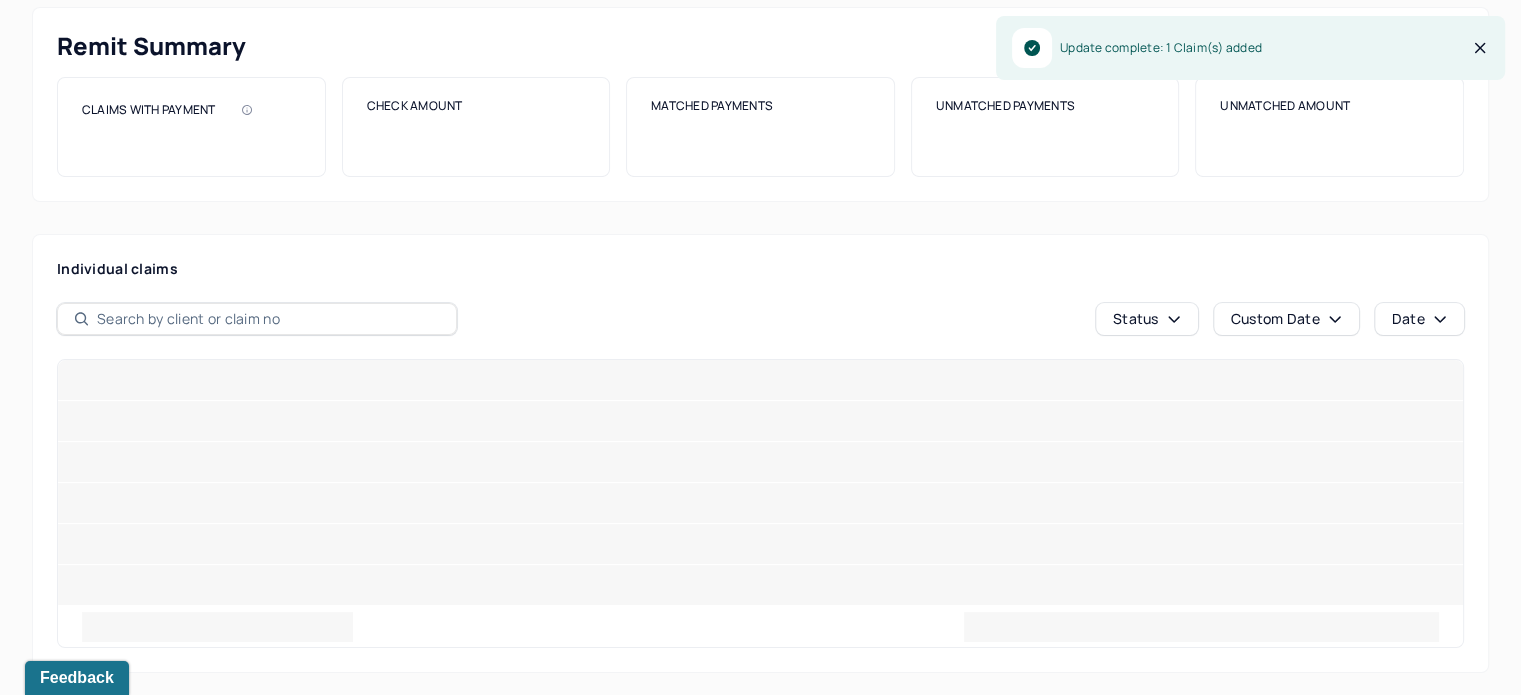 scroll, scrollTop: 0, scrollLeft: 0, axis: both 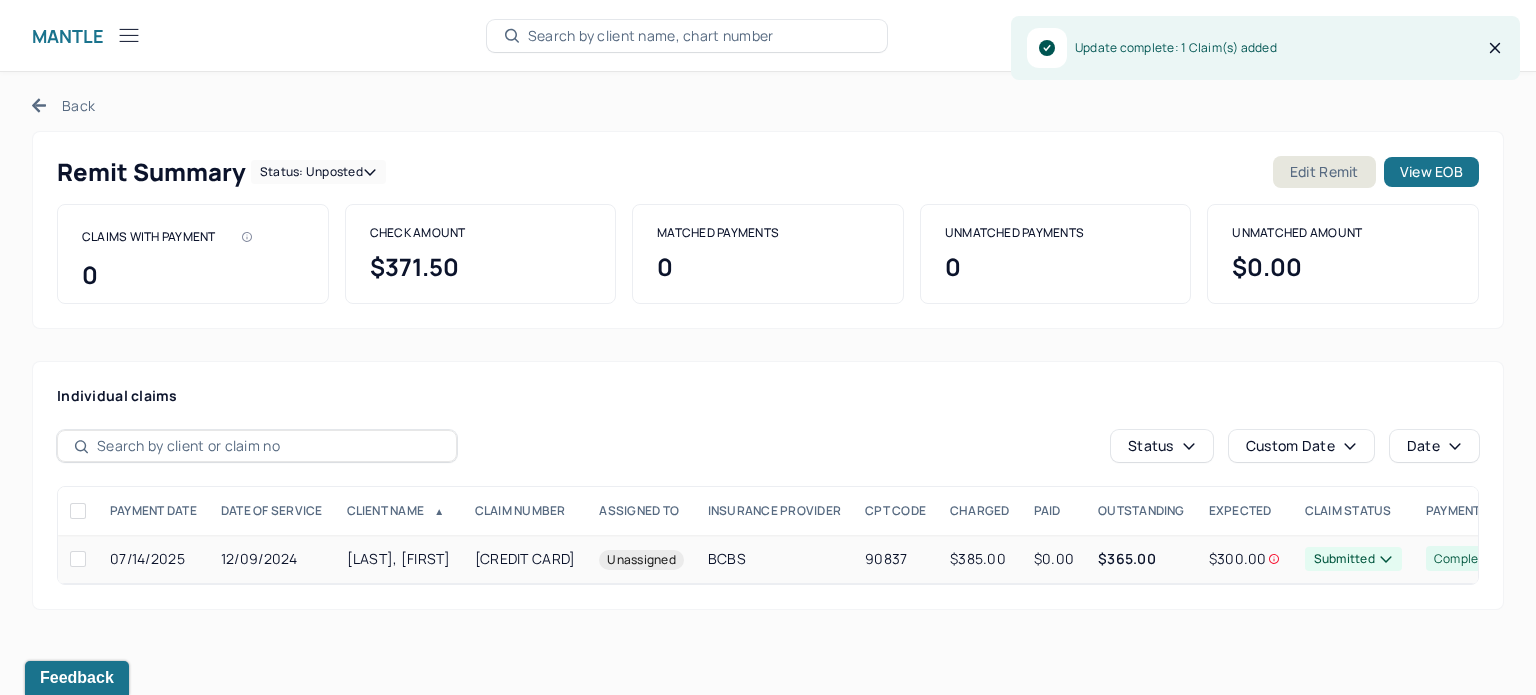 click on "$365.00" at bounding box center (1127, 558) 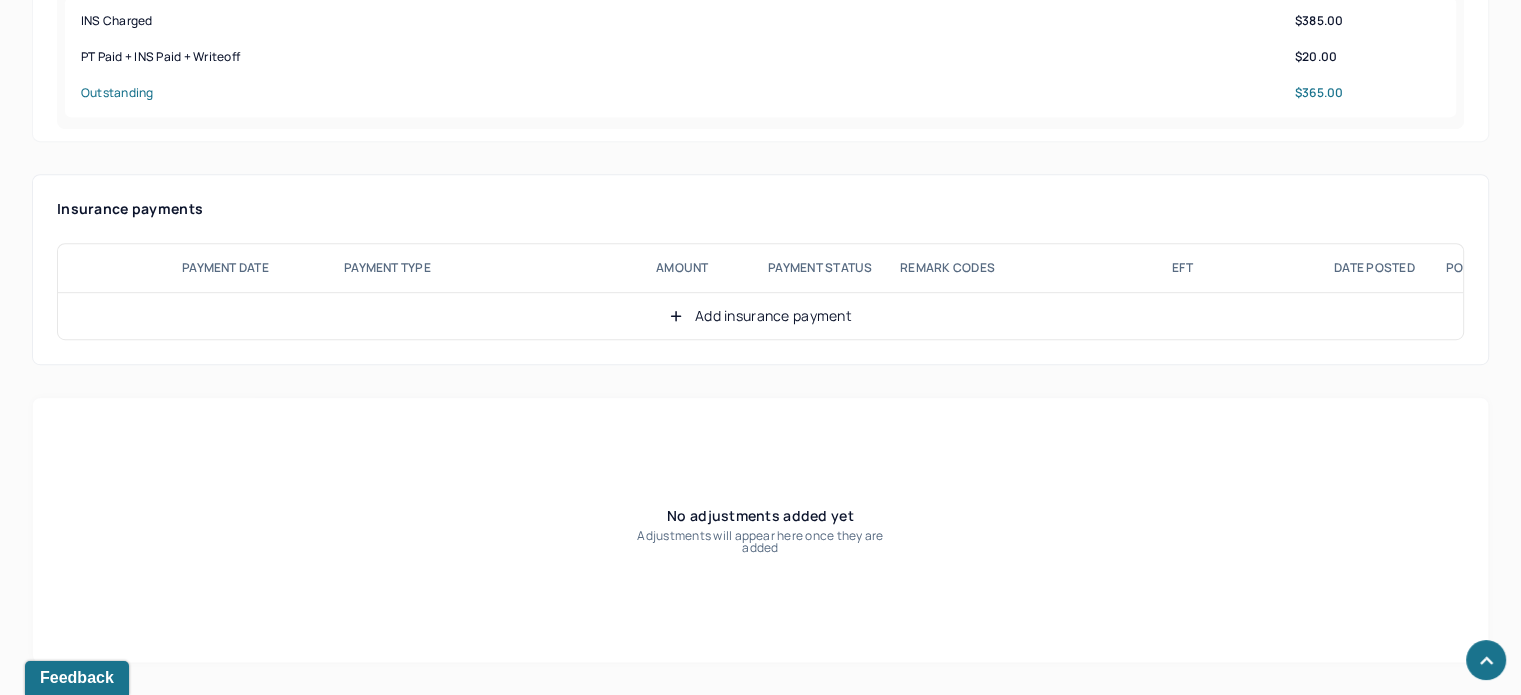scroll, scrollTop: 1200, scrollLeft: 0, axis: vertical 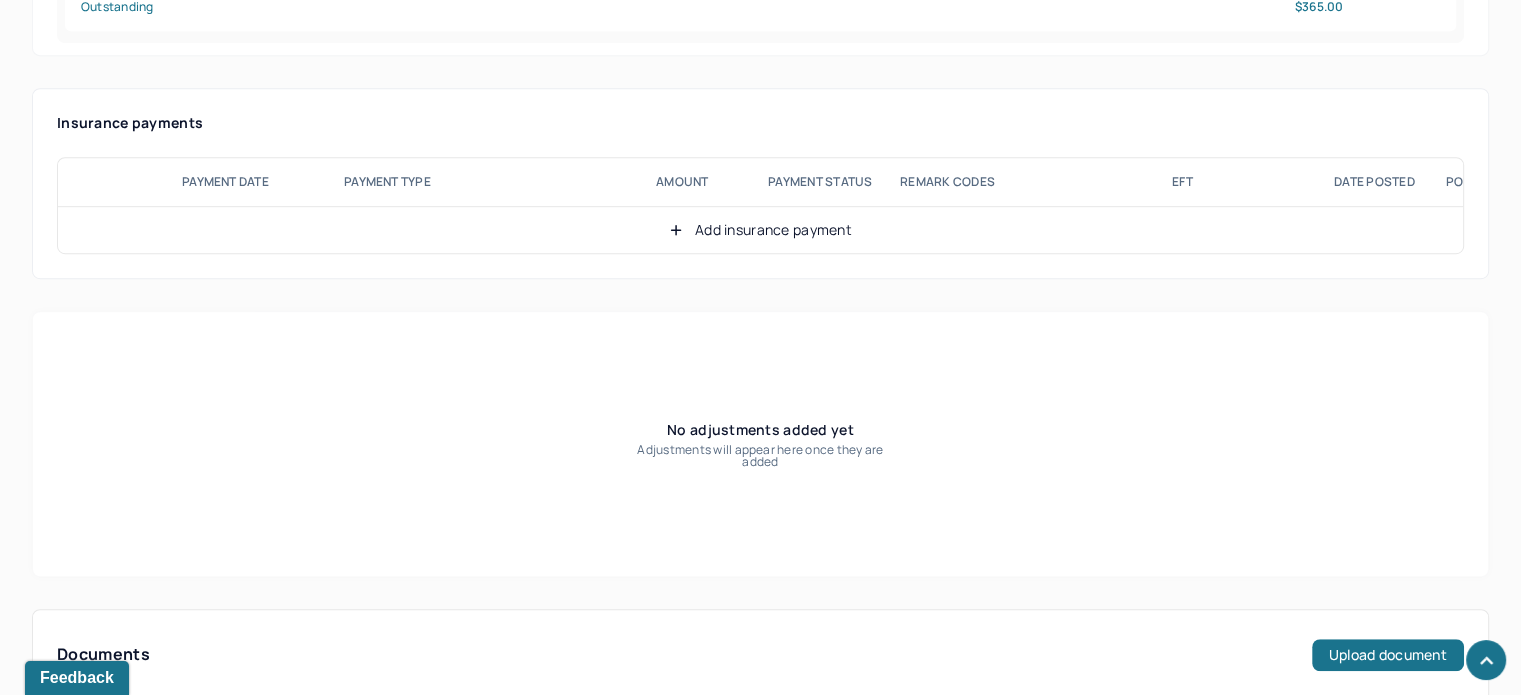 click on "Add insurance payment" at bounding box center (760, 230) 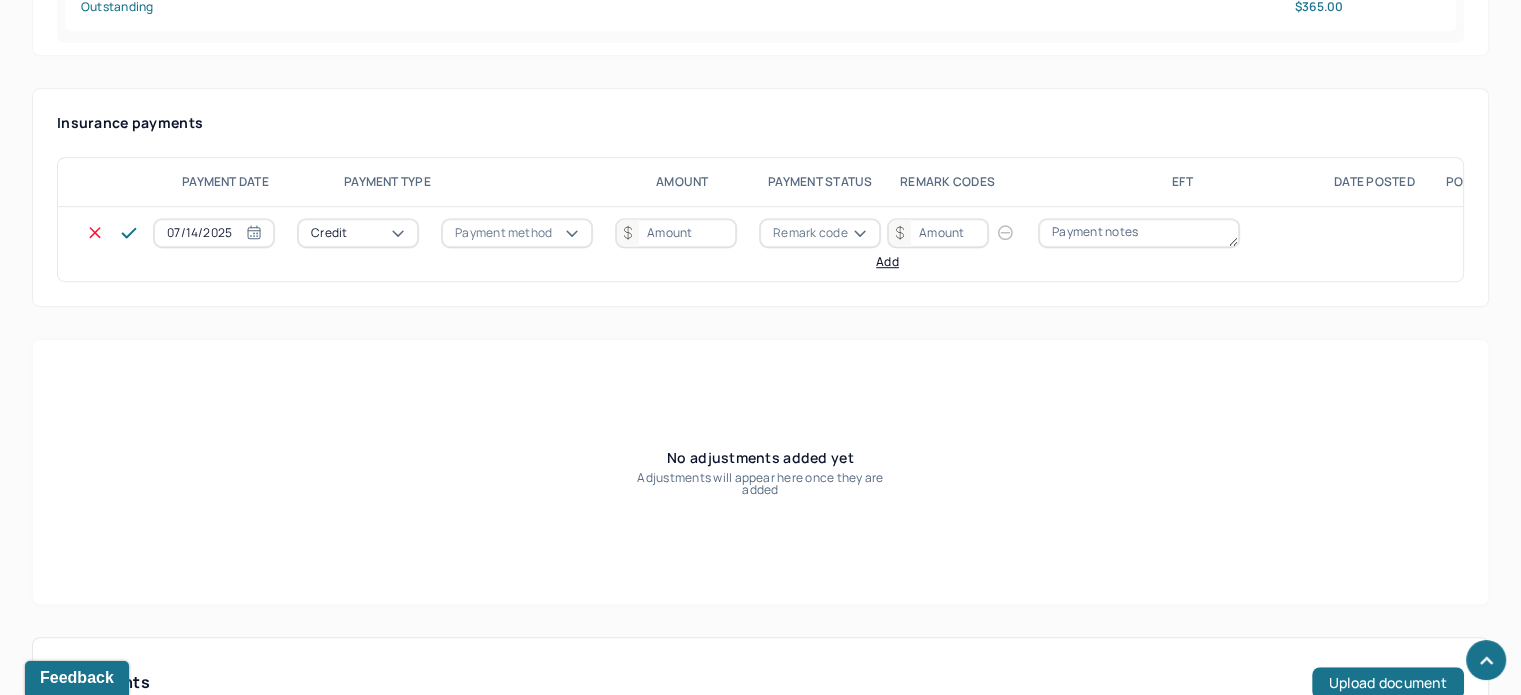 click on "Payment method" at bounding box center (503, 233) 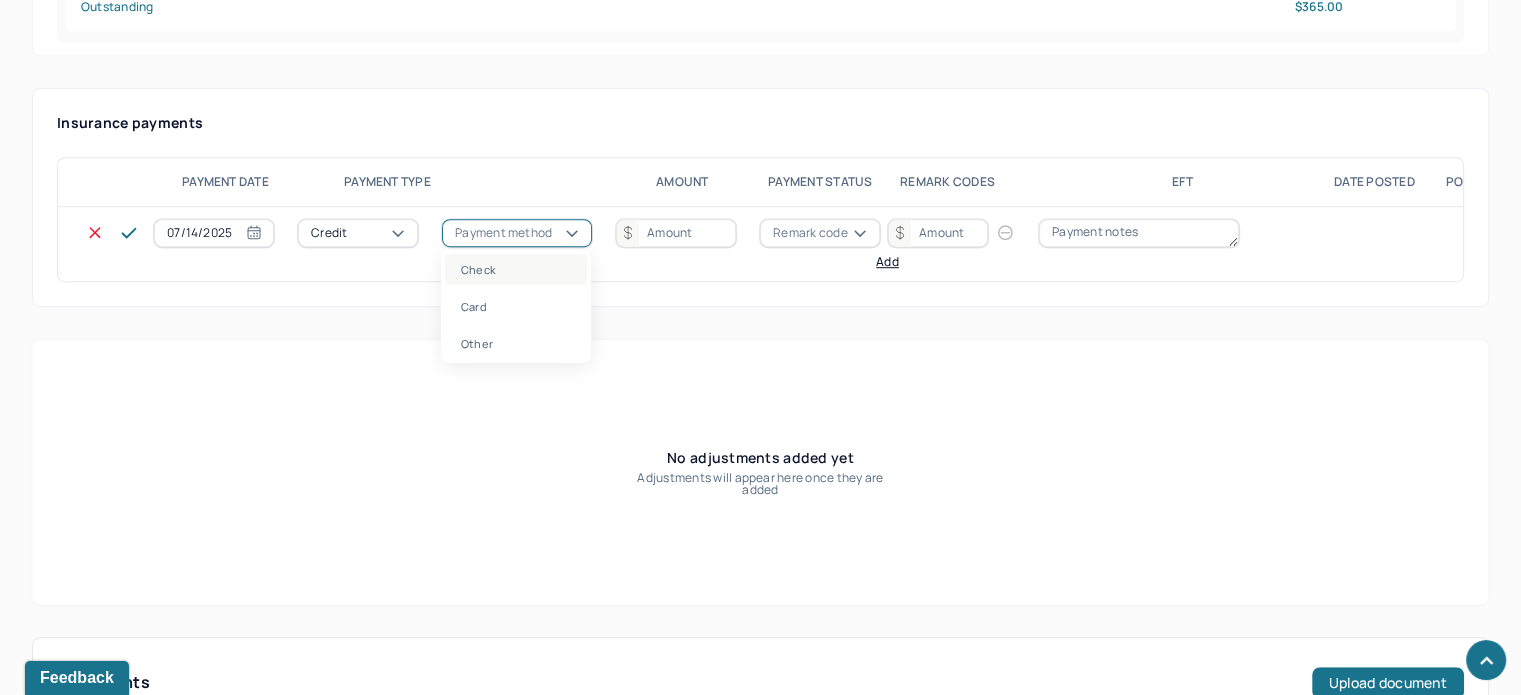 click on "Check" at bounding box center [516, 269] 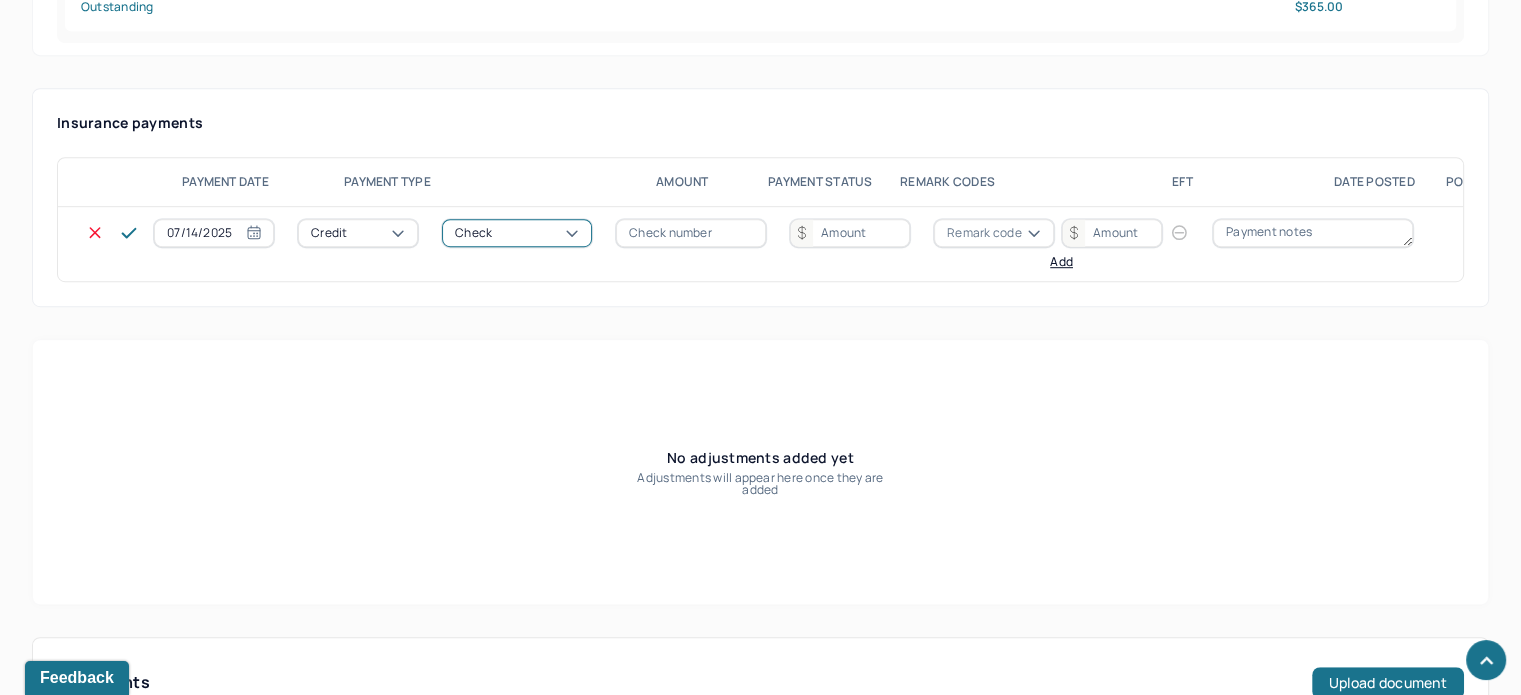 click at bounding box center [691, 233] 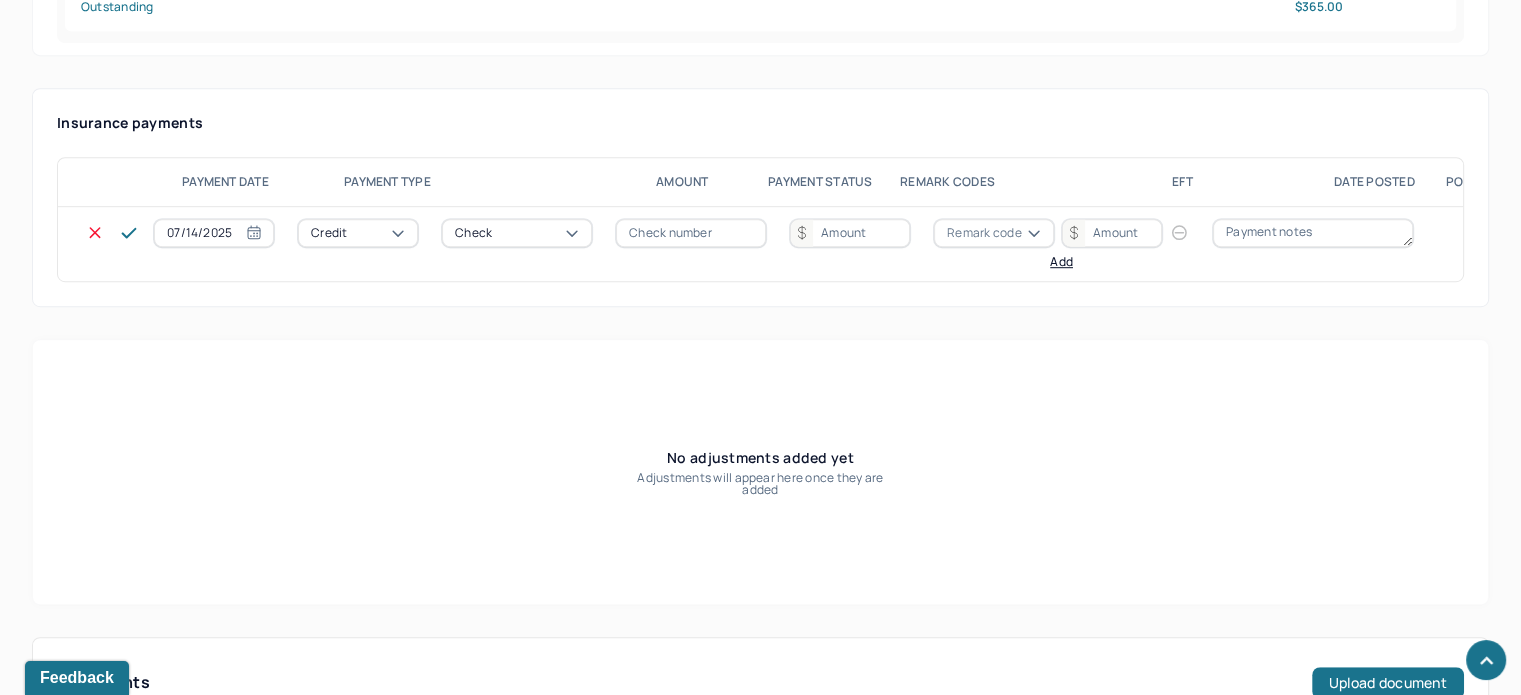 click at bounding box center (691, 233) 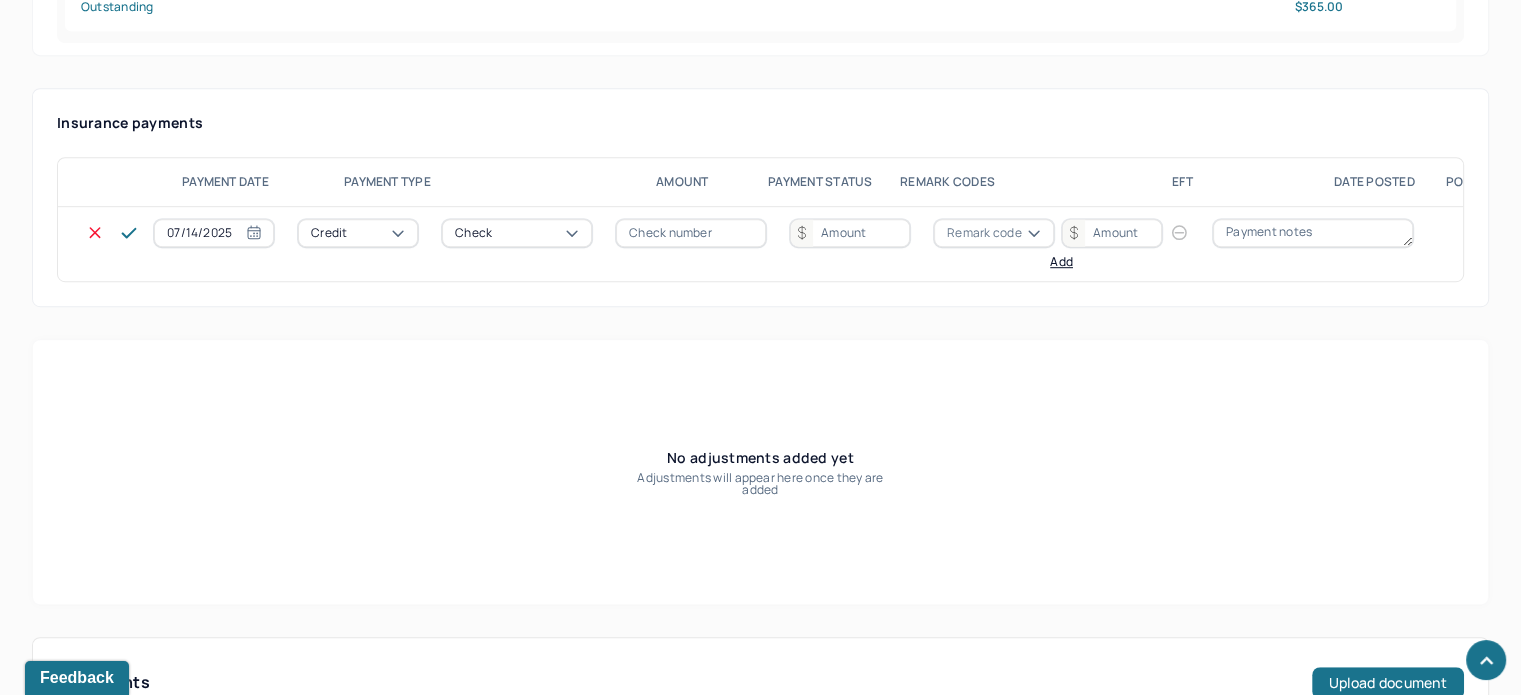 paste on "[NUMBER]" 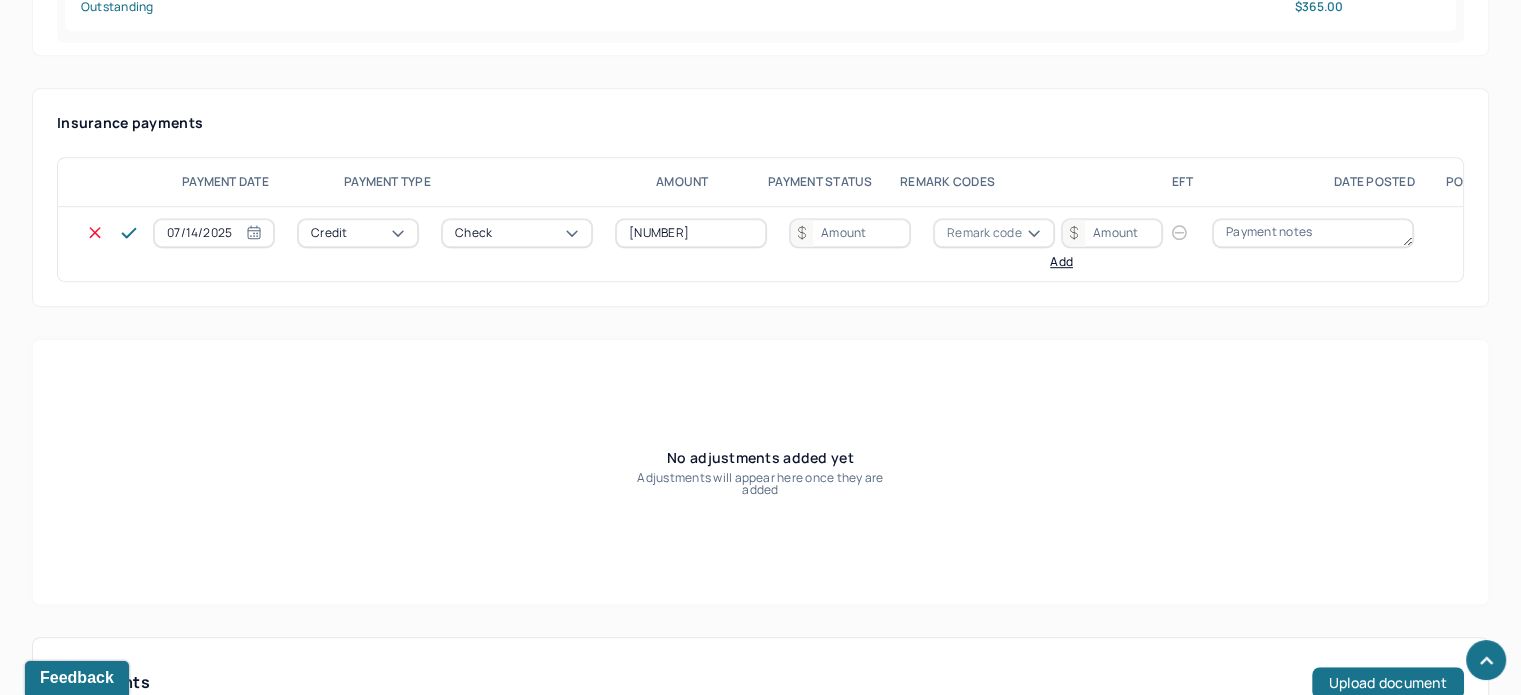 type on "[NUMBER]" 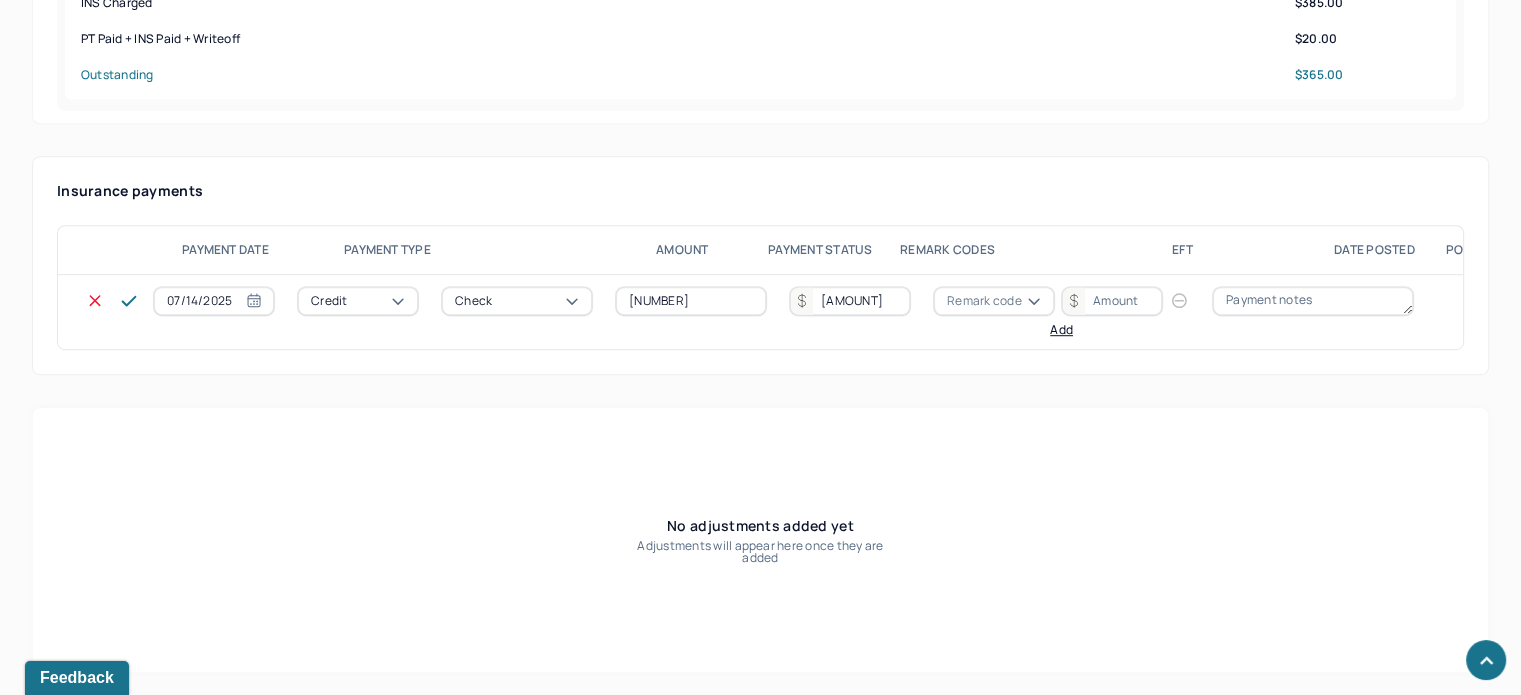scroll, scrollTop: 1100, scrollLeft: 0, axis: vertical 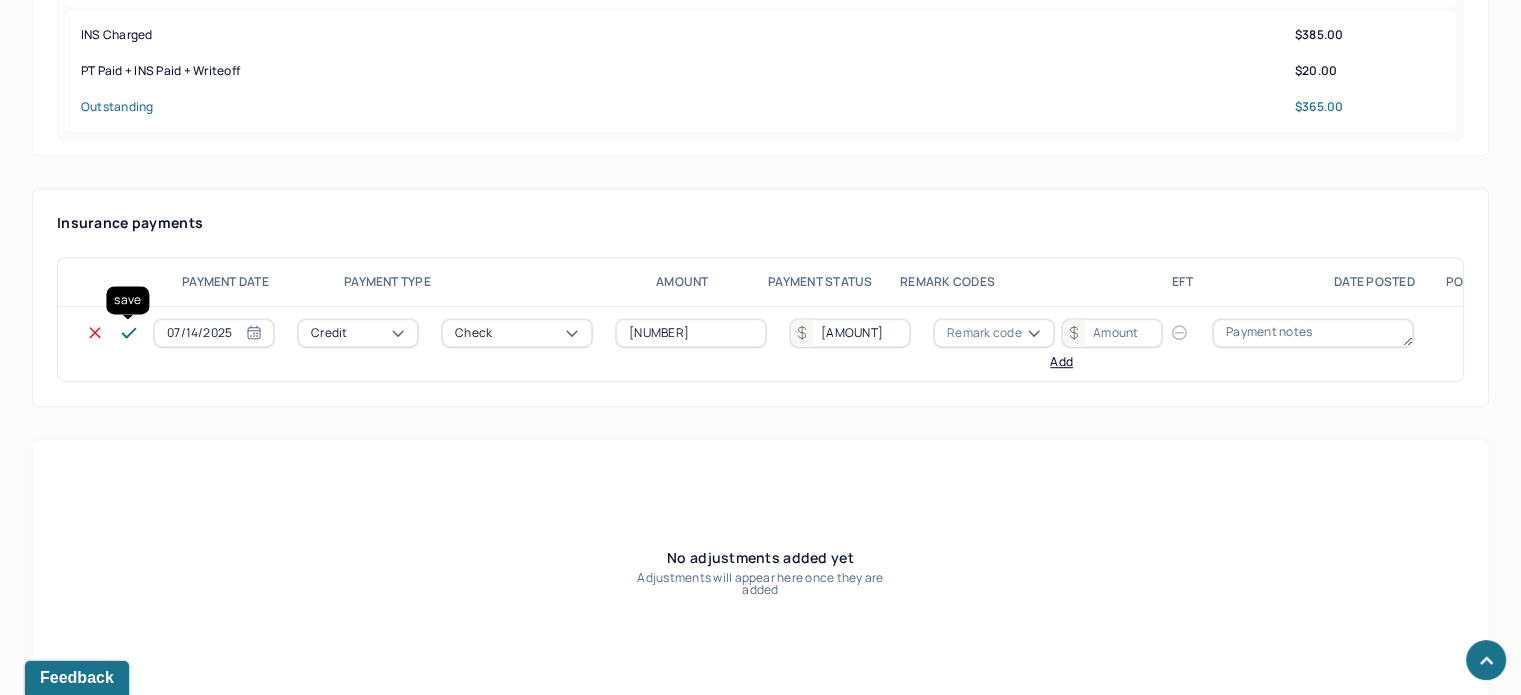 type on "[AMOUNT]" 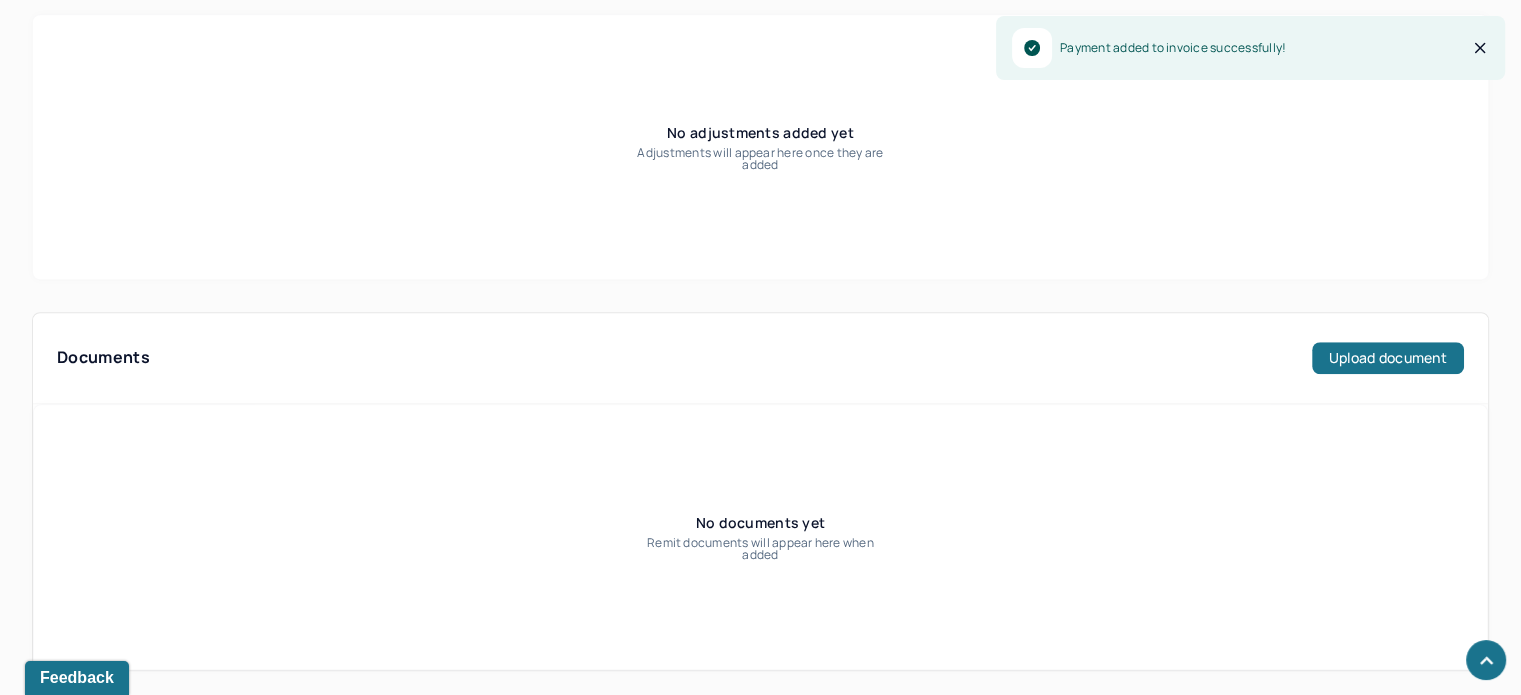 scroll, scrollTop: 1553, scrollLeft: 0, axis: vertical 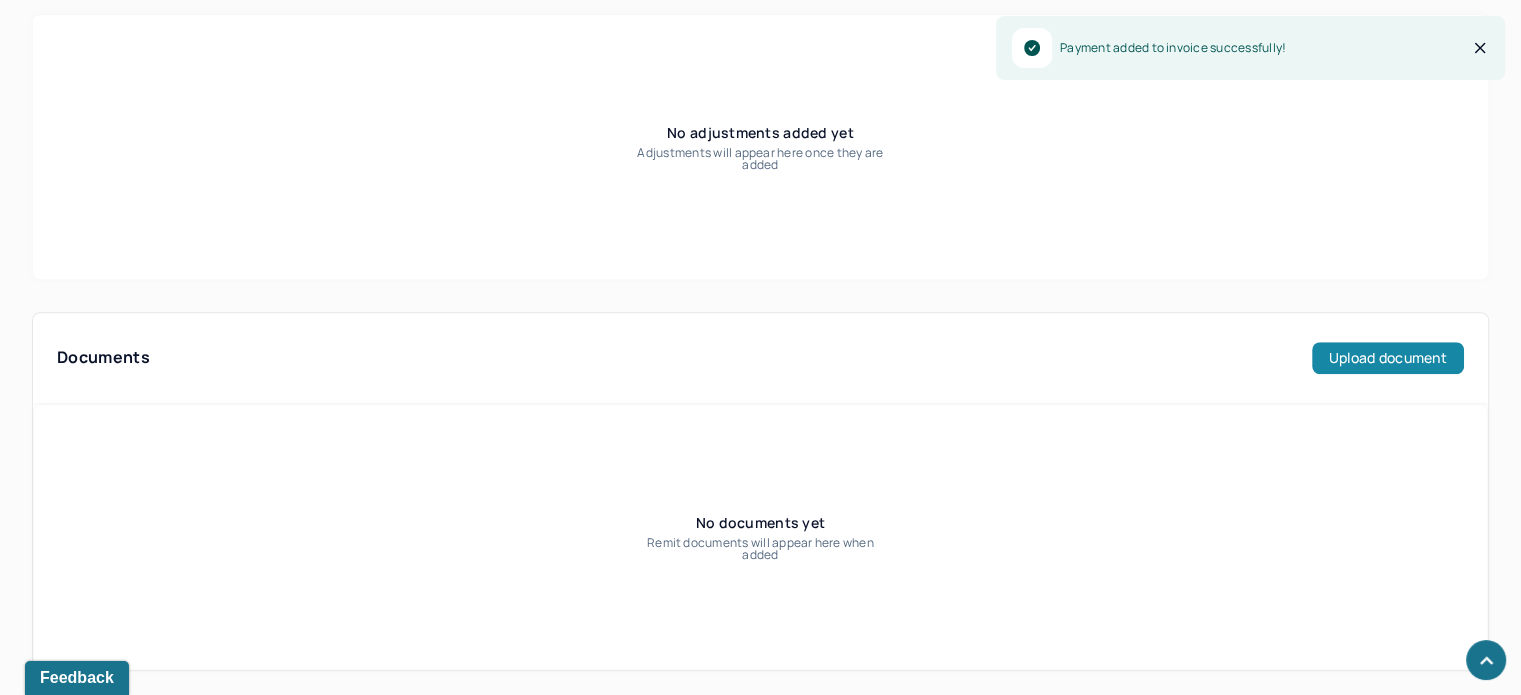 click on "Upload document" at bounding box center [1388, 358] 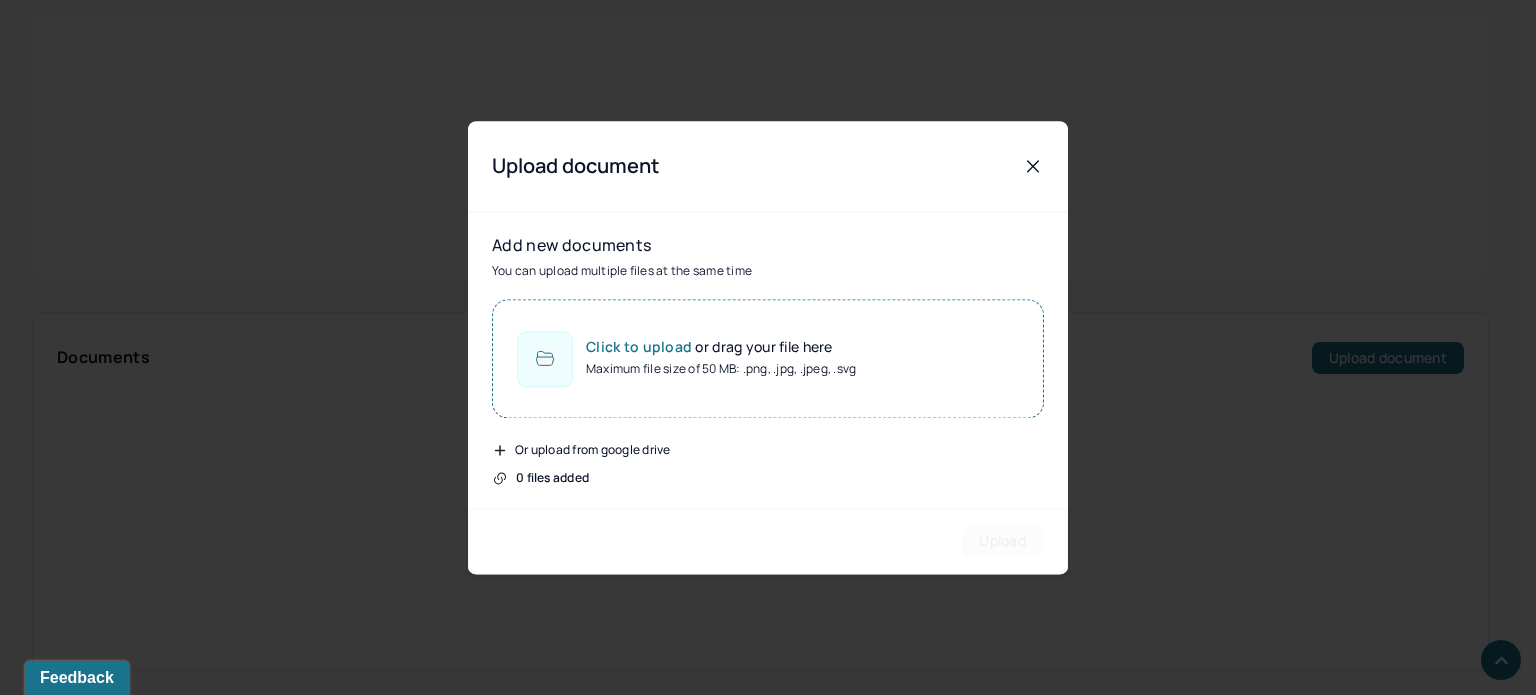 click on "Click to upload   or drag your file here" at bounding box center [721, 347] 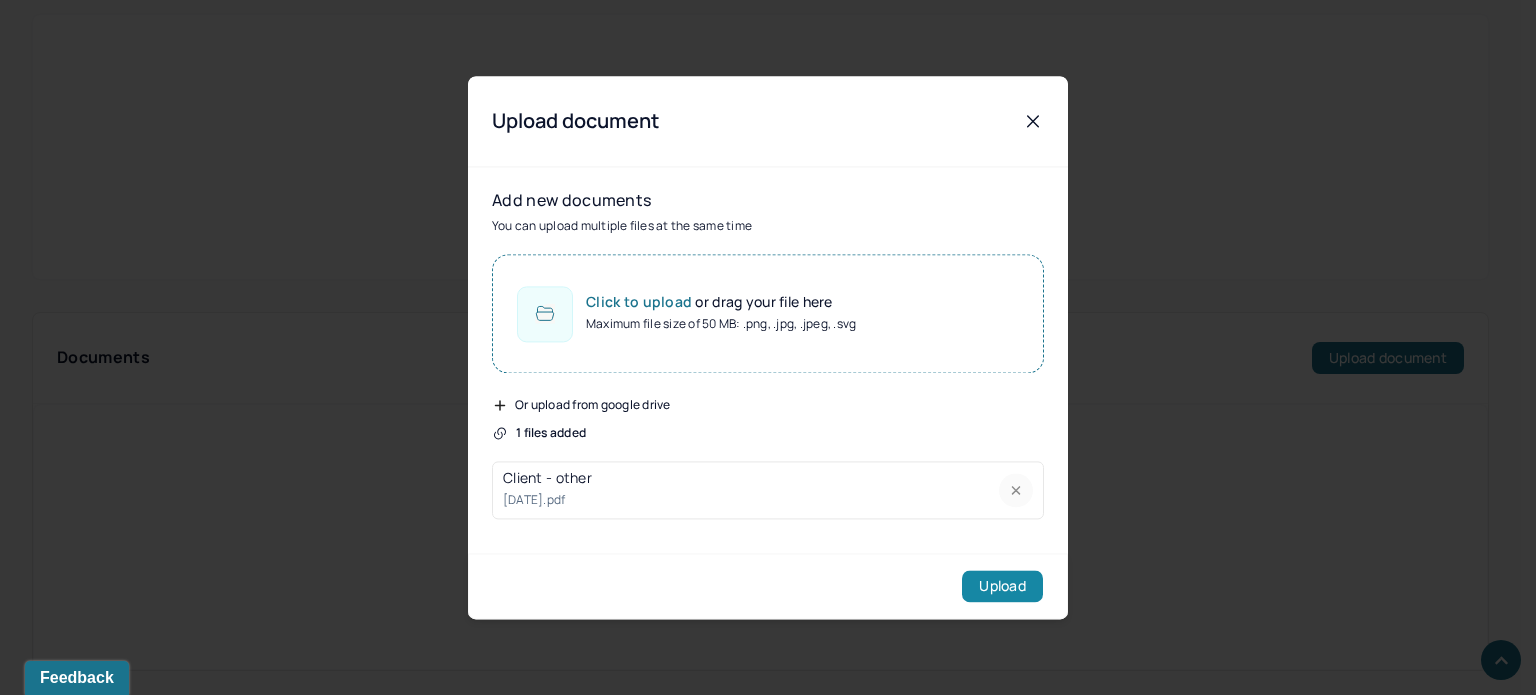 click on "Upload" at bounding box center [1002, 586] 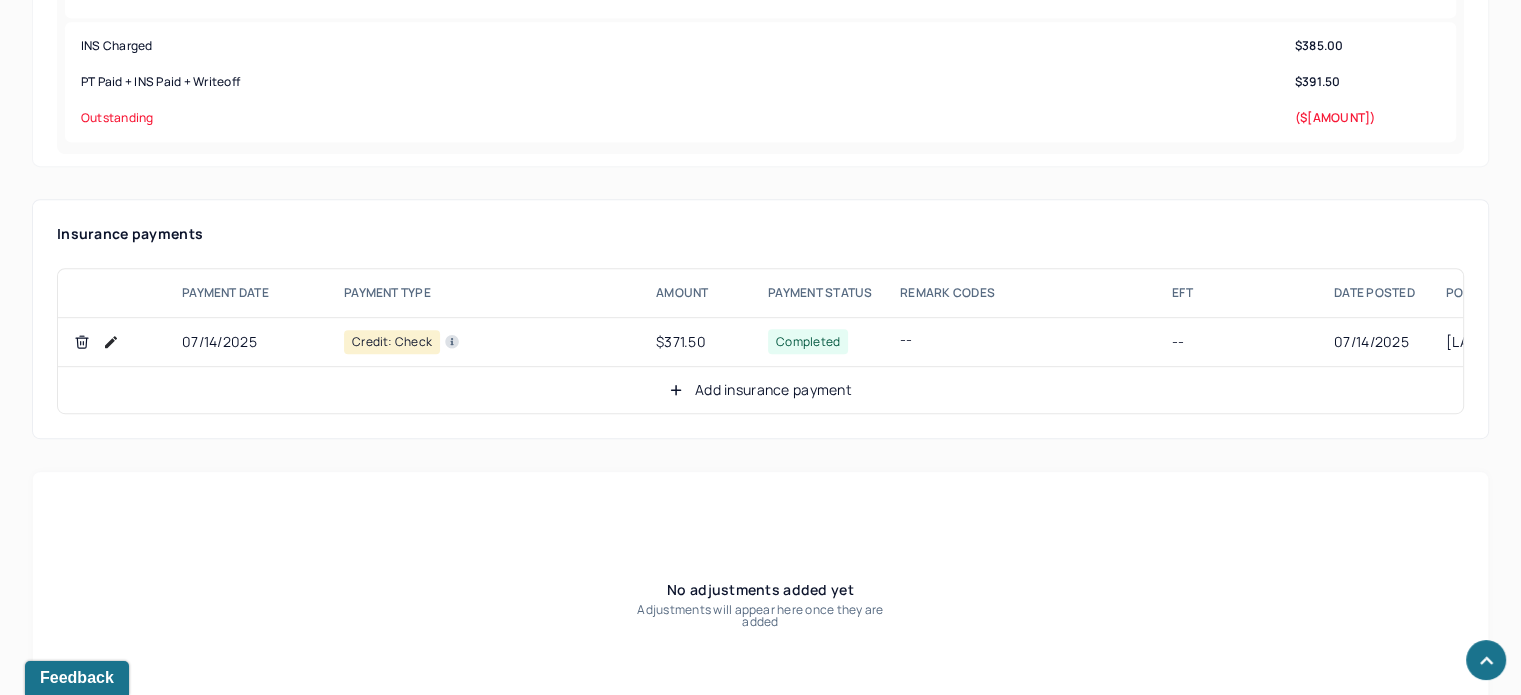 scroll, scrollTop: 1100, scrollLeft: 0, axis: vertical 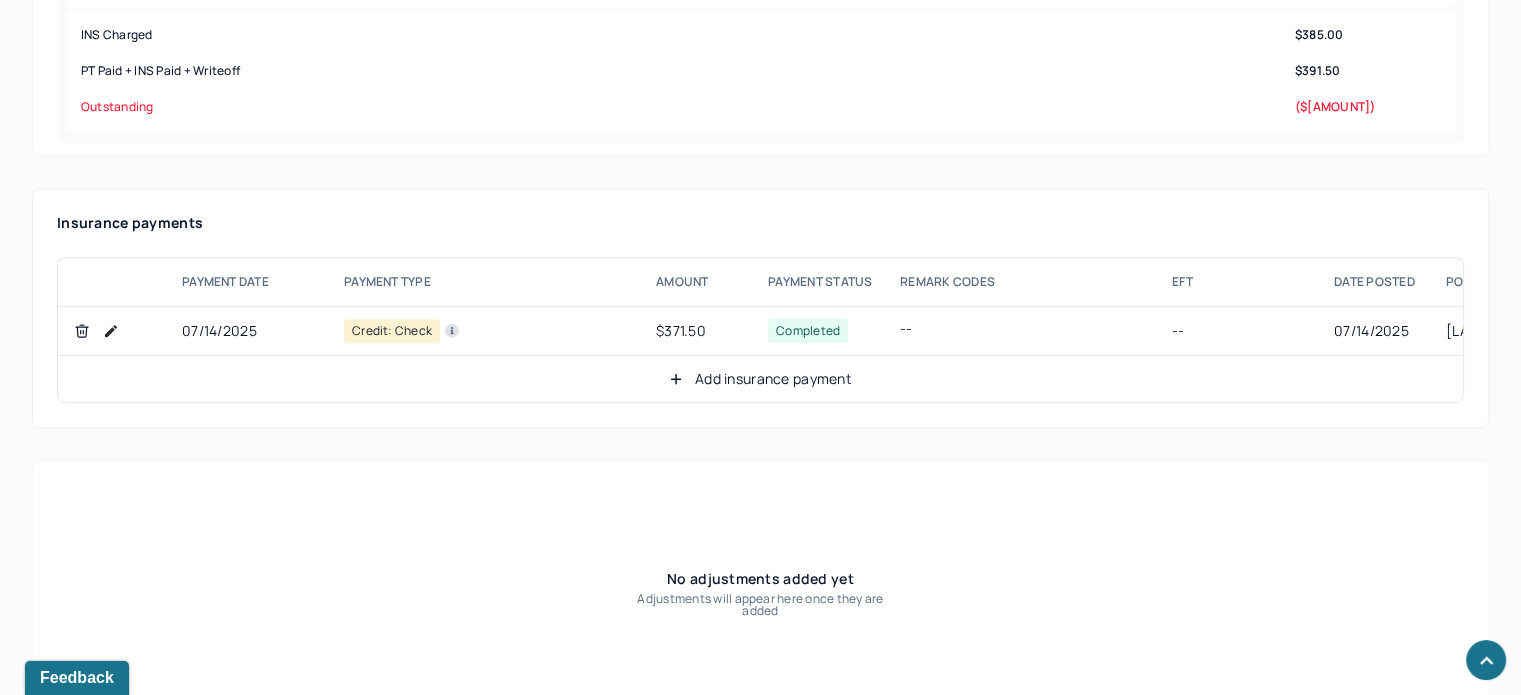 click on "Add insurance payment" at bounding box center (760, 379) 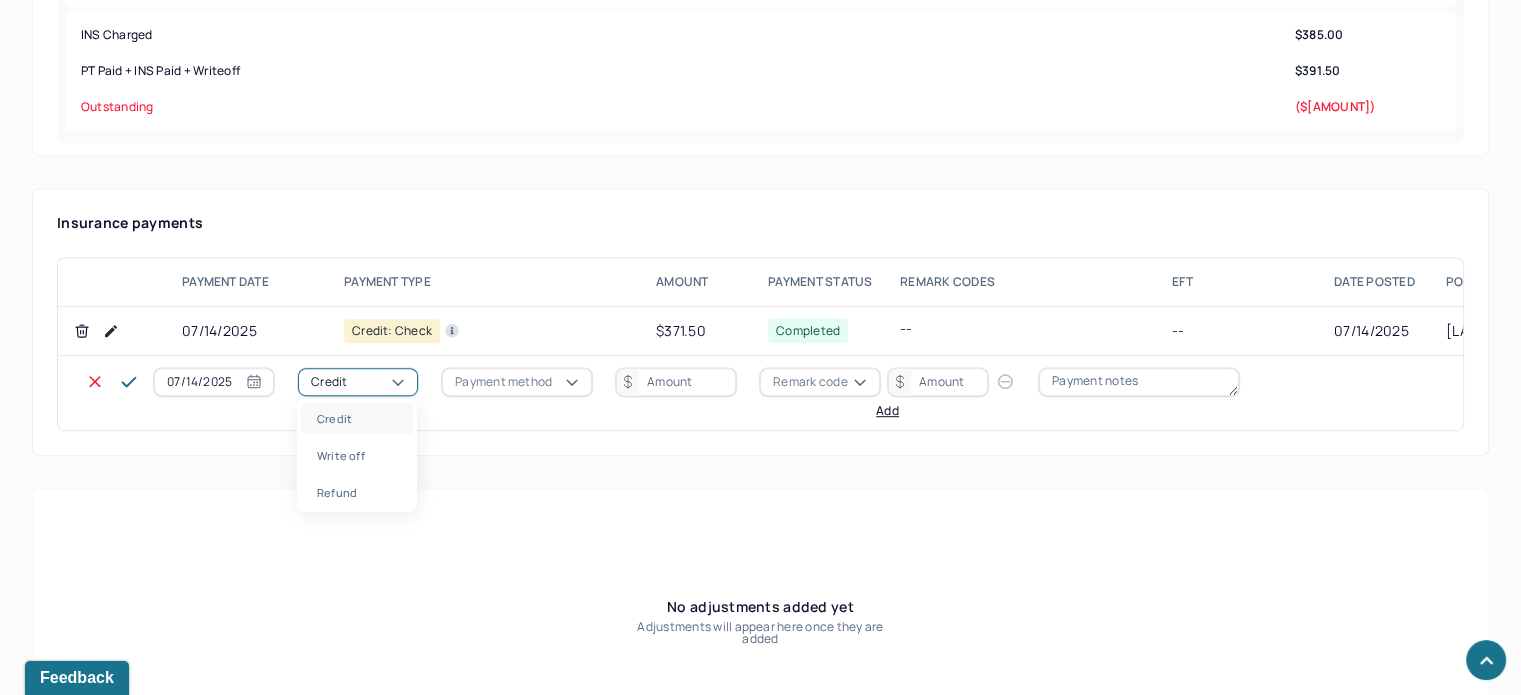 drag, startPoint x: 303, startPoint y: 375, endPoint x: 336, endPoint y: 426, distance: 60.74537 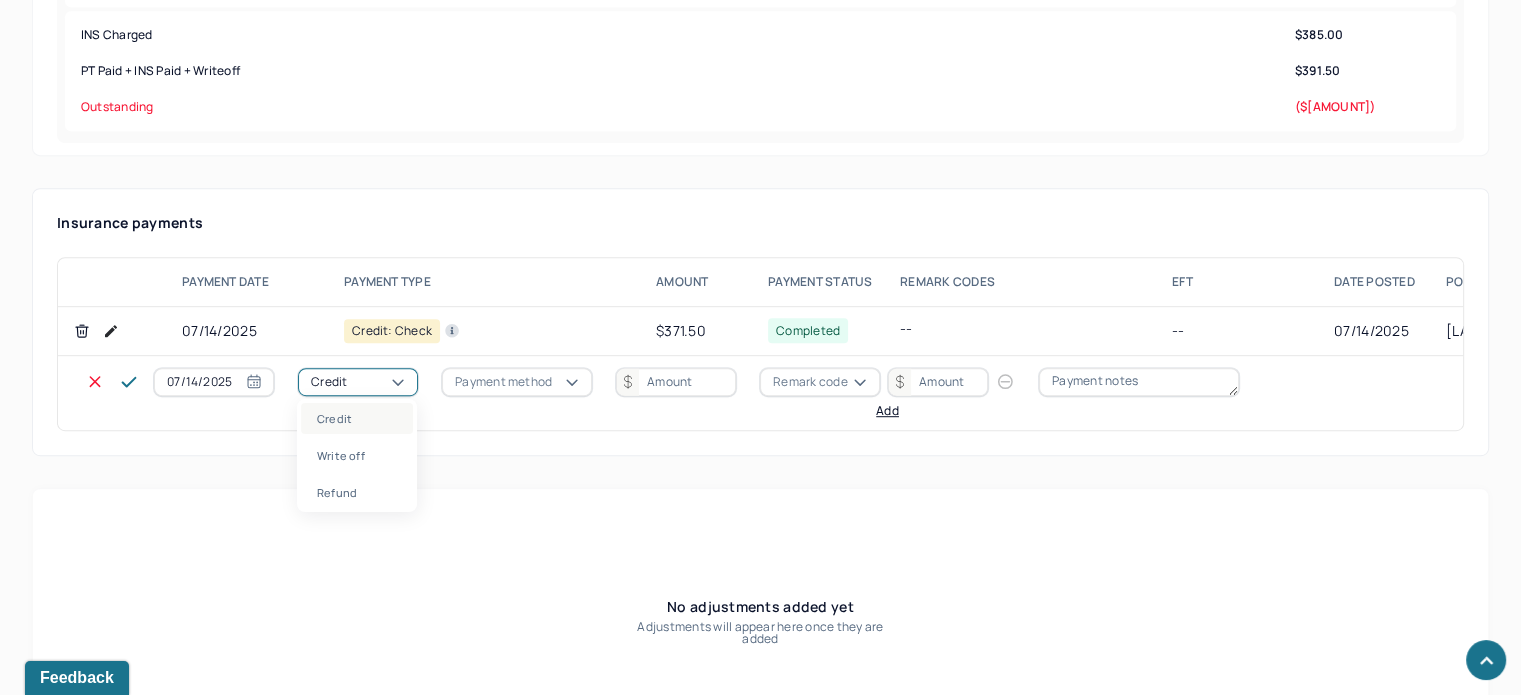 click on "Credit" at bounding box center [358, 382] 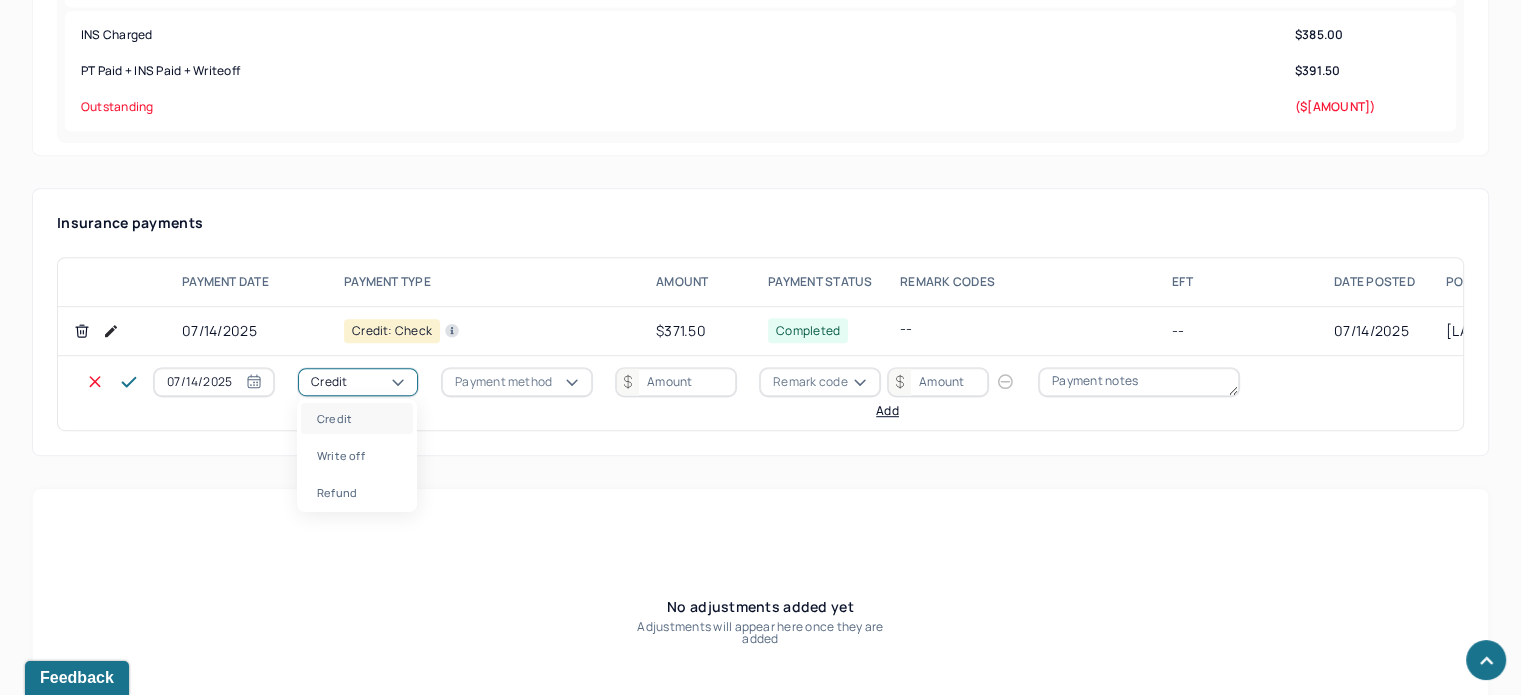 drag, startPoint x: 344, startPoint y: 439, endPoint x: 356, endPoint y: 455, distance: 20 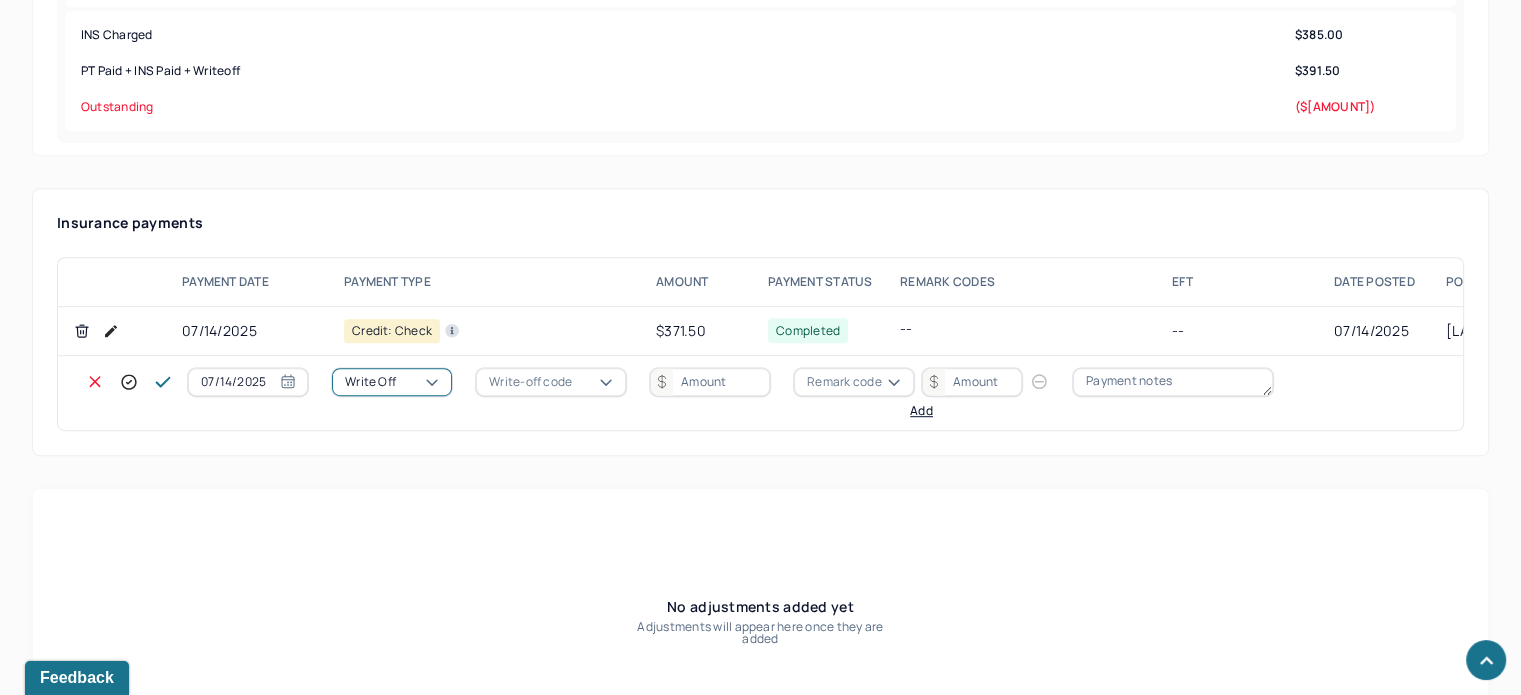 click on "Write-off code" at bounding box center (530, 382) 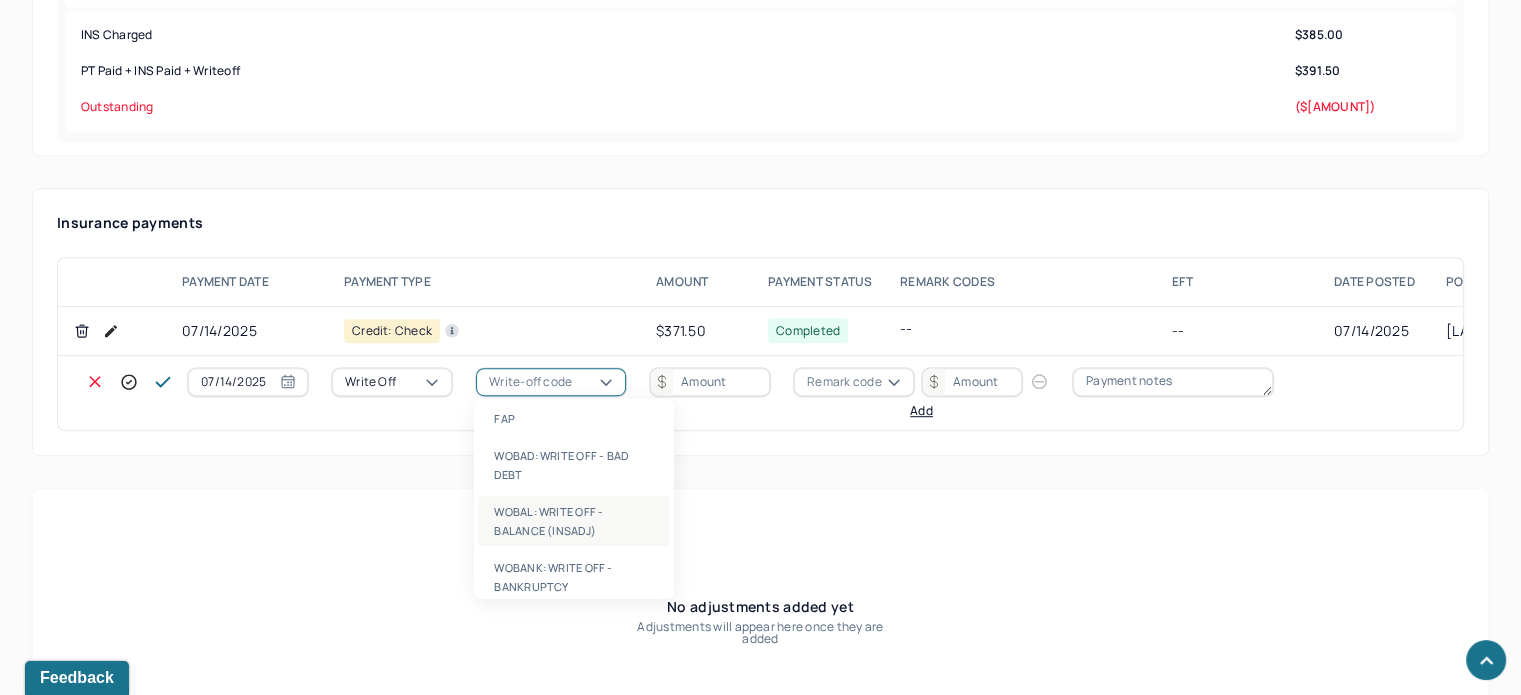 click on "WOBAL: WRITE OFF - BALANCE (INSADJ)" at bounding box center (574, 521) 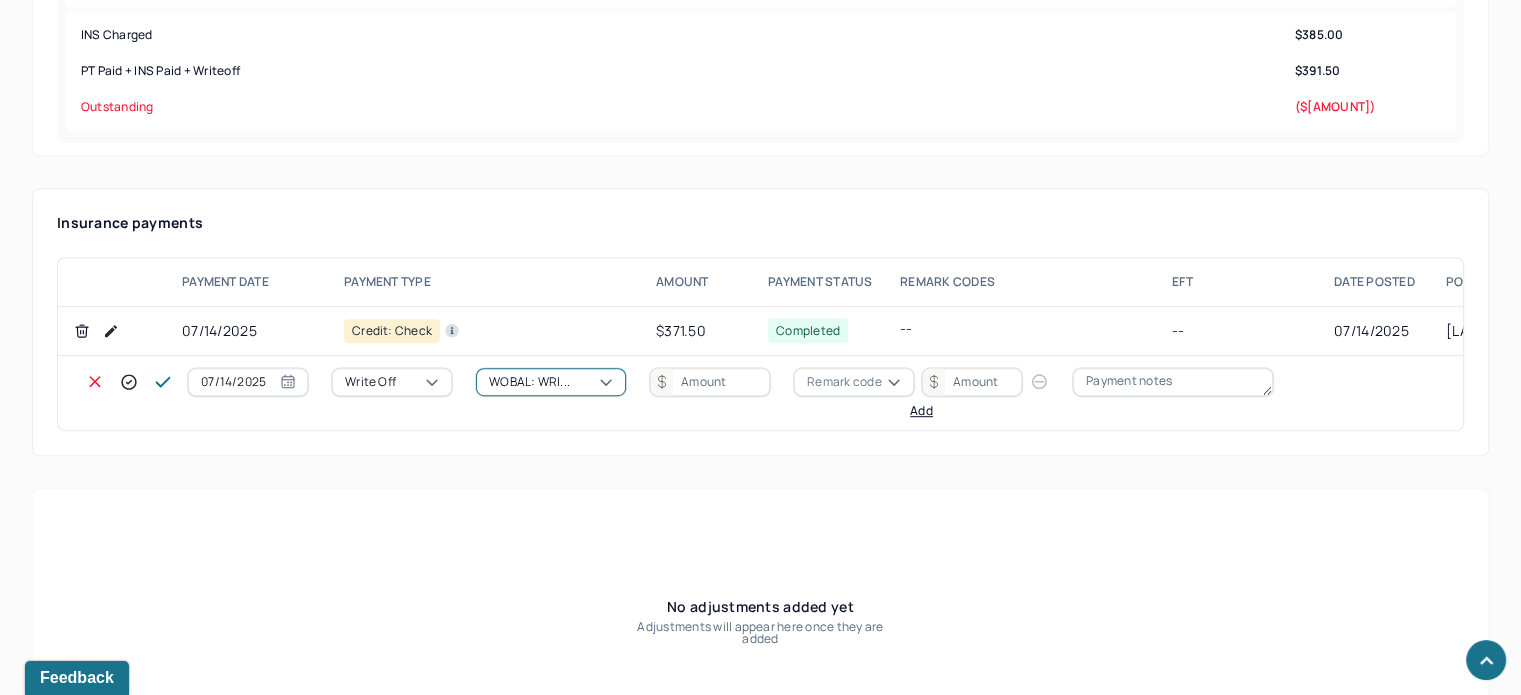 drag, startPoint x: 684, startPoint y: 375, endPoint x: 698, endPoint y: 376, distance: 14.035668 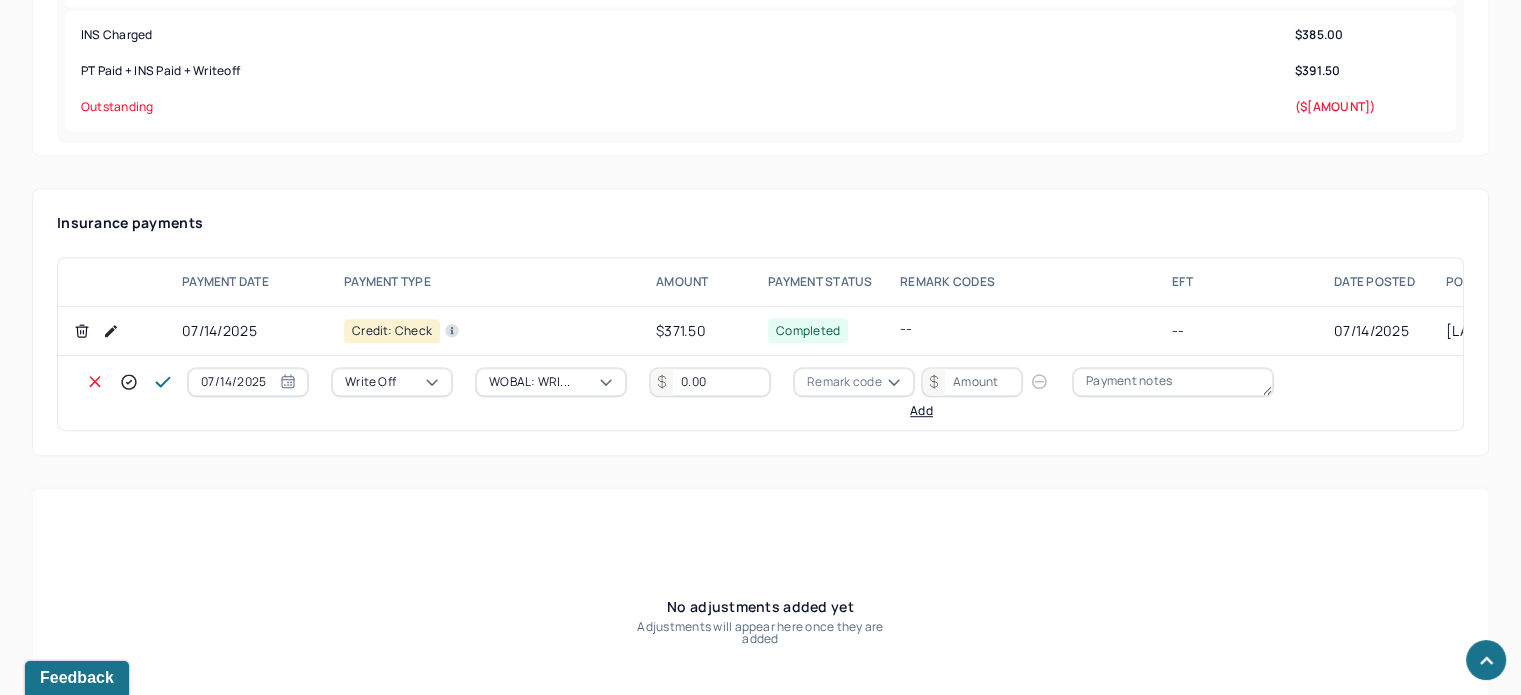 type on "0.00" 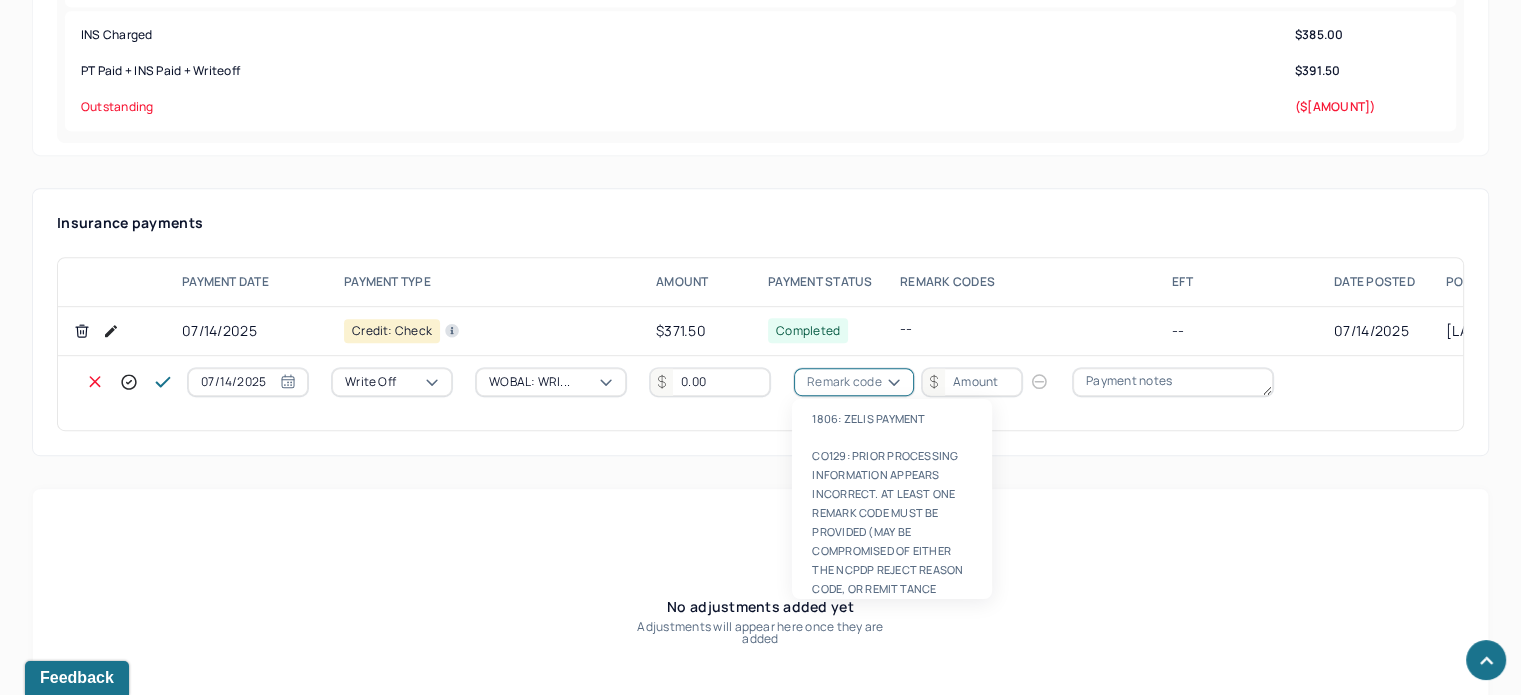 click on "Remark code" at bounding box center (844, 382) 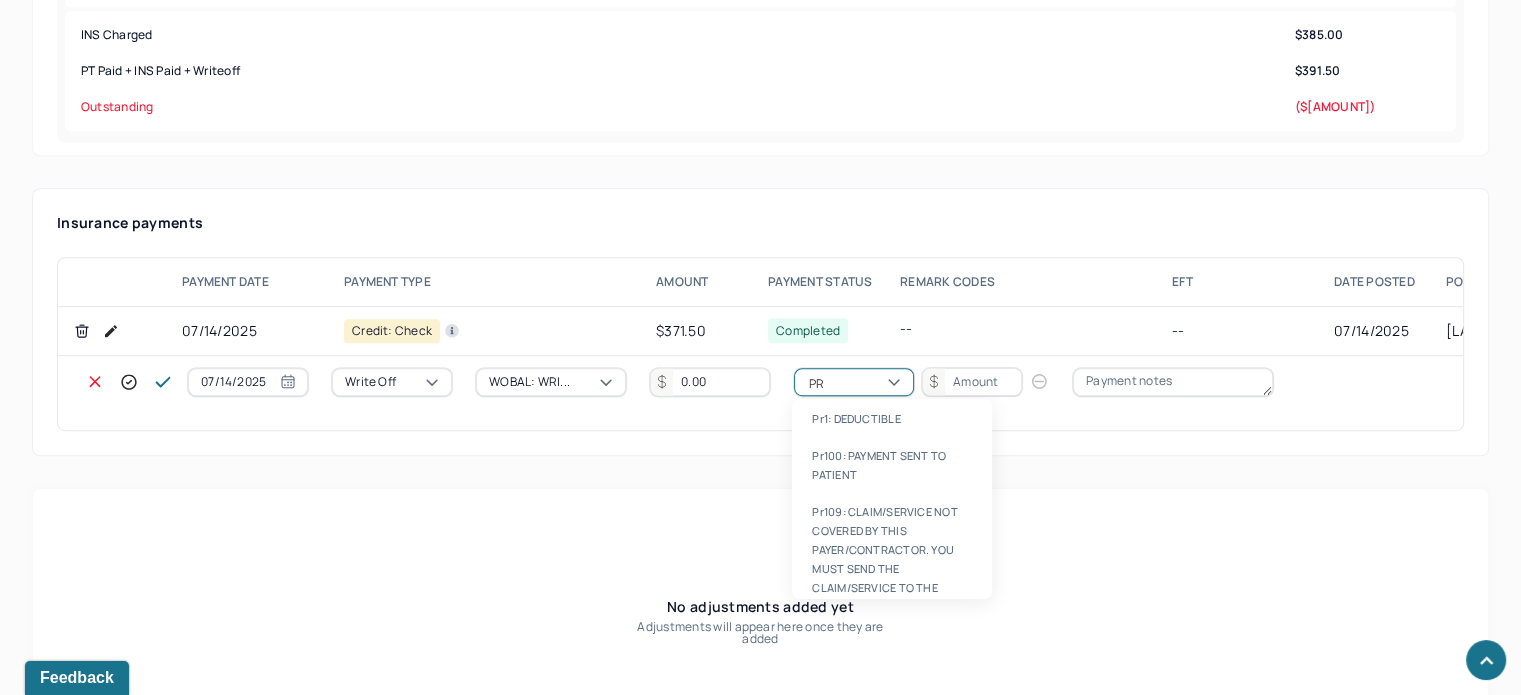 type on "PR2" 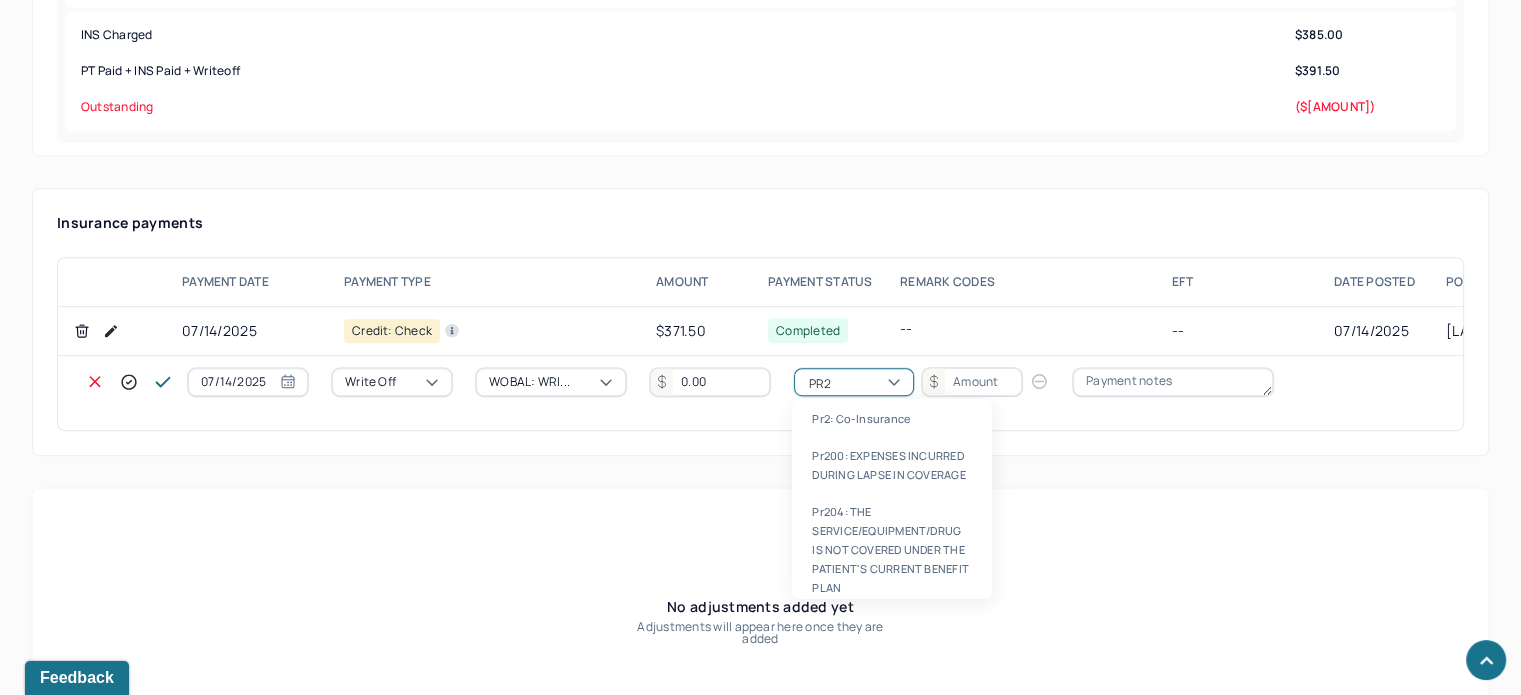 type 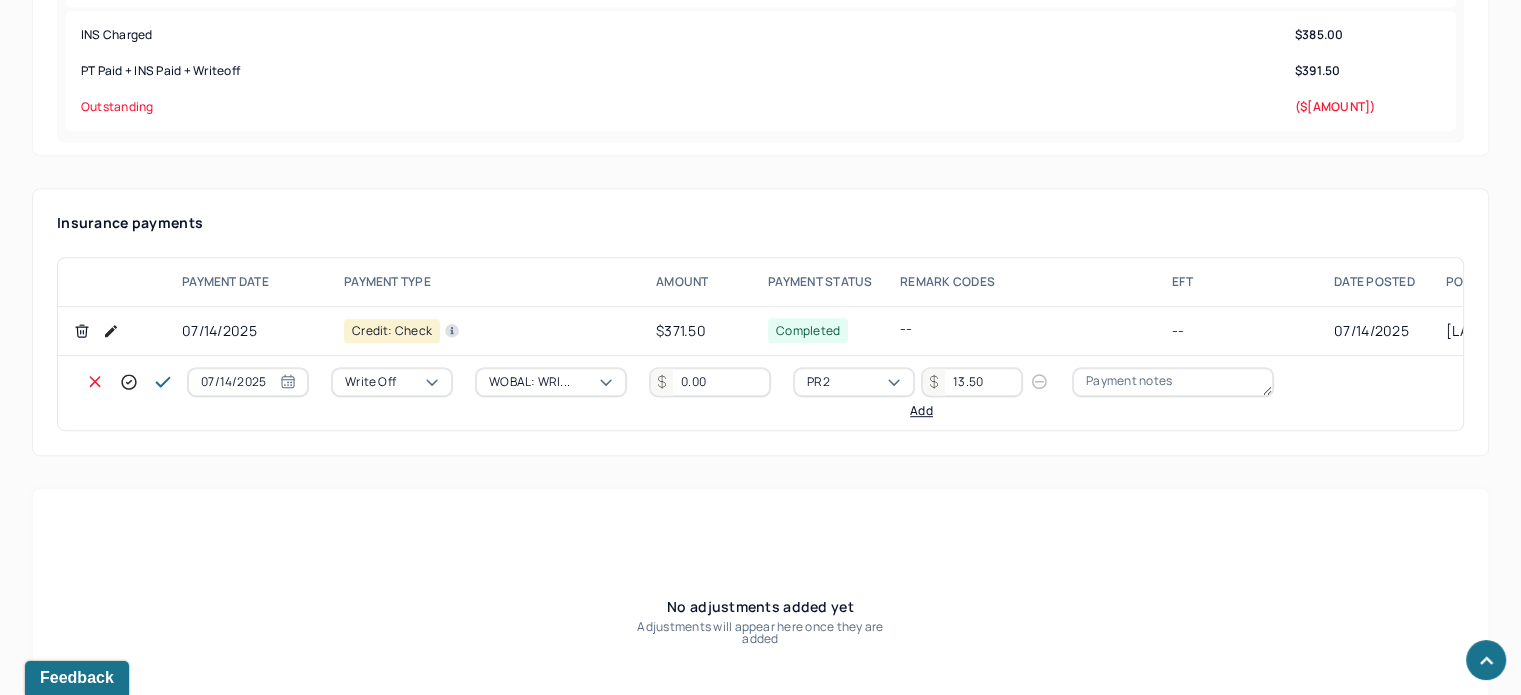 type on "13.50" 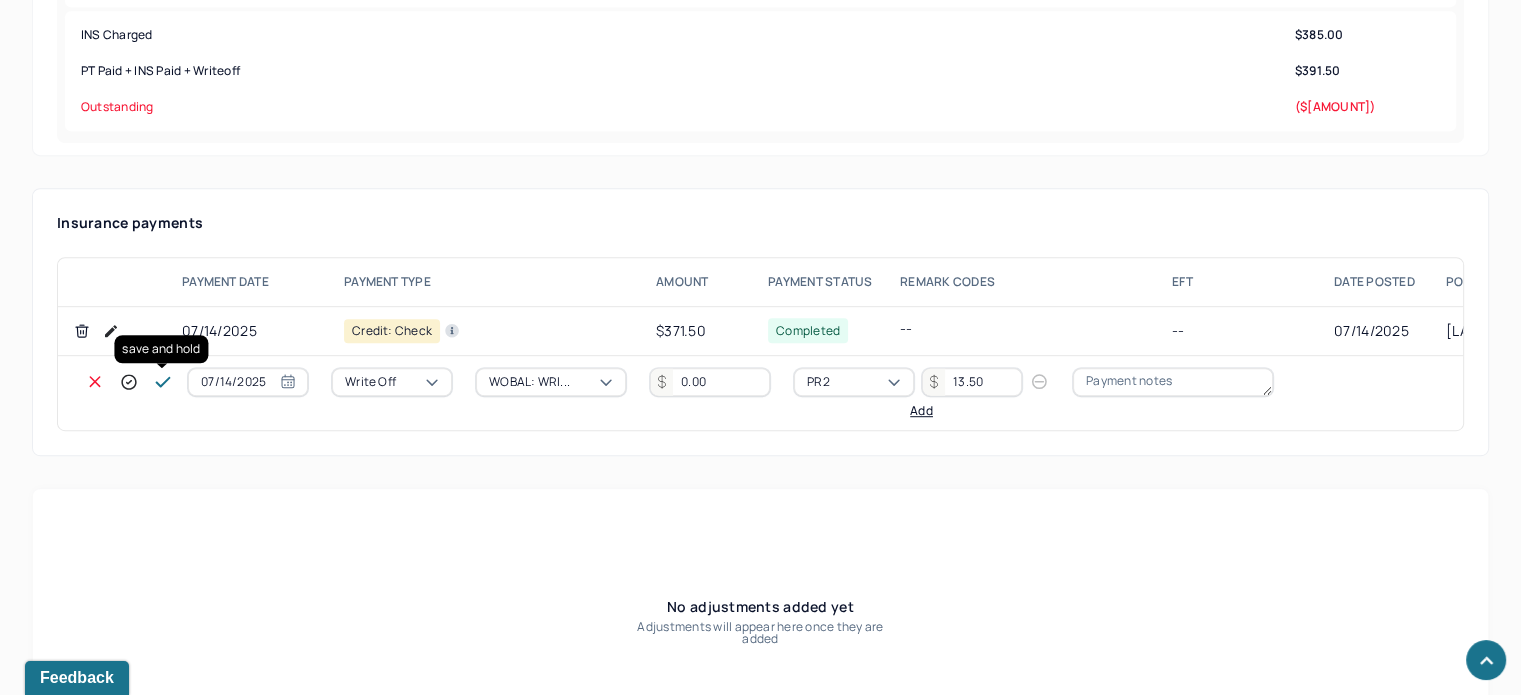 click 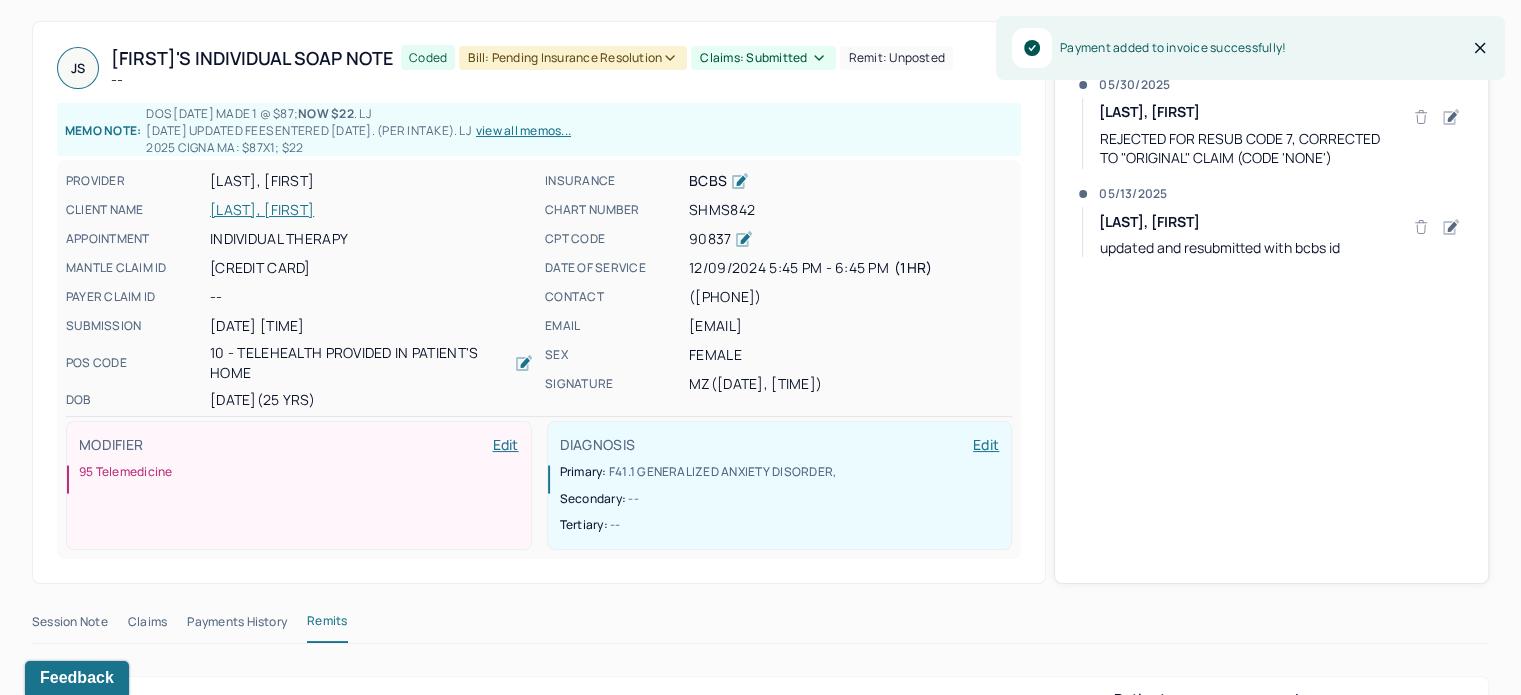 scroll, scrollTop: 100, scrollLeft: 0, axis: vertical 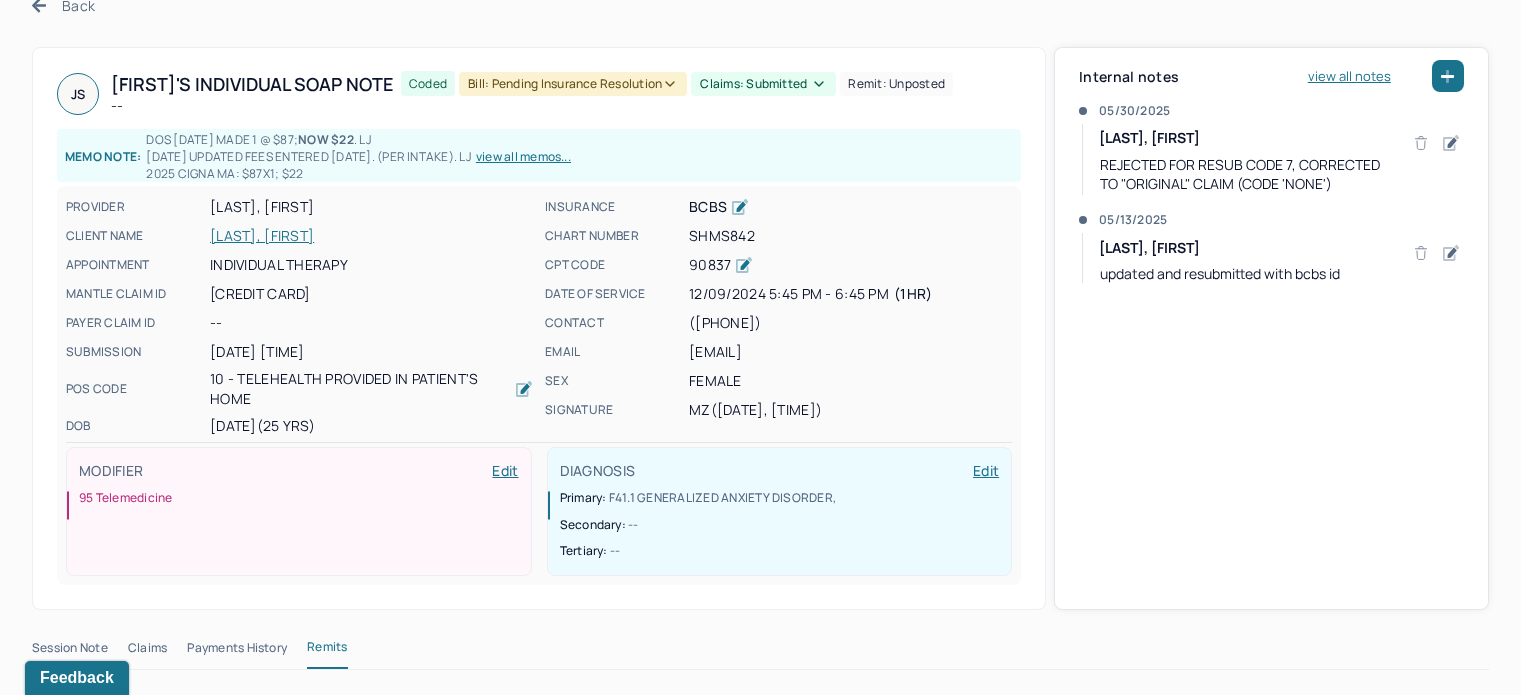 click on "Claims: submitted" at bounding box center (763, 84) 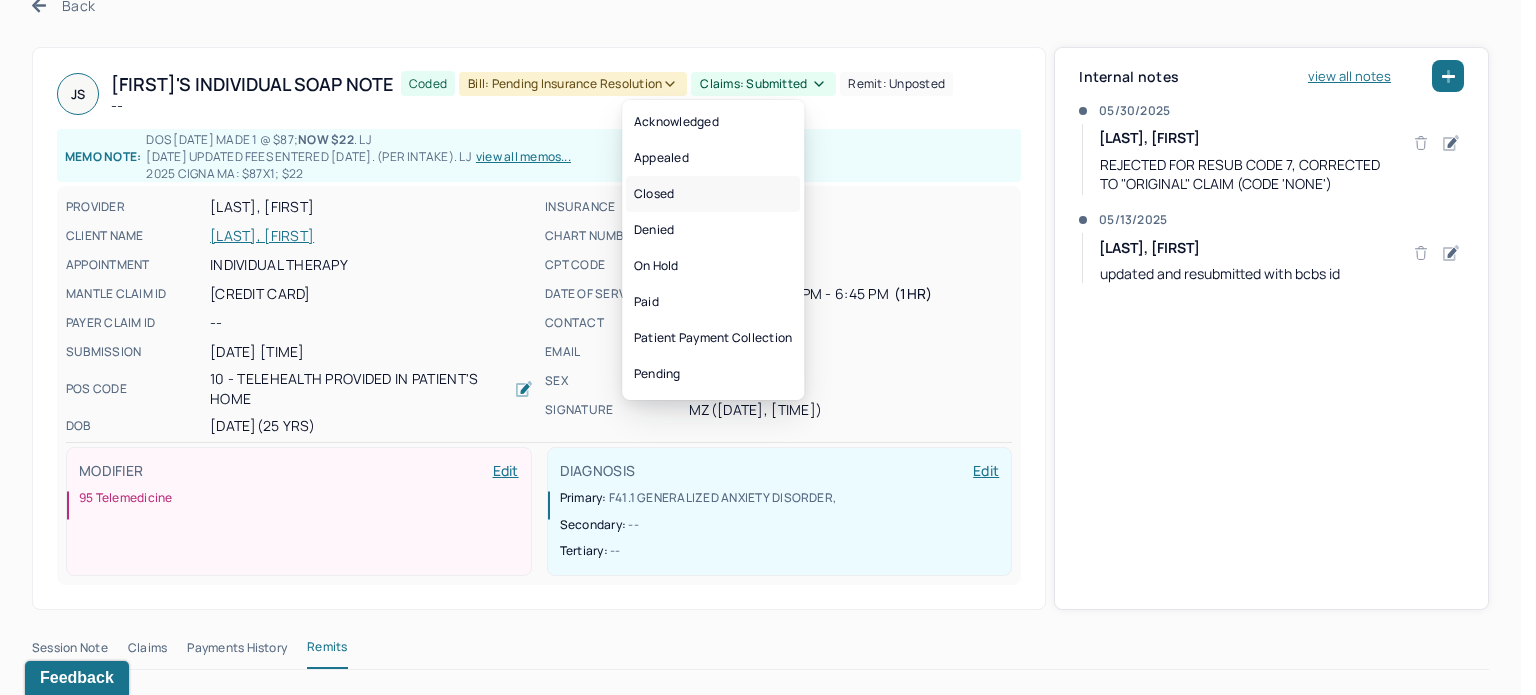 click on "Closed" at bounding box center [713, 194] 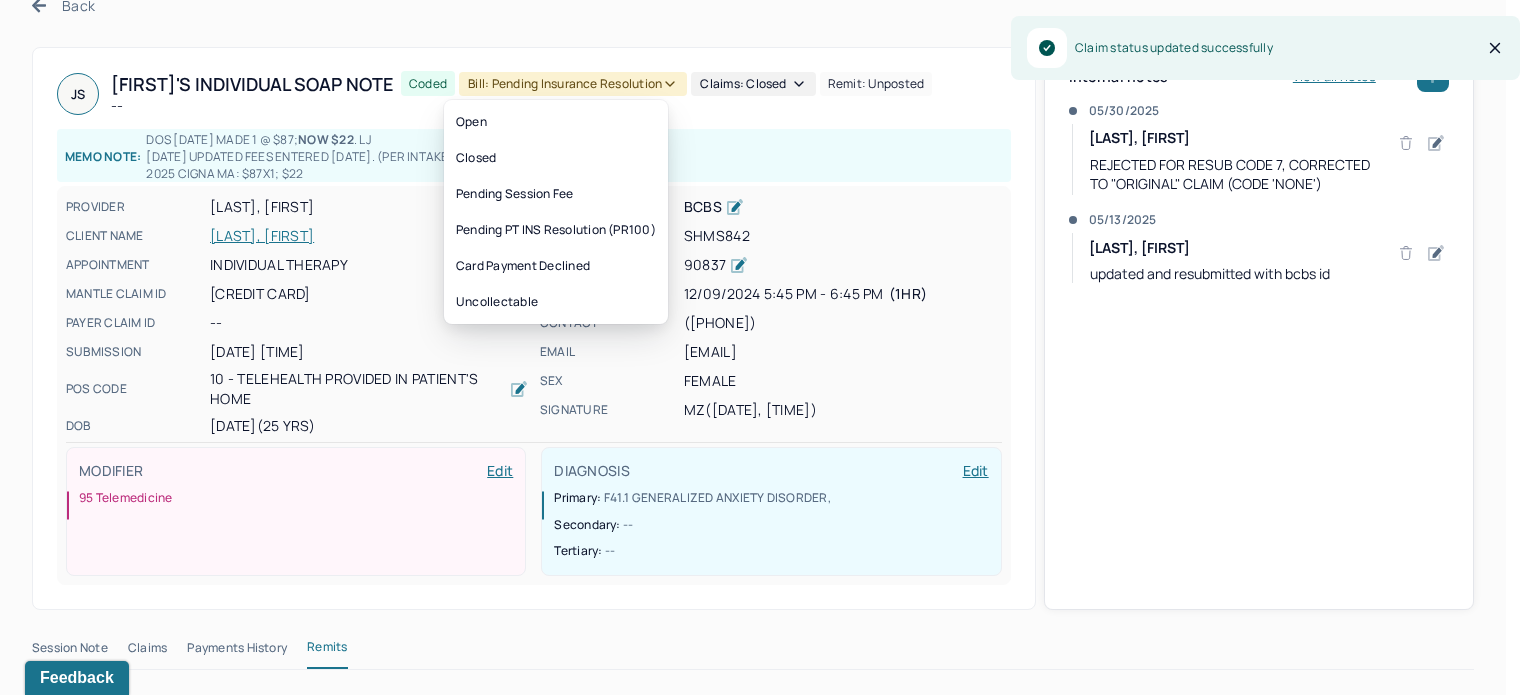 click on "Bill: Pending Insurance Resolution" at bounding box center [573, 84] 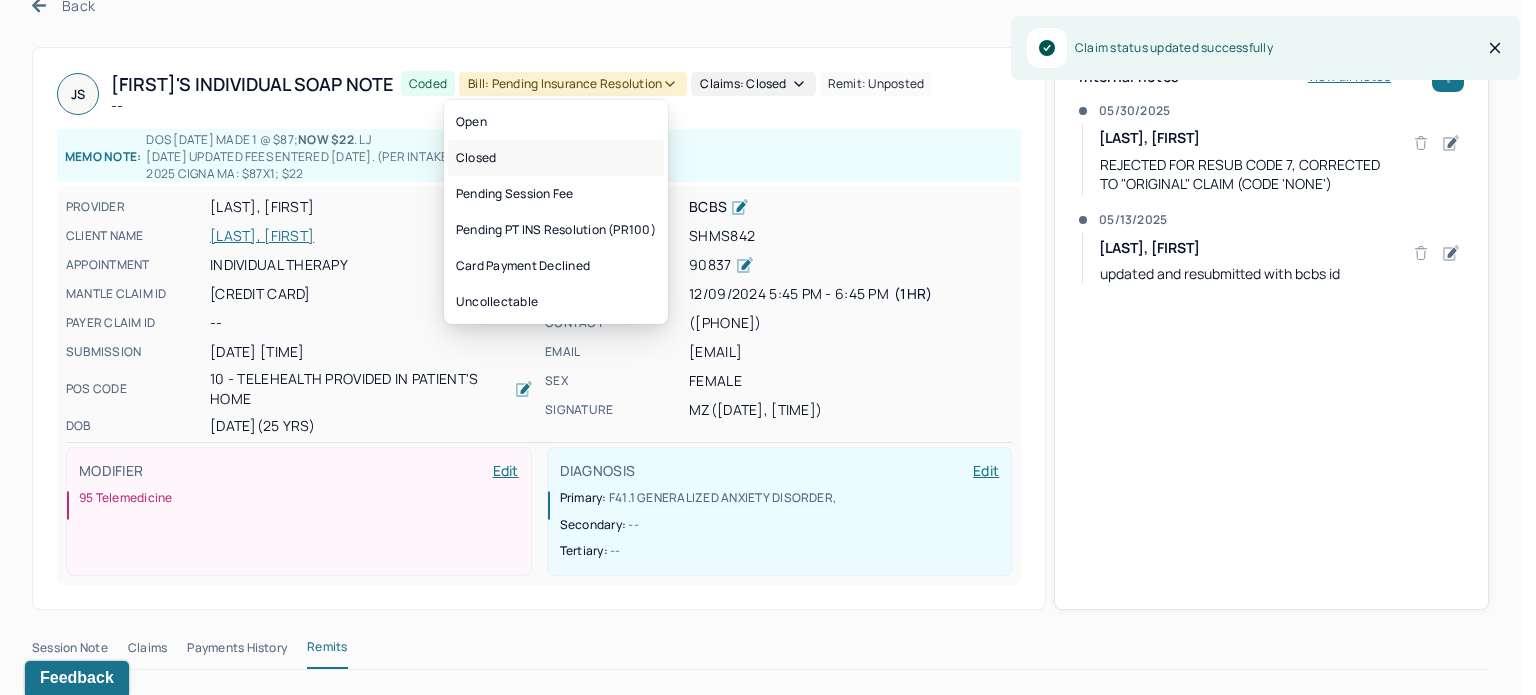 click on "Closed" at bounding box center [556, 158] 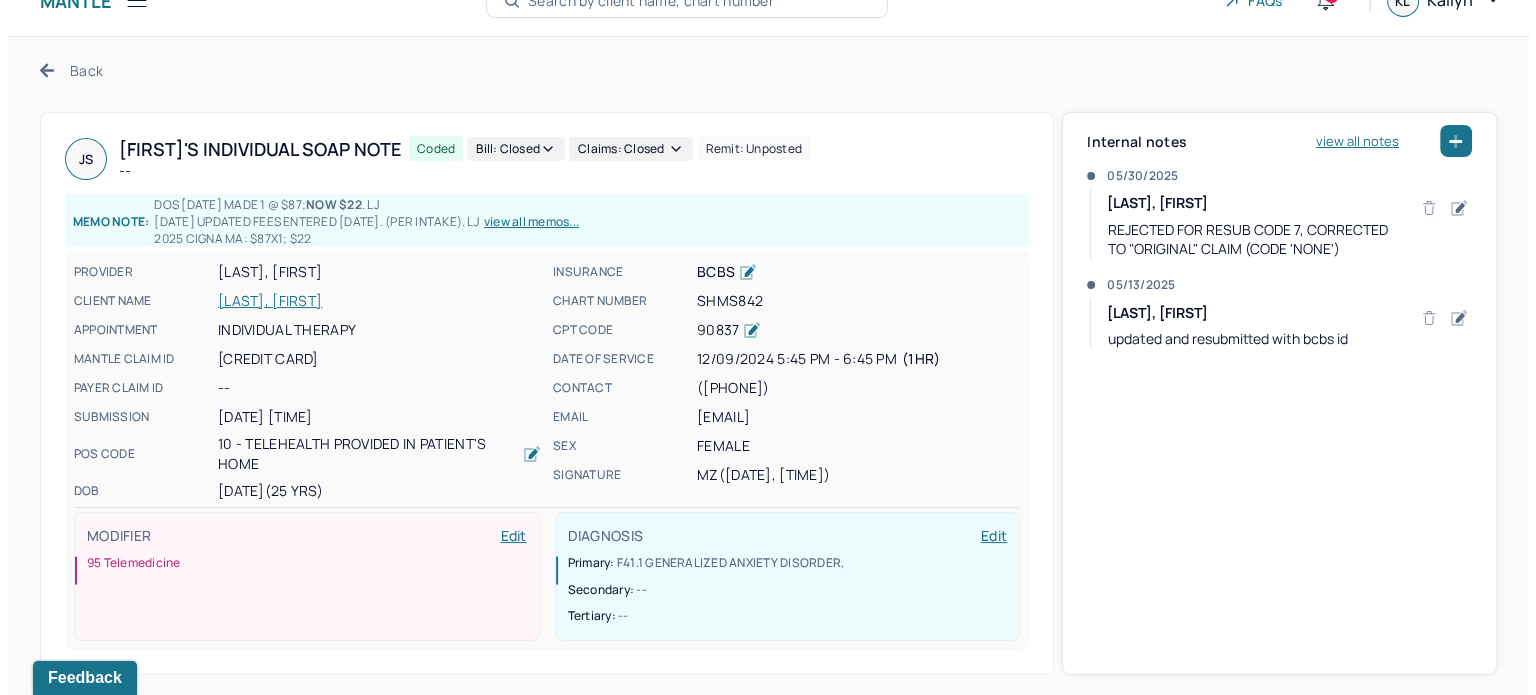scroll, scrollTop: 0, scrollLeft: 0, axis: both 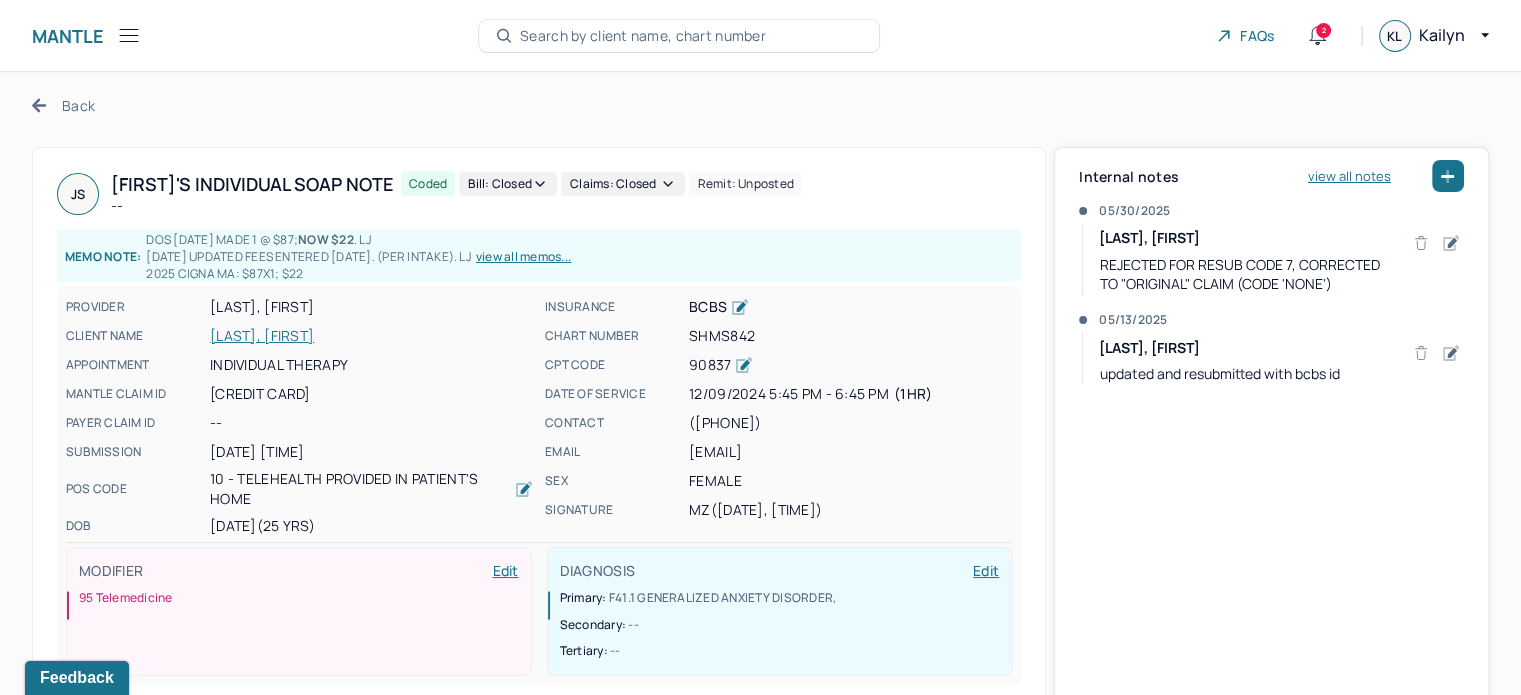 click on "Back" at bounding box center (63, 105) 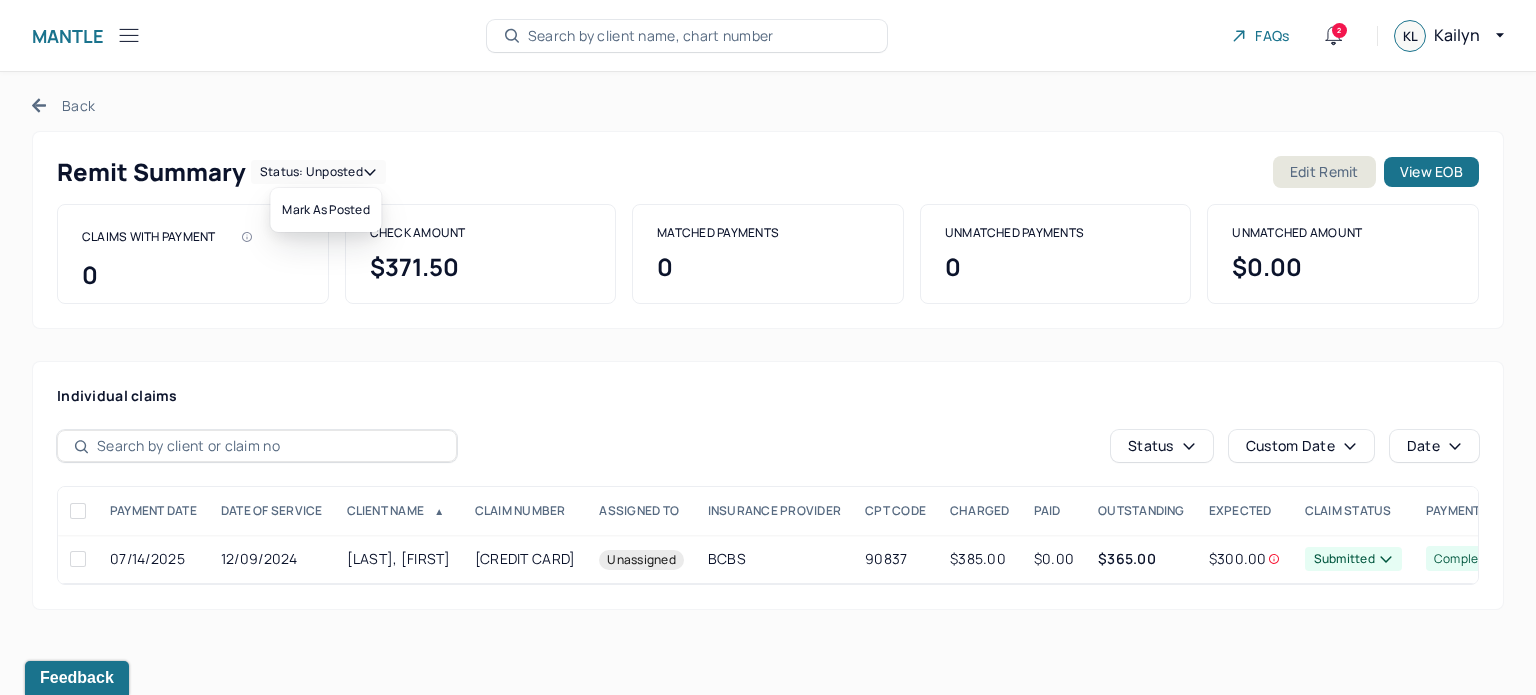 click on "Status: unposted" at bounding box center [318, 172] 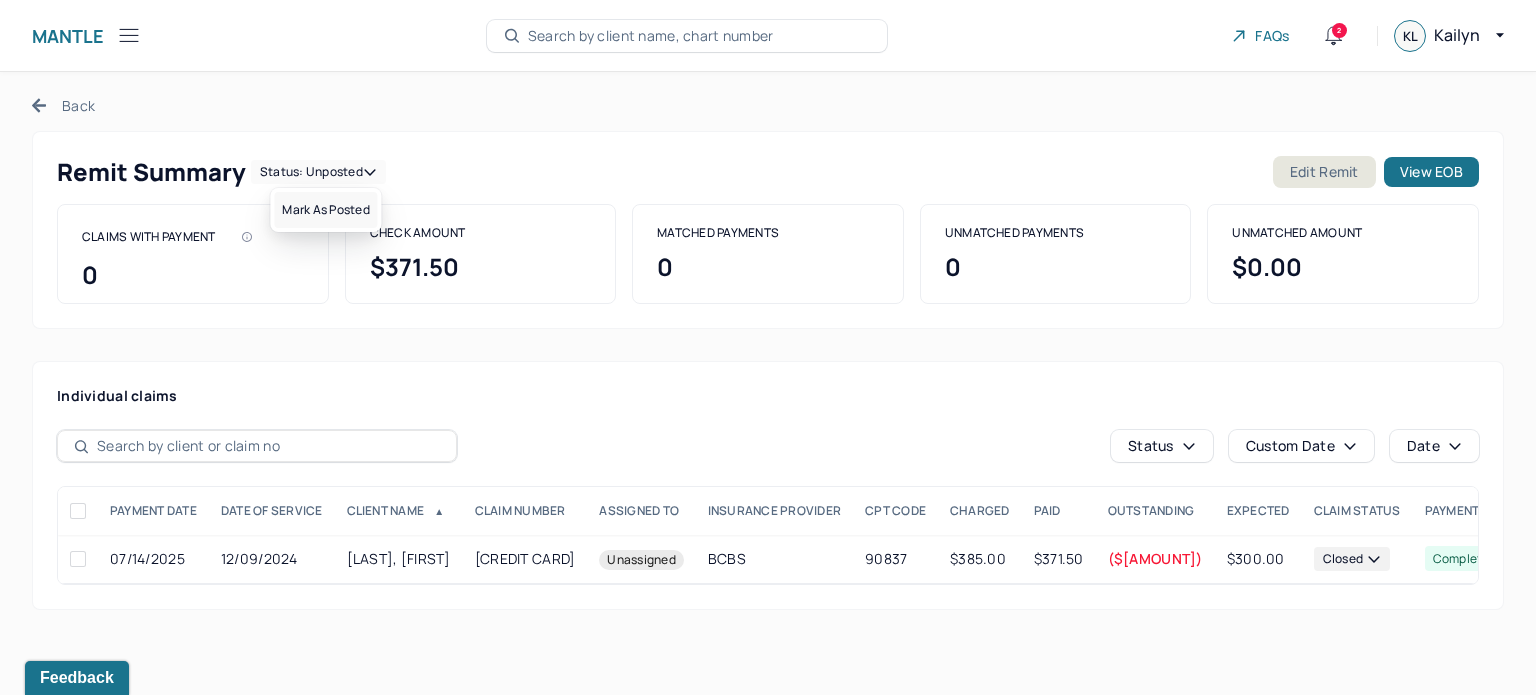 click on "Mark as Posted" at bounding box center [325, 210] 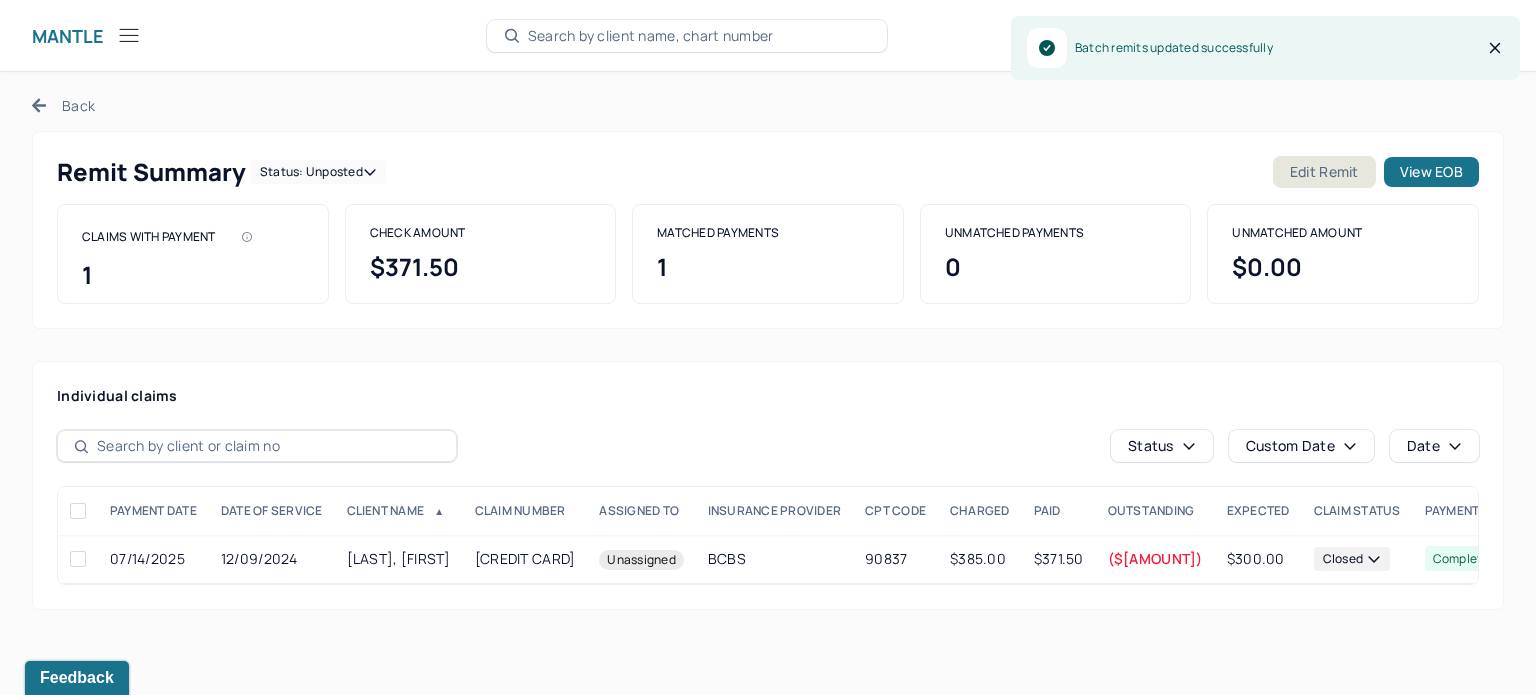 click on "Back" at bounding box center (63, 105) 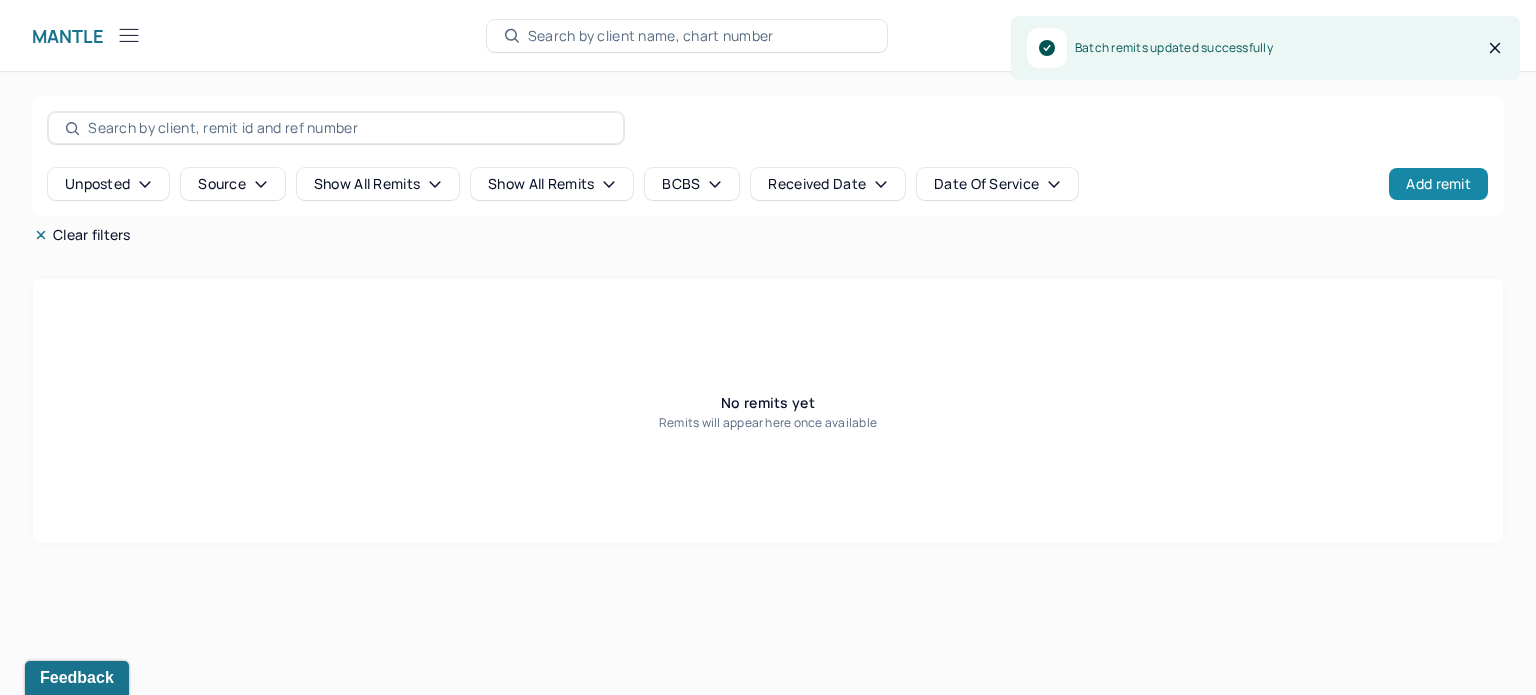 click on "Add remit" at bounding box center [1438, 184] 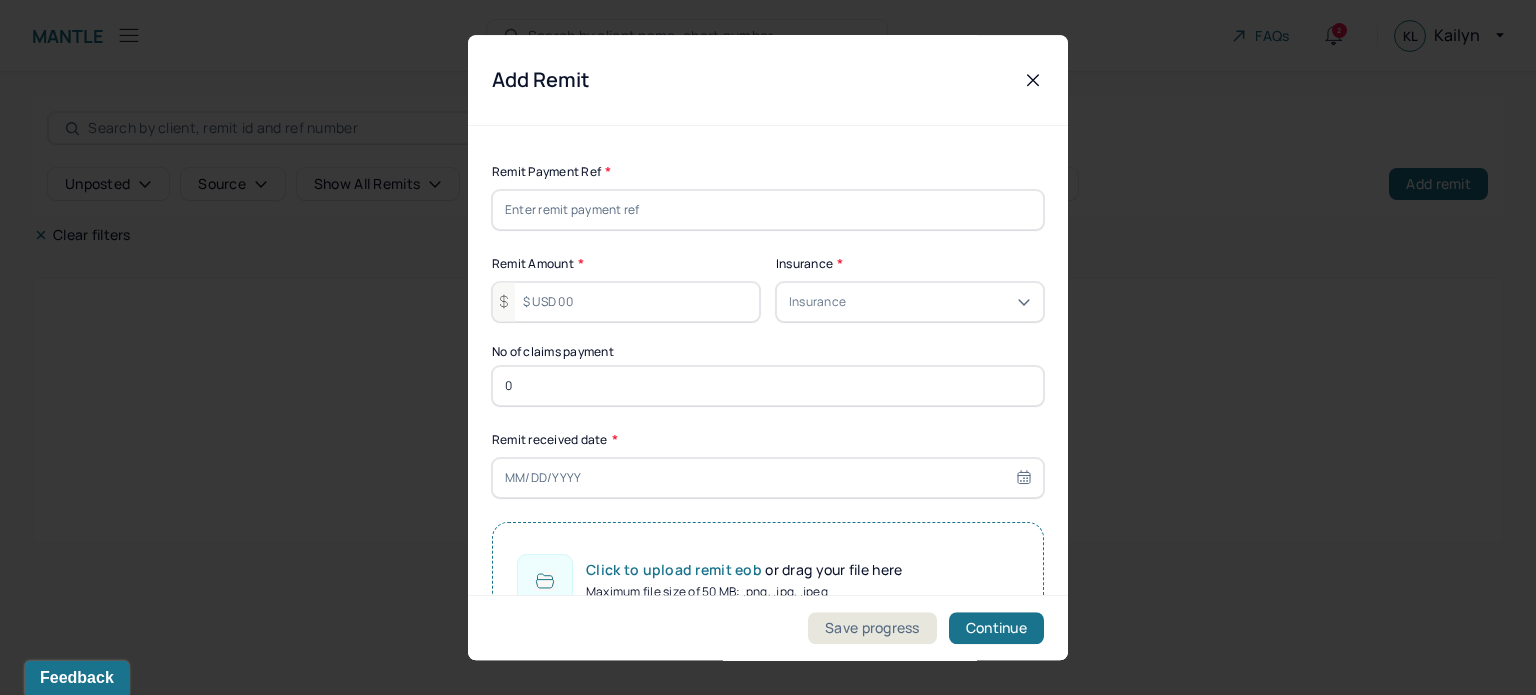 click at bounding box center (768, 210) 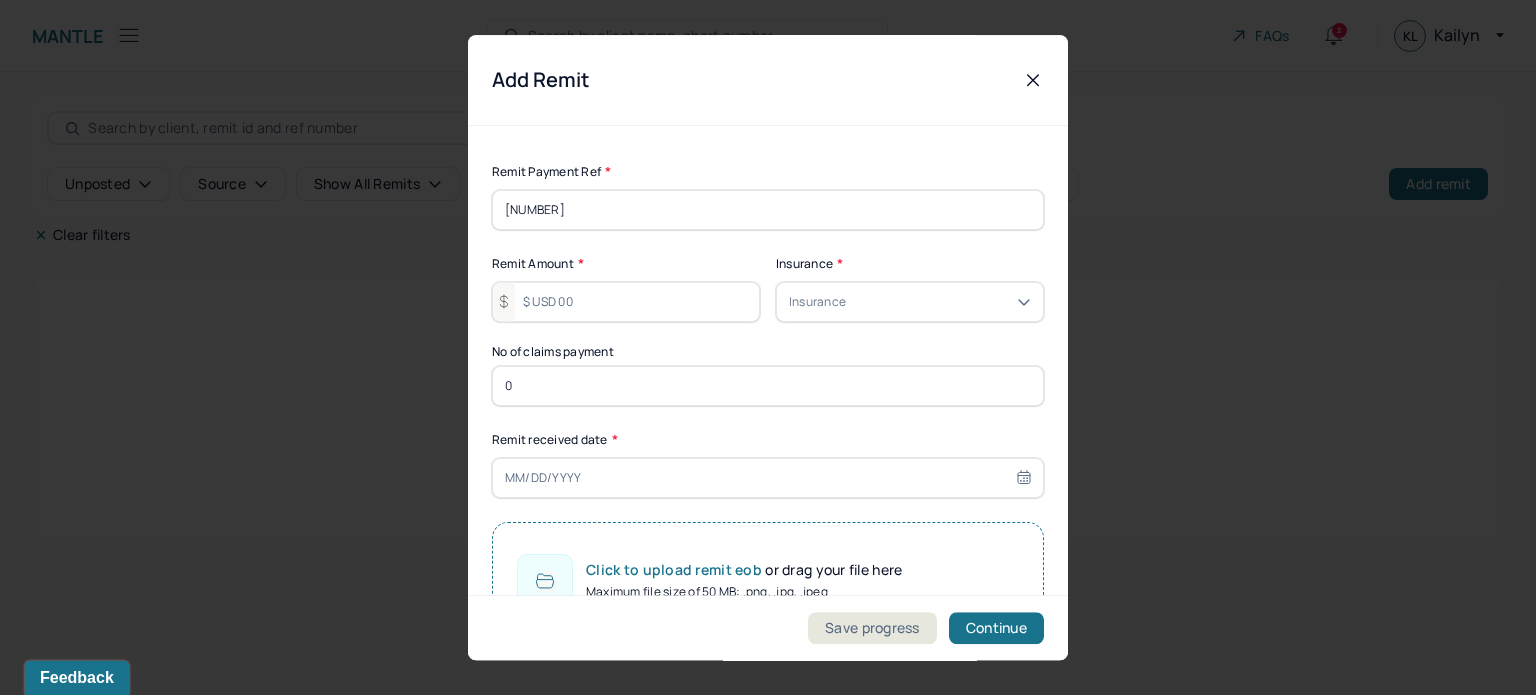type on "[NUMBER]" 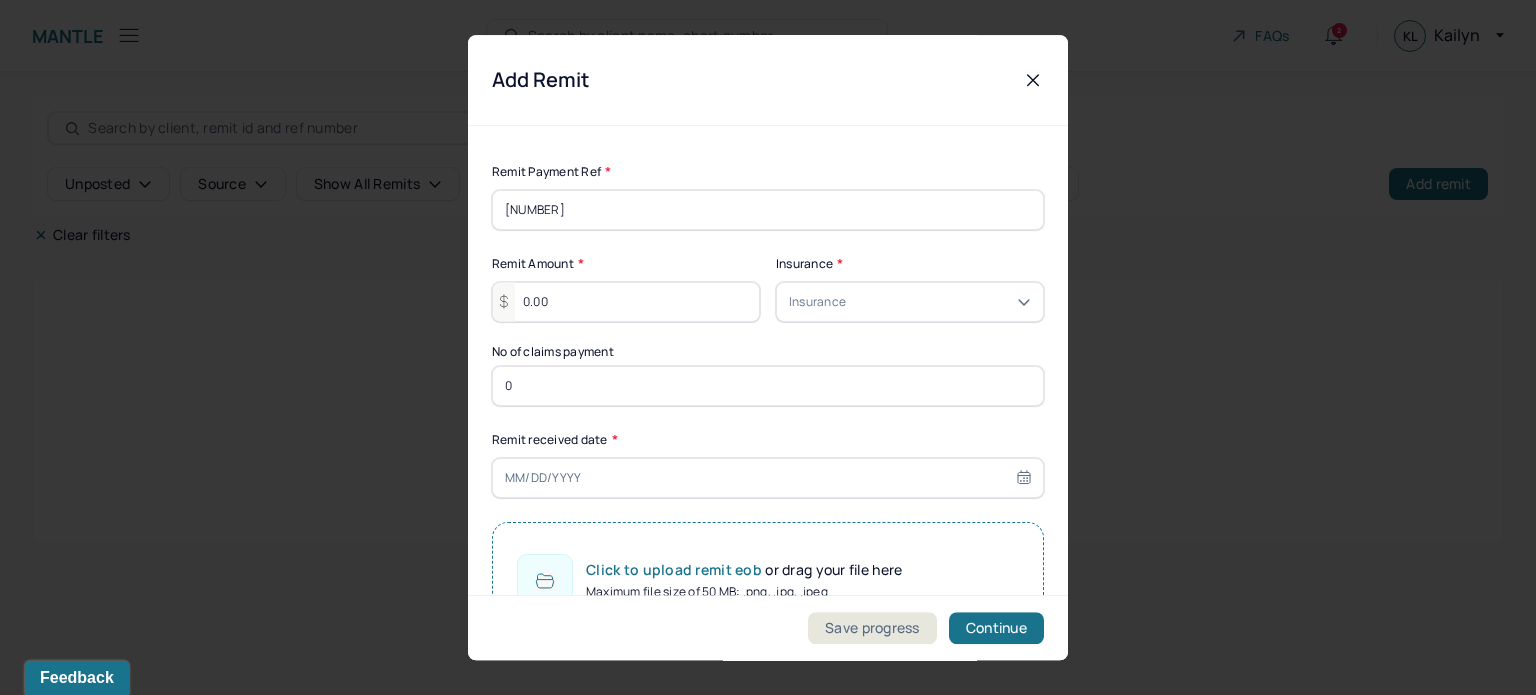type on "0.00" 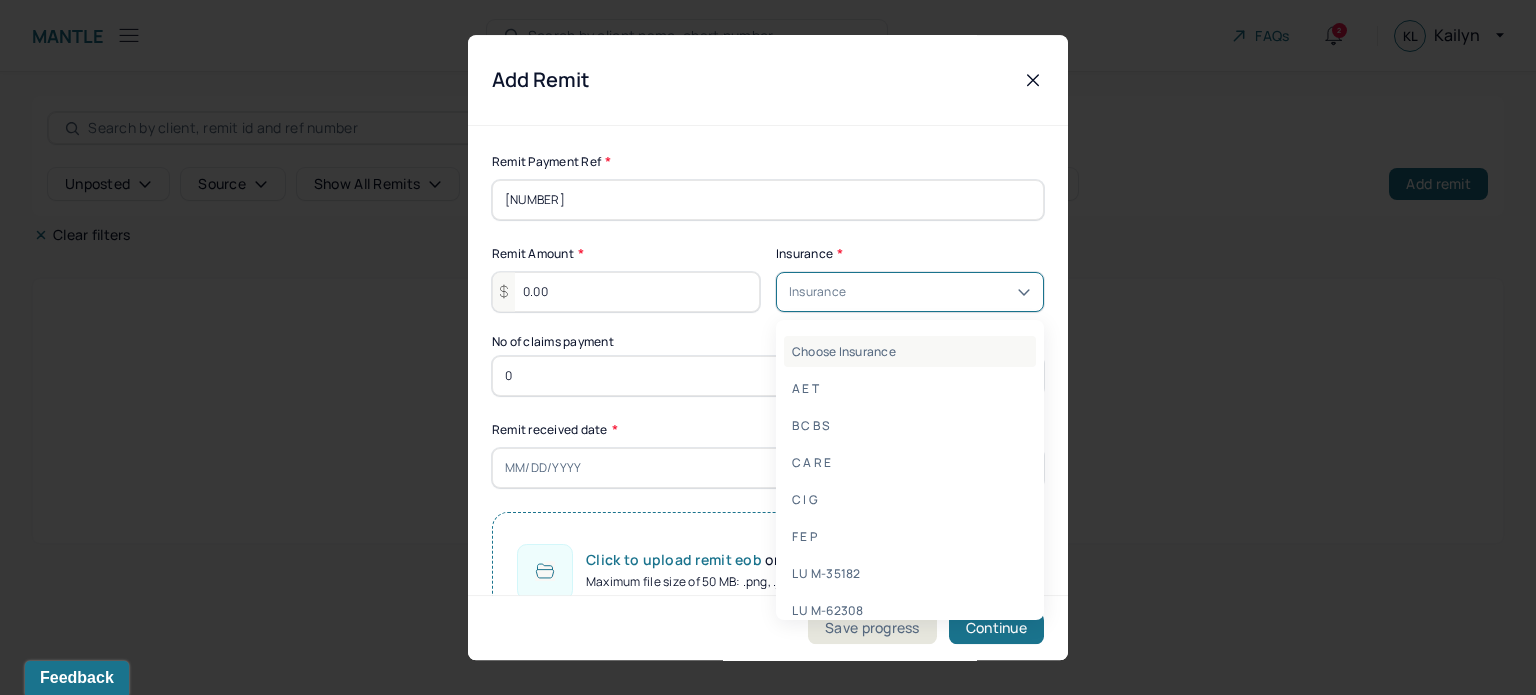 scroll, scrollTop: 12, scrollLeft: 0, axis: vertical 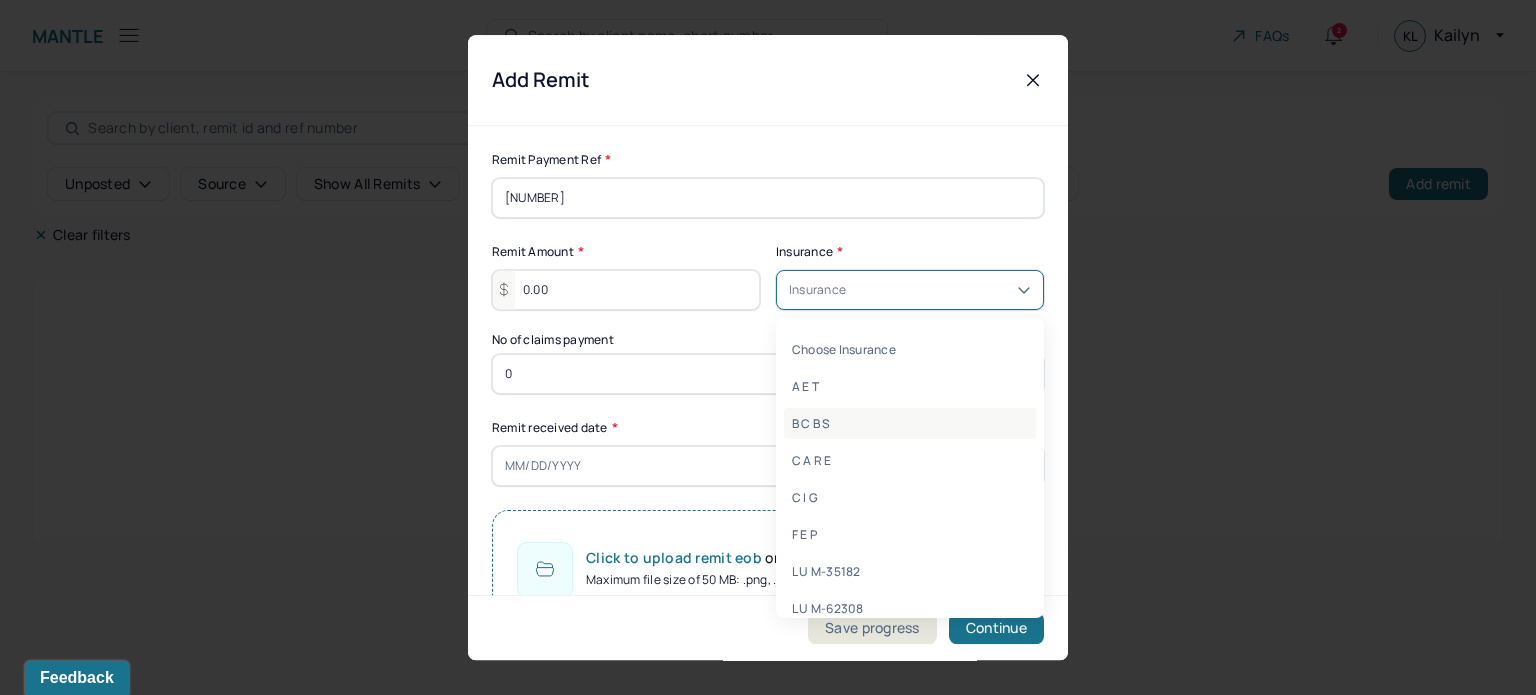 click on "B C B S" at bounding box center [910, 423] 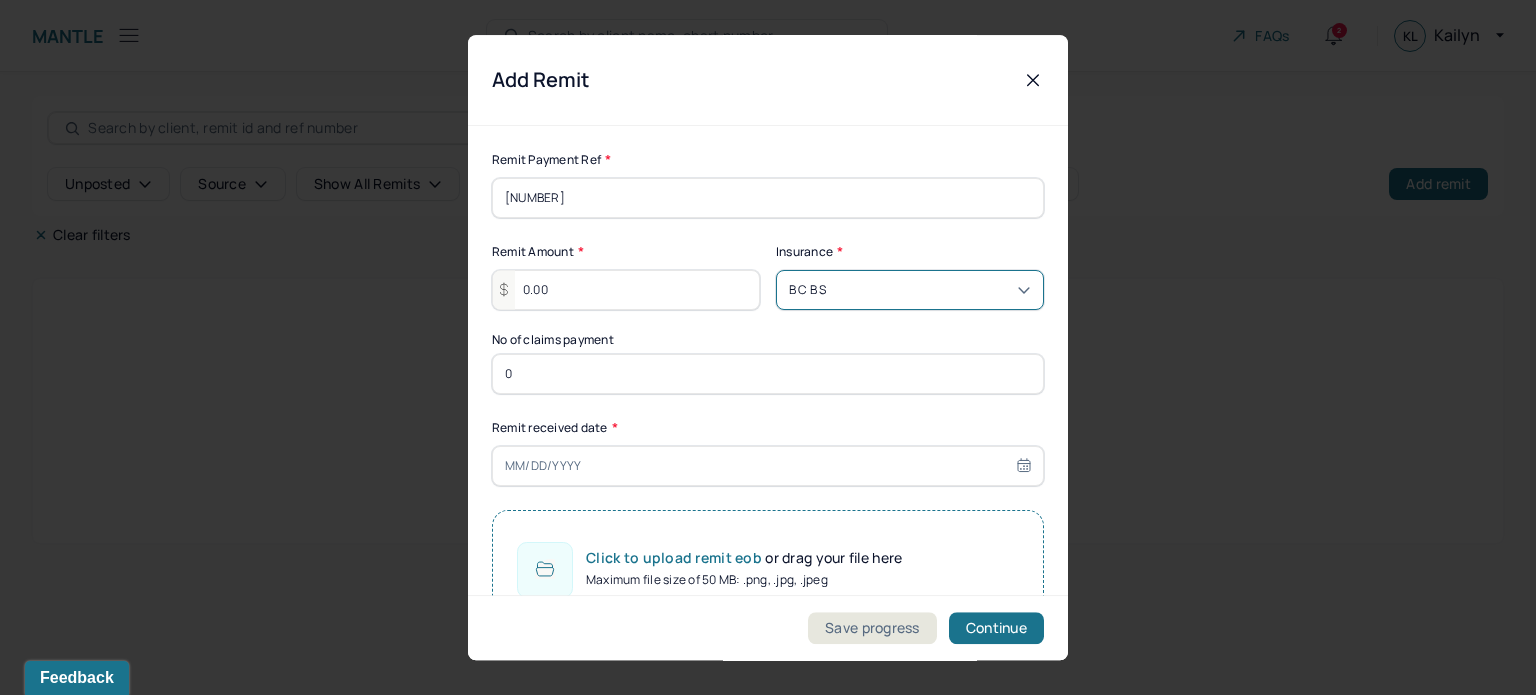 click on "0" at bounding box center (768, 374) 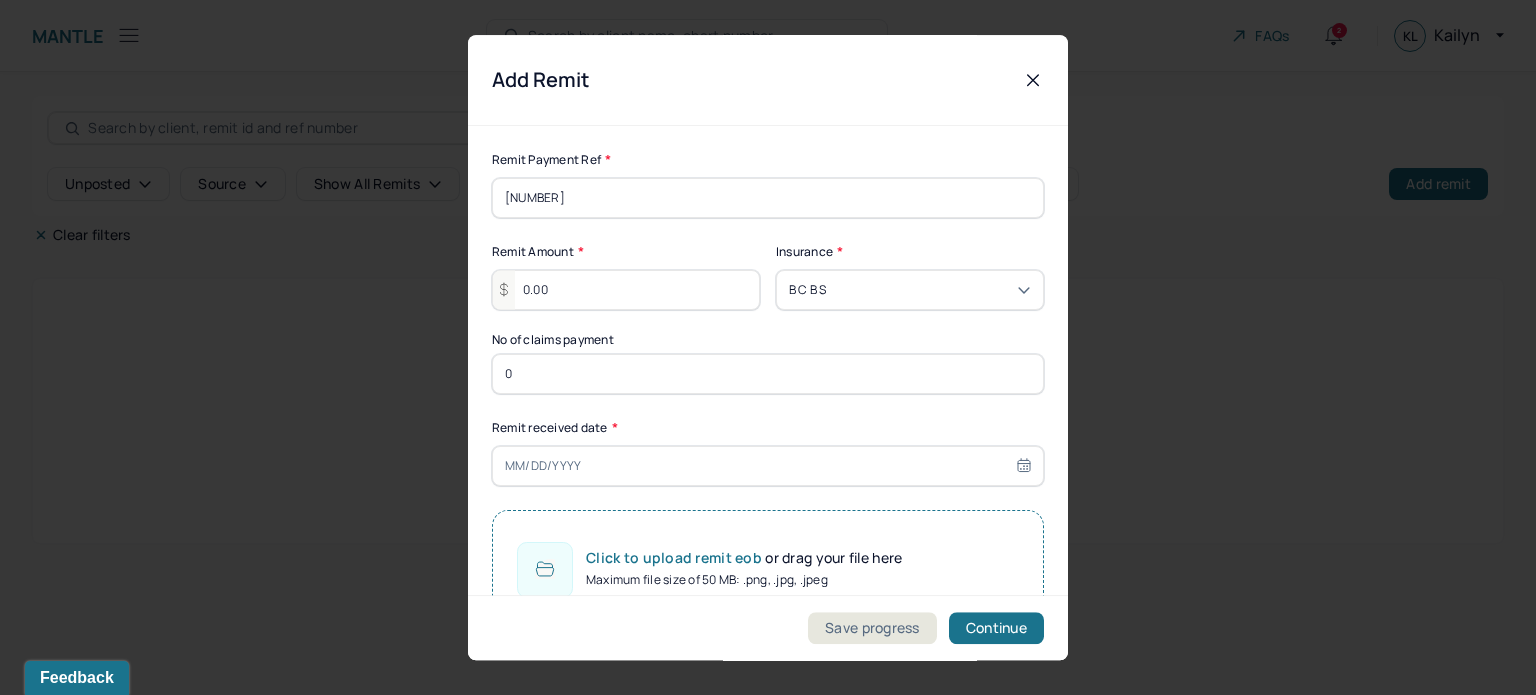 click on "0" at bounding box center (768, 374) 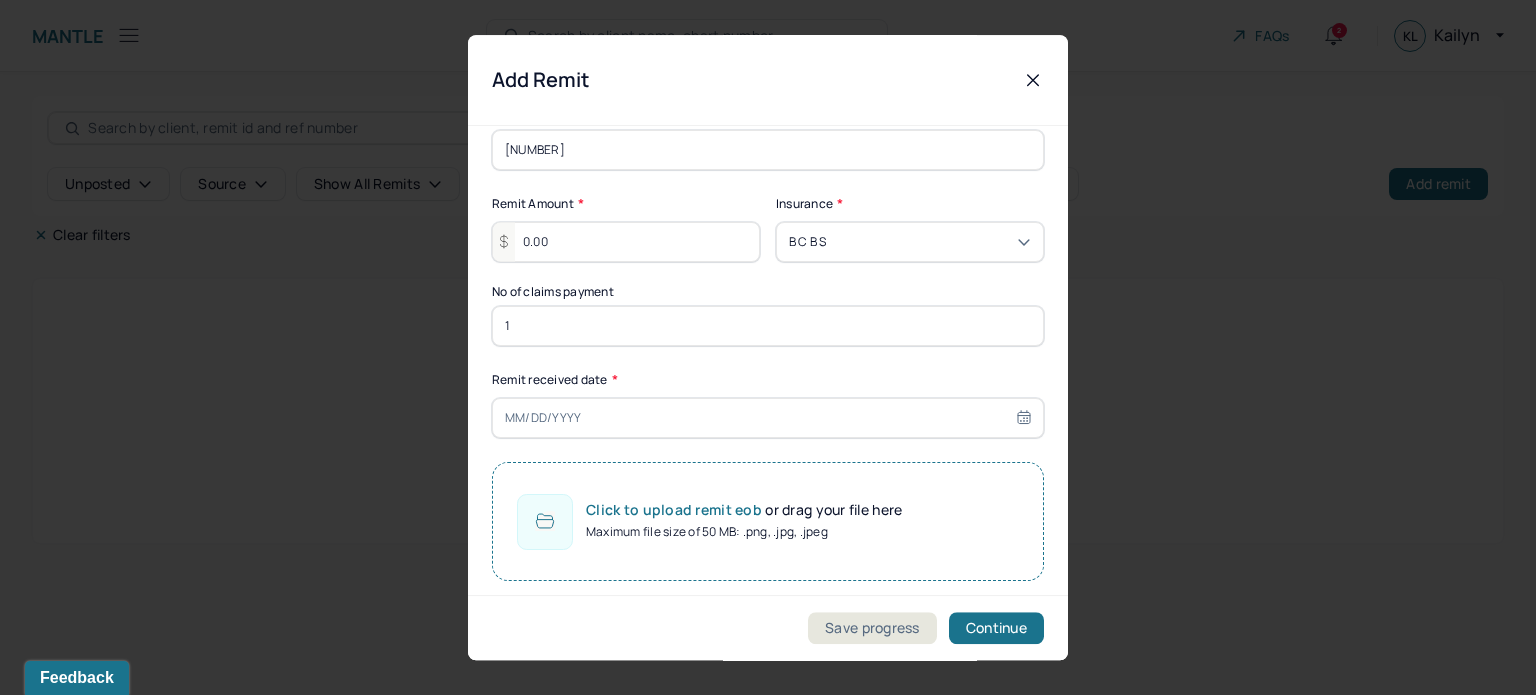 scroll, scrollTop: 84, scrollLeft: 0, axis: vertical 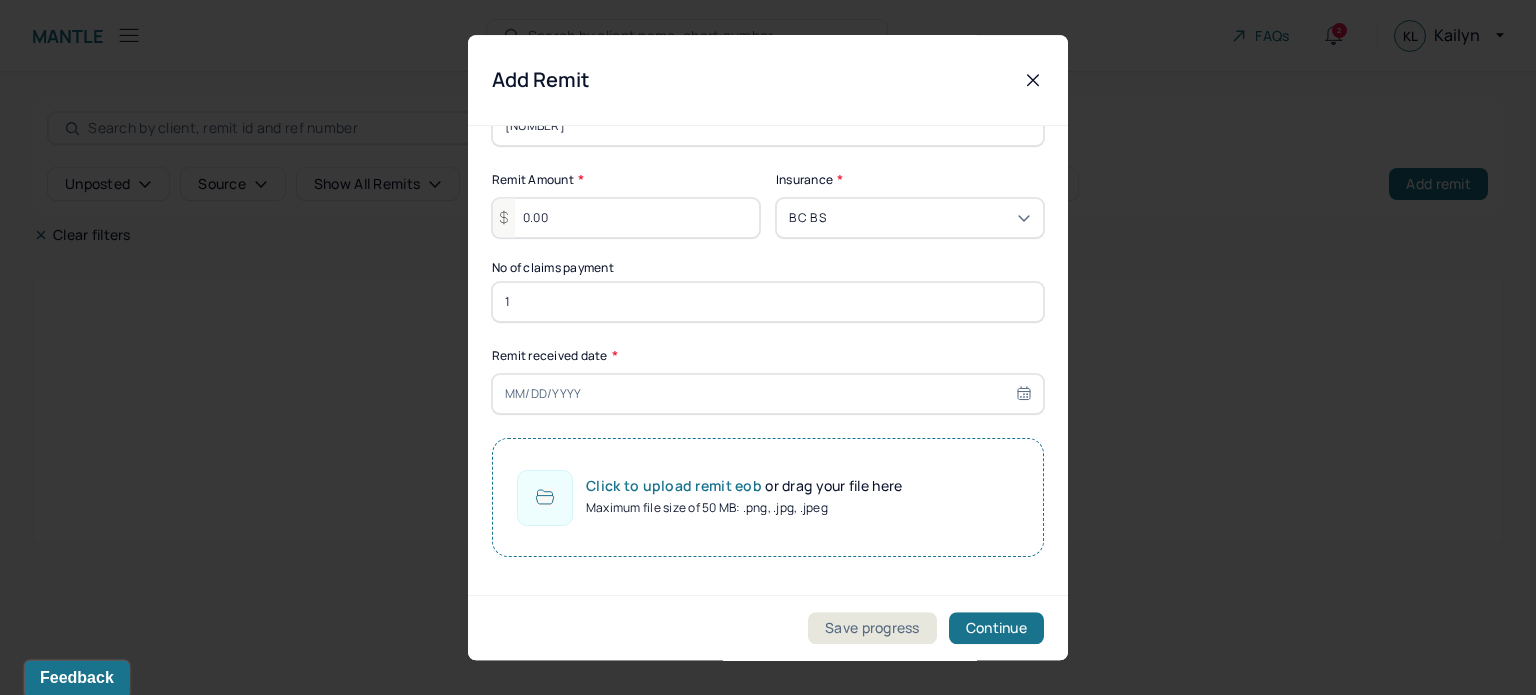 type on "1" 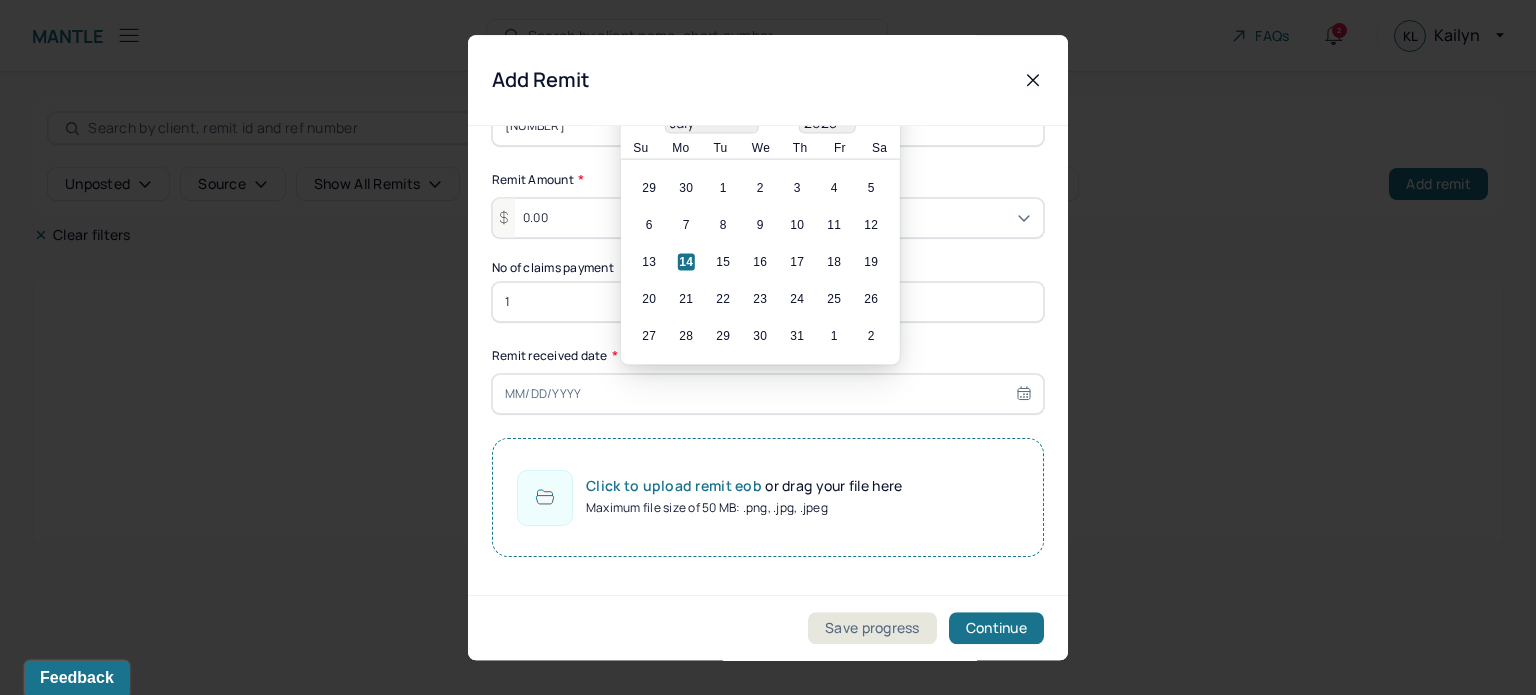 click at bounding box center [768, 394] 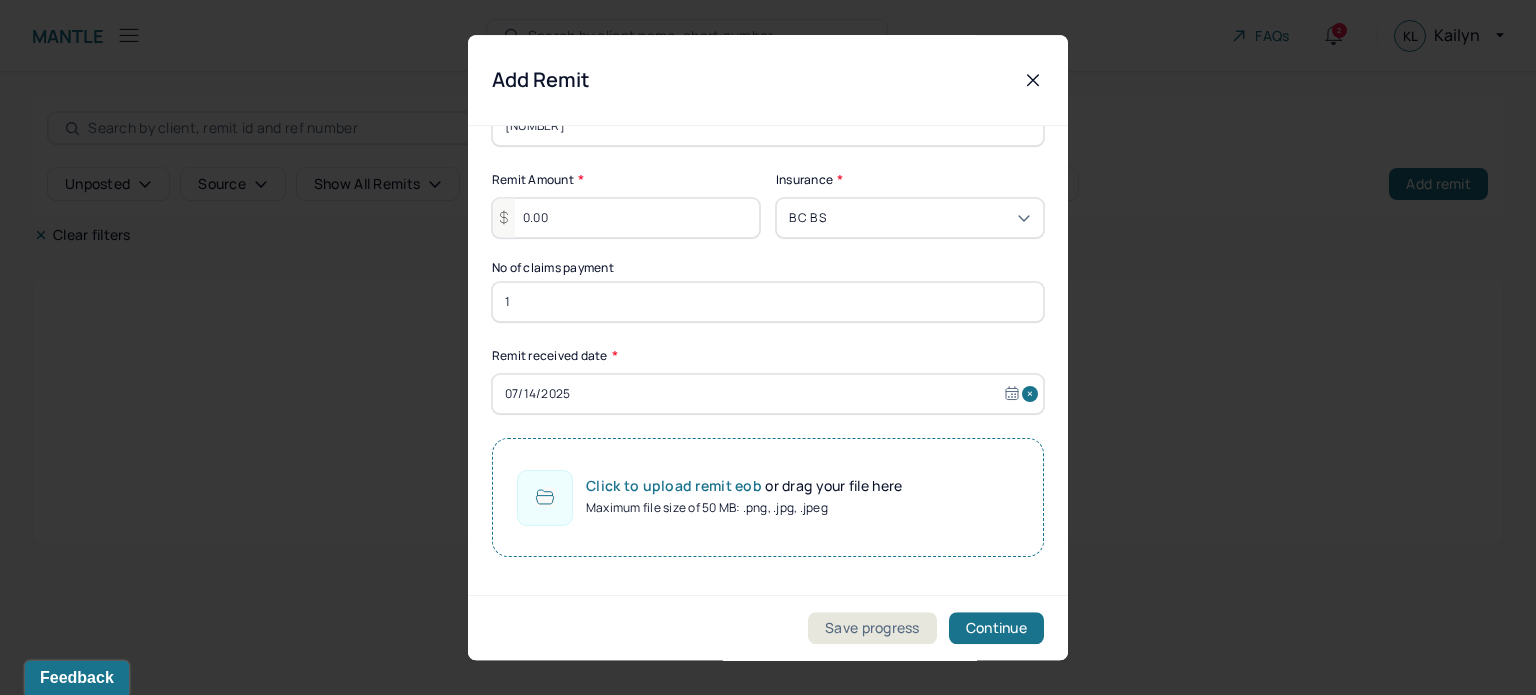 click on "Click to upload remit eob   or drag your file here" at bounding box center [744, 486] 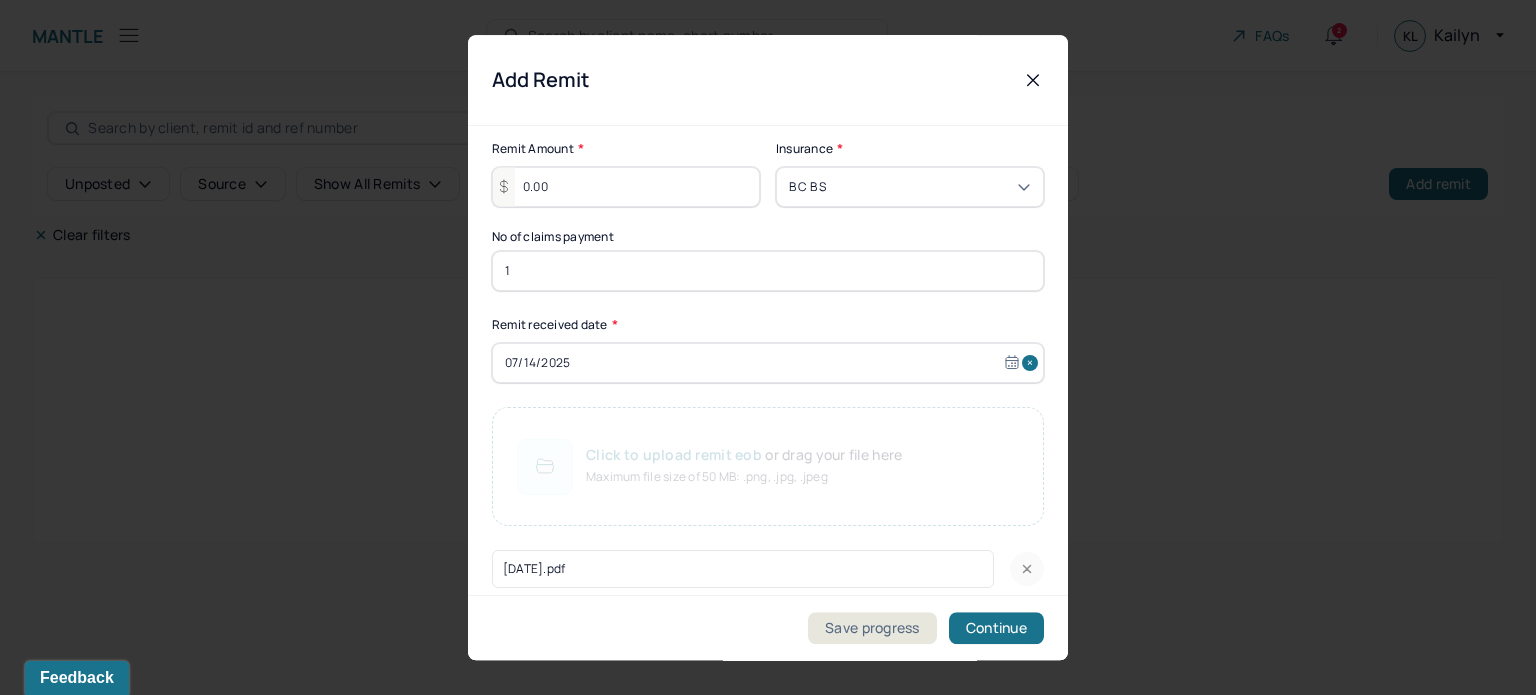 scroll, scrollTop: 129, scrollLeft: 0, axis: vertical 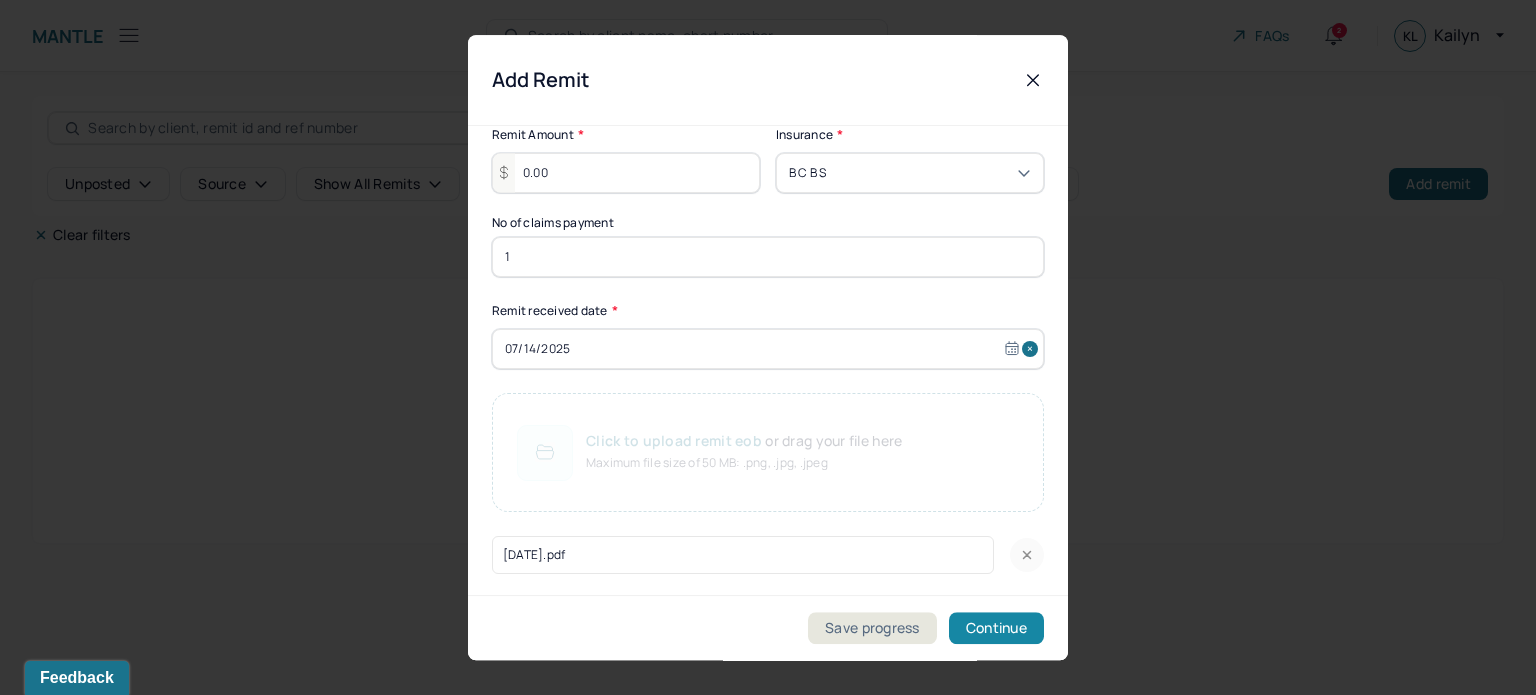 click on "Continue" at bounding box center (996, 628) 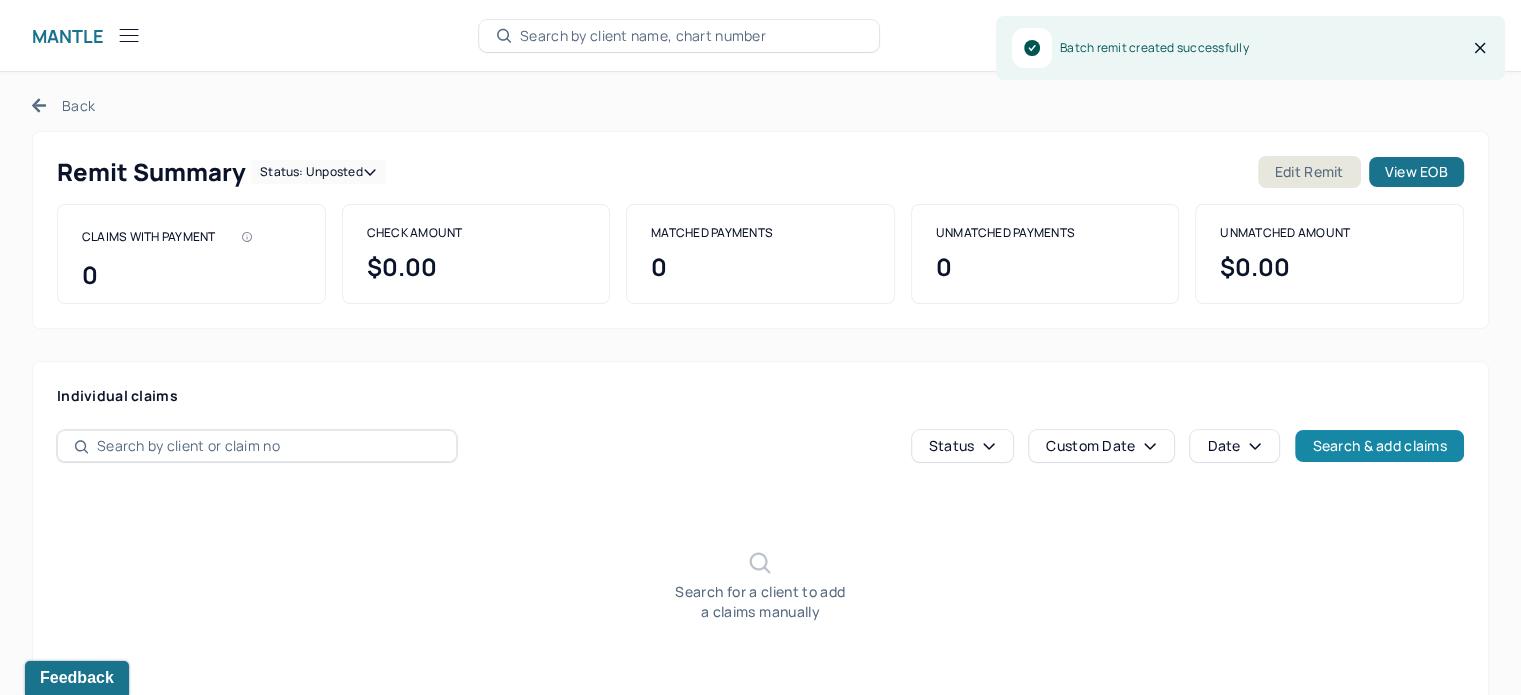 click on "Search & add claims" at bounding box center [1379, 446] 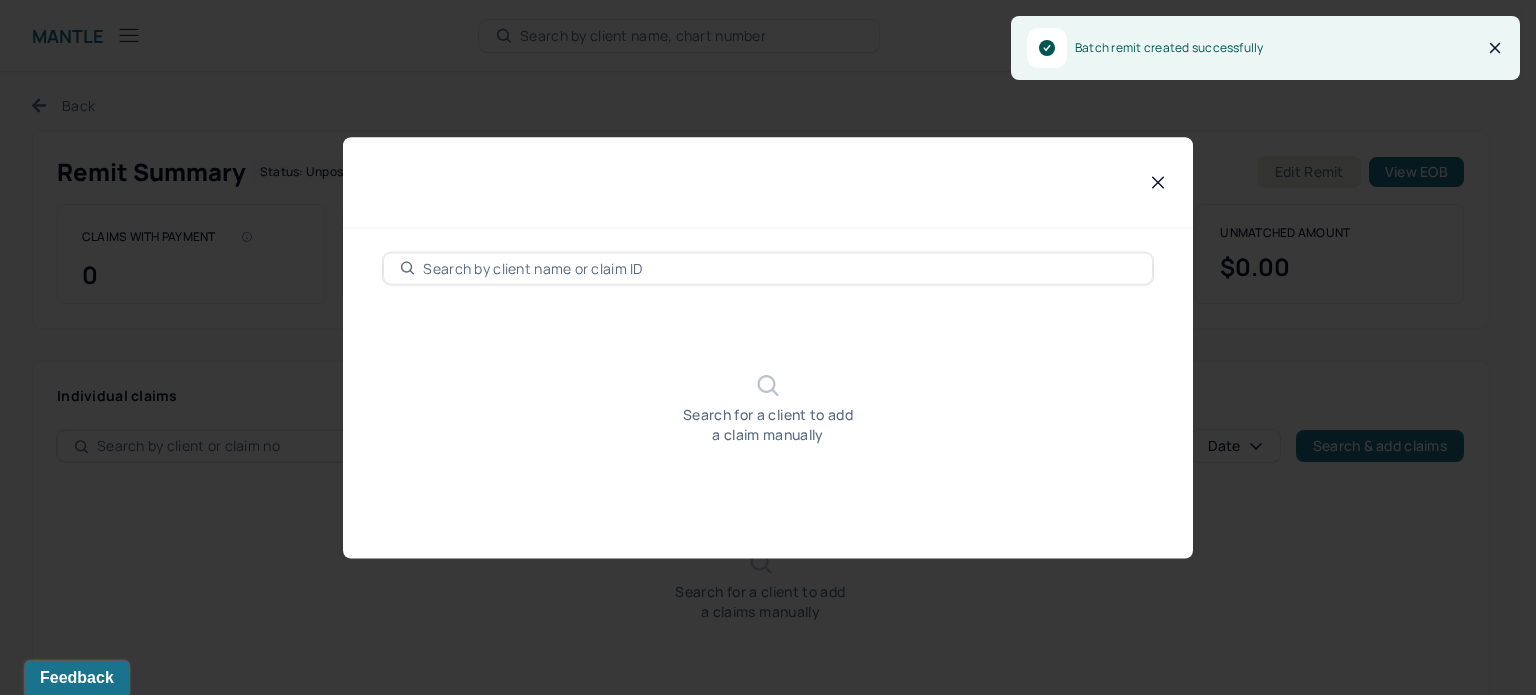 click at bounding box center (779, 268) 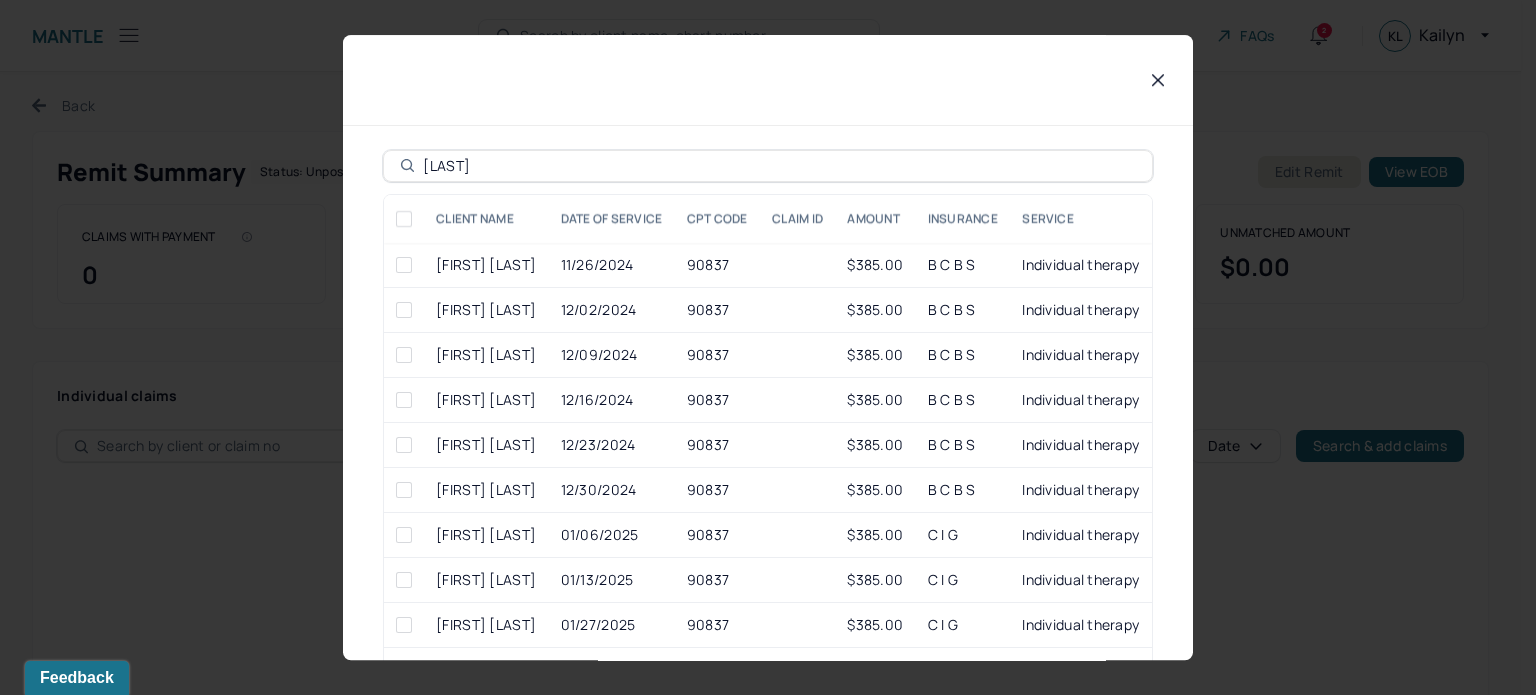 type on "[LAST]" 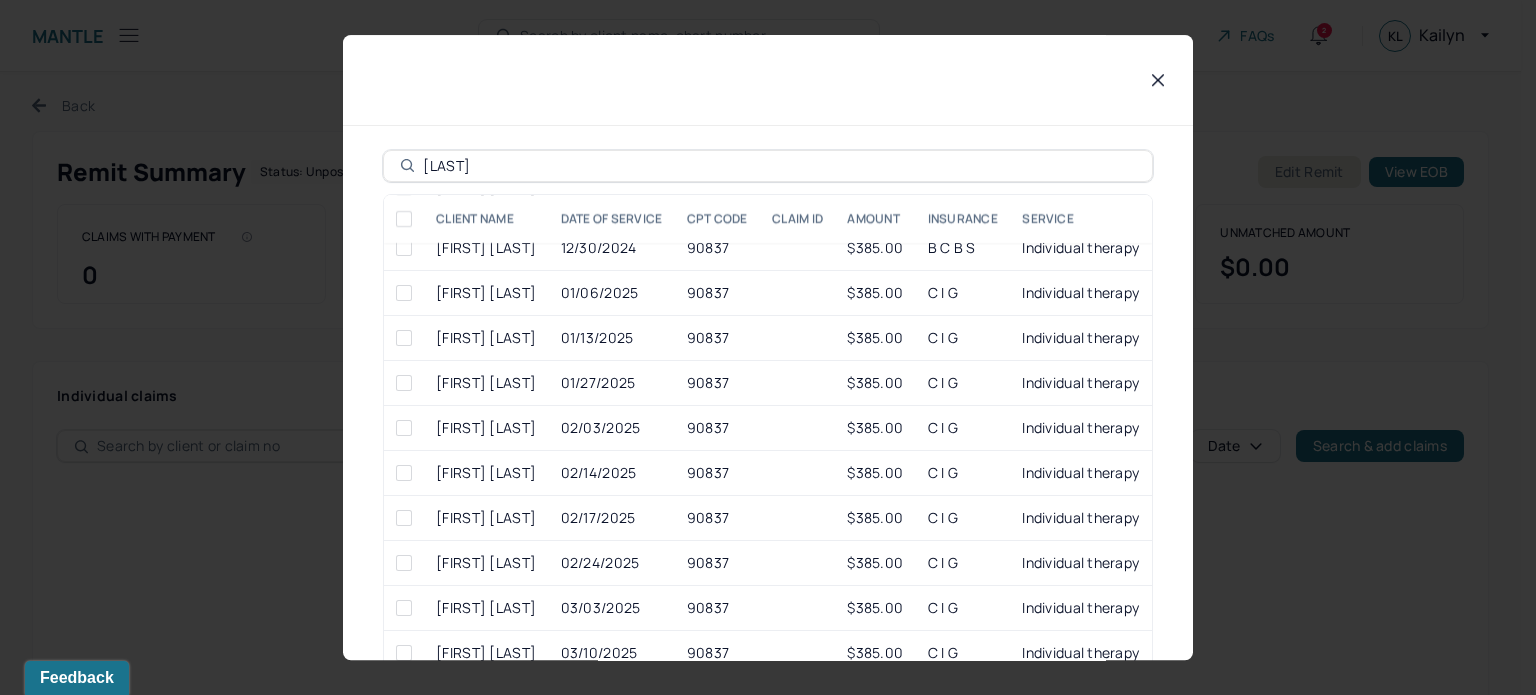 scroll, scrollTop: 400, scrollLeft: 0, axis: vertical 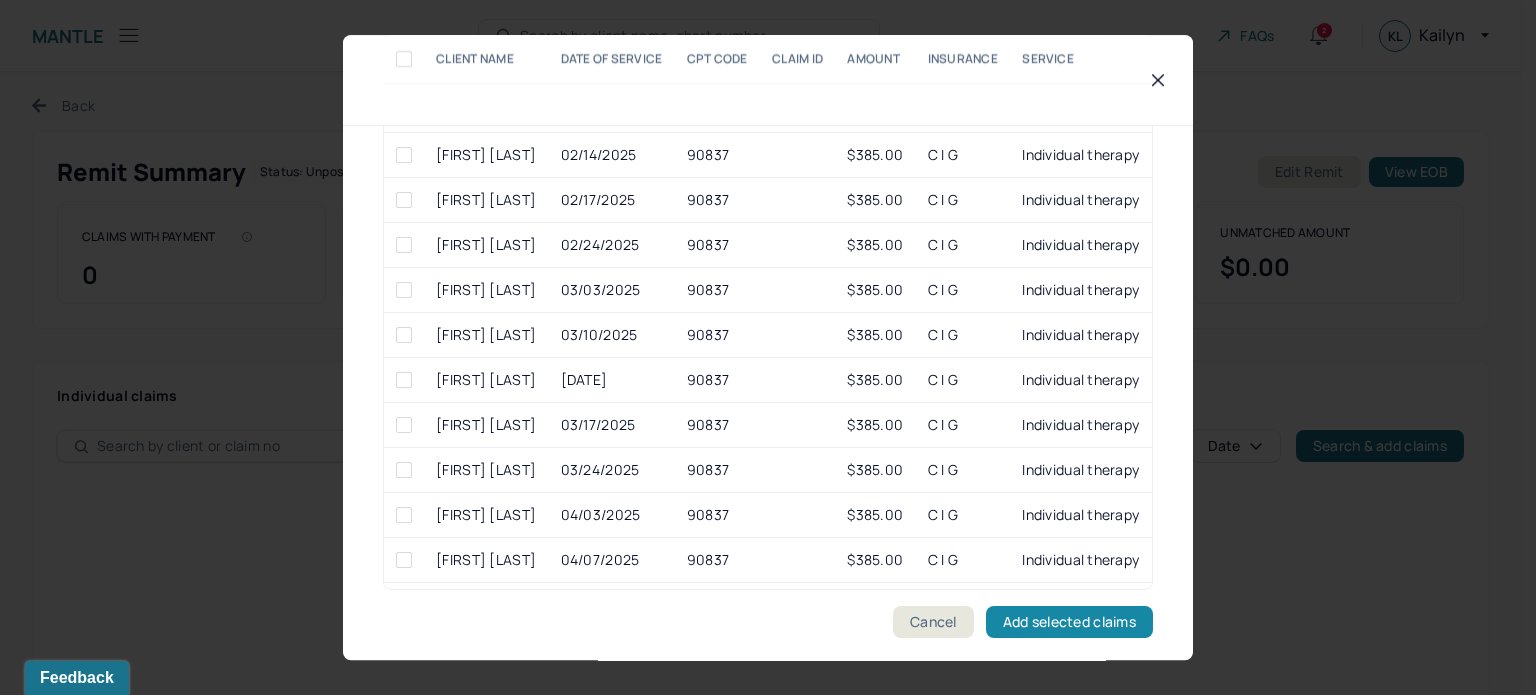 click on "Add selected claims" at bounding box center [1069, 622] 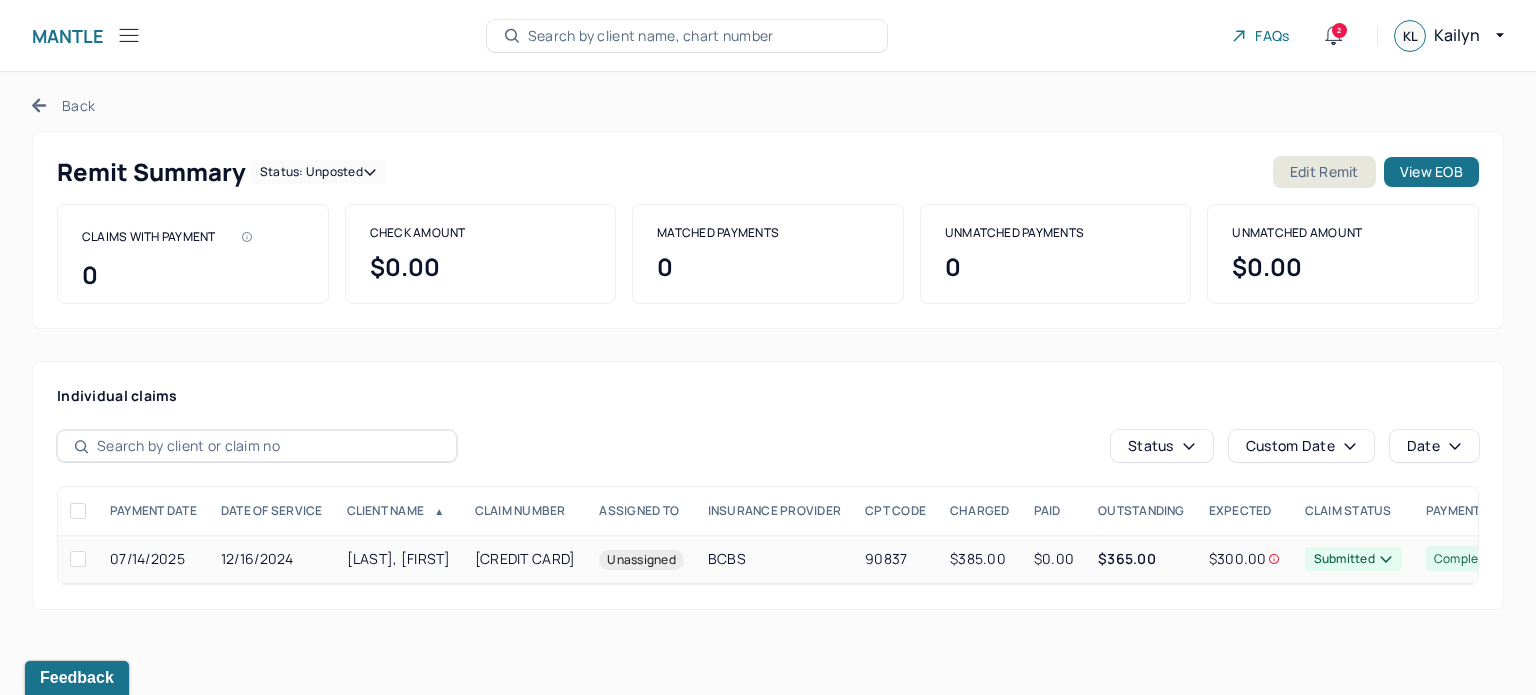click on "$365.00" at bounding box center [1127, 558] 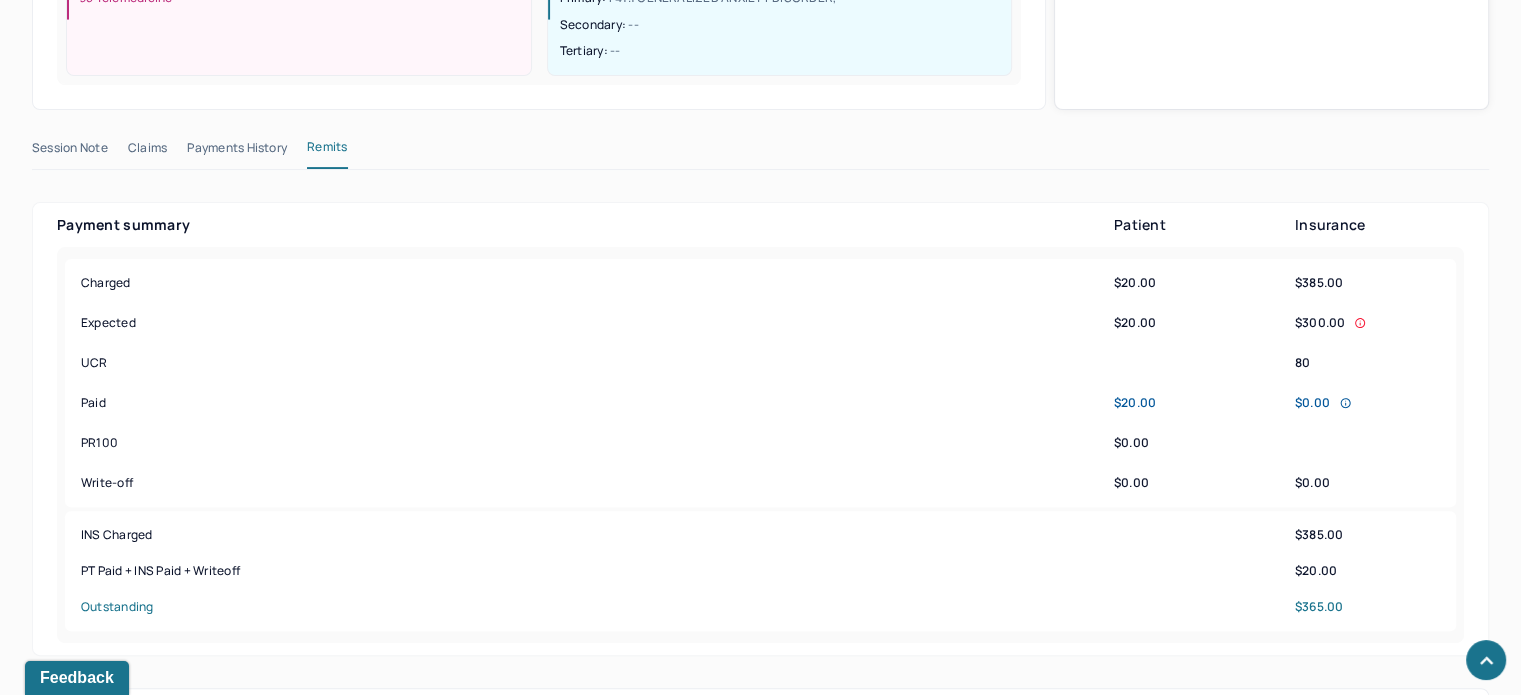 scroll, scrollTop: 1100, scrollLeft: 0, axis: vertical 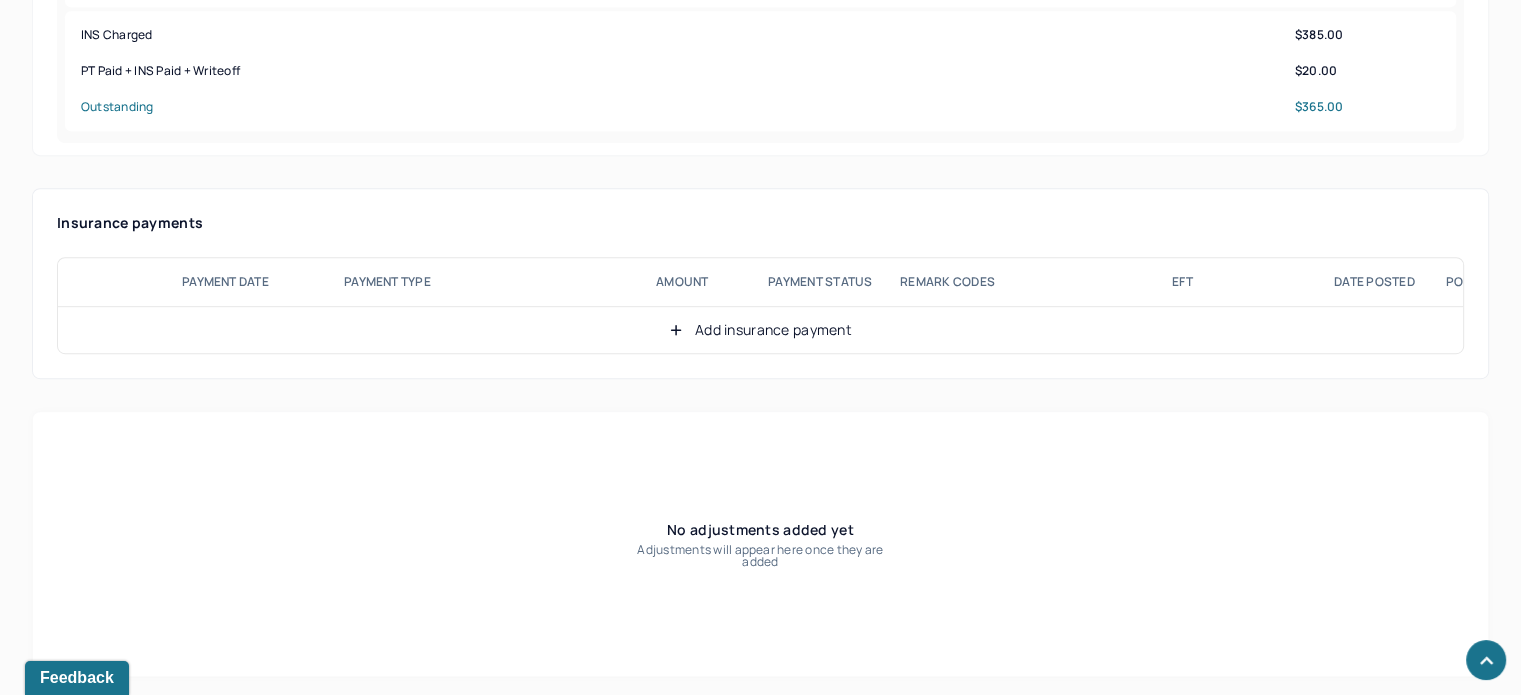 click on "Add insurance payment" at bounding box center [760, 330] 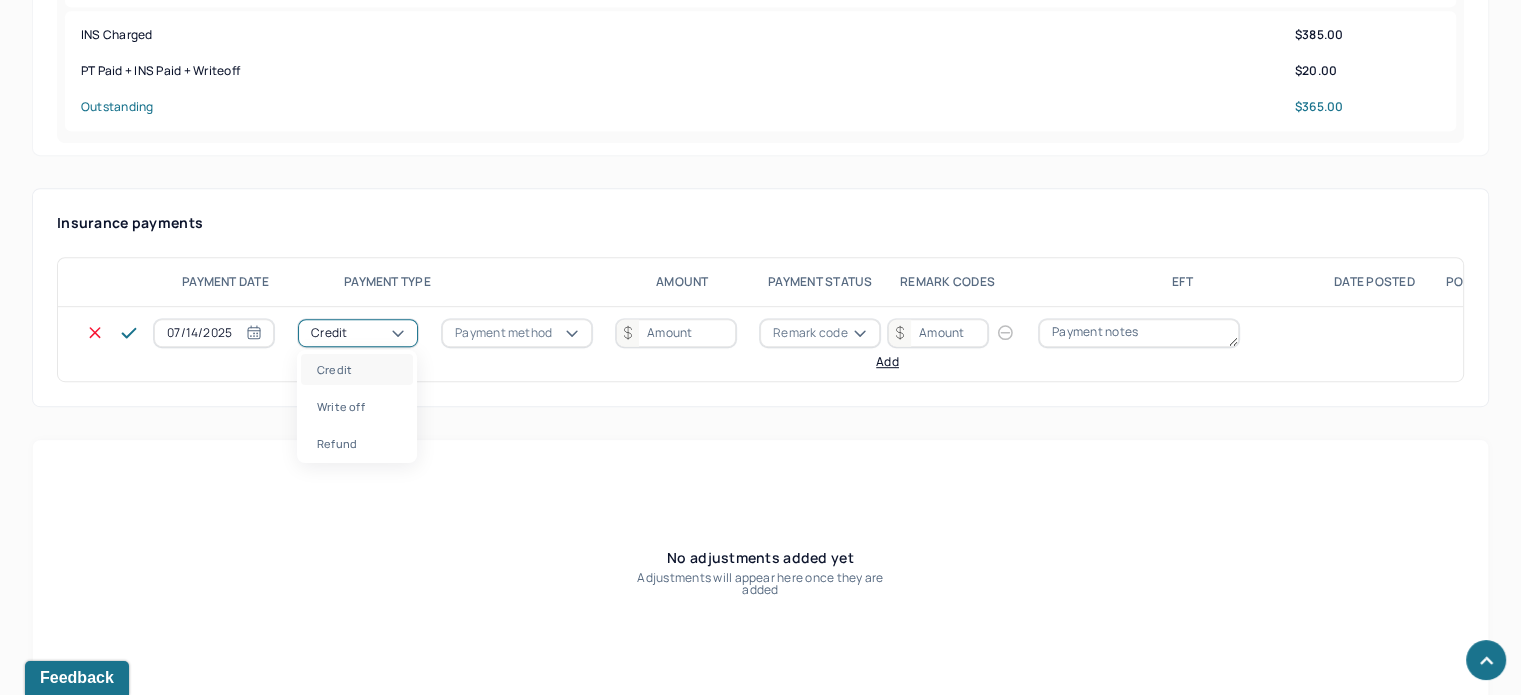 click on "Credit" at bounding box center (358, 333) 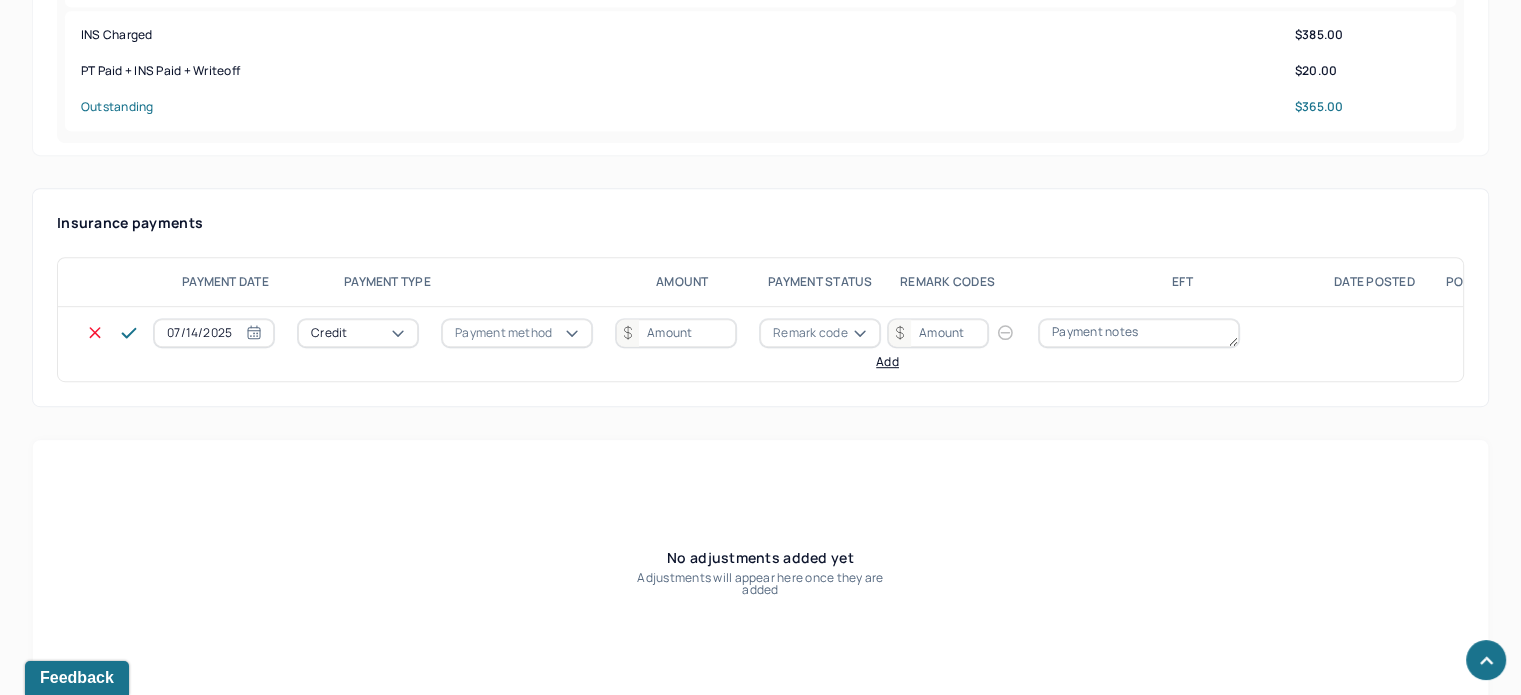 click on "Credit Payment method Remark code       Add" at bounding box center (760, 344) 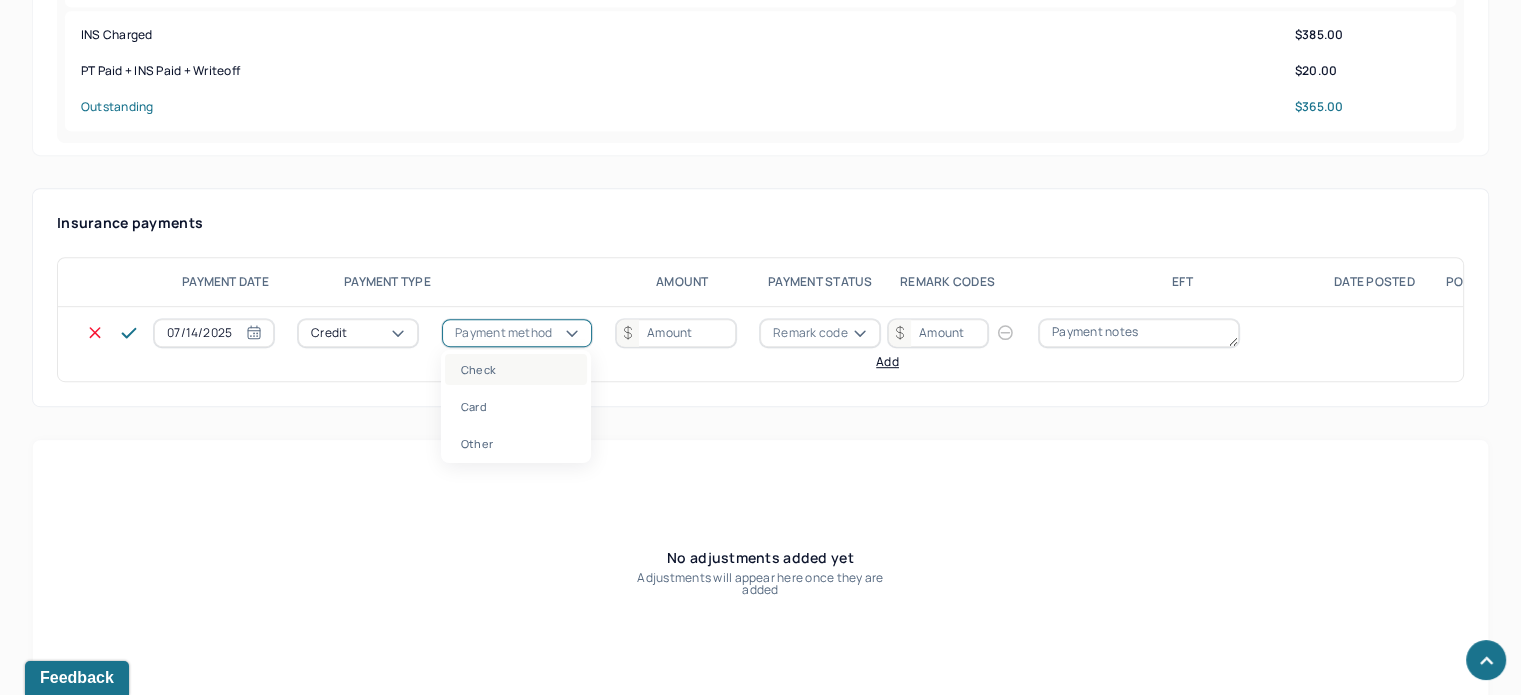 click on "Check" at bounding box center [516, 369] 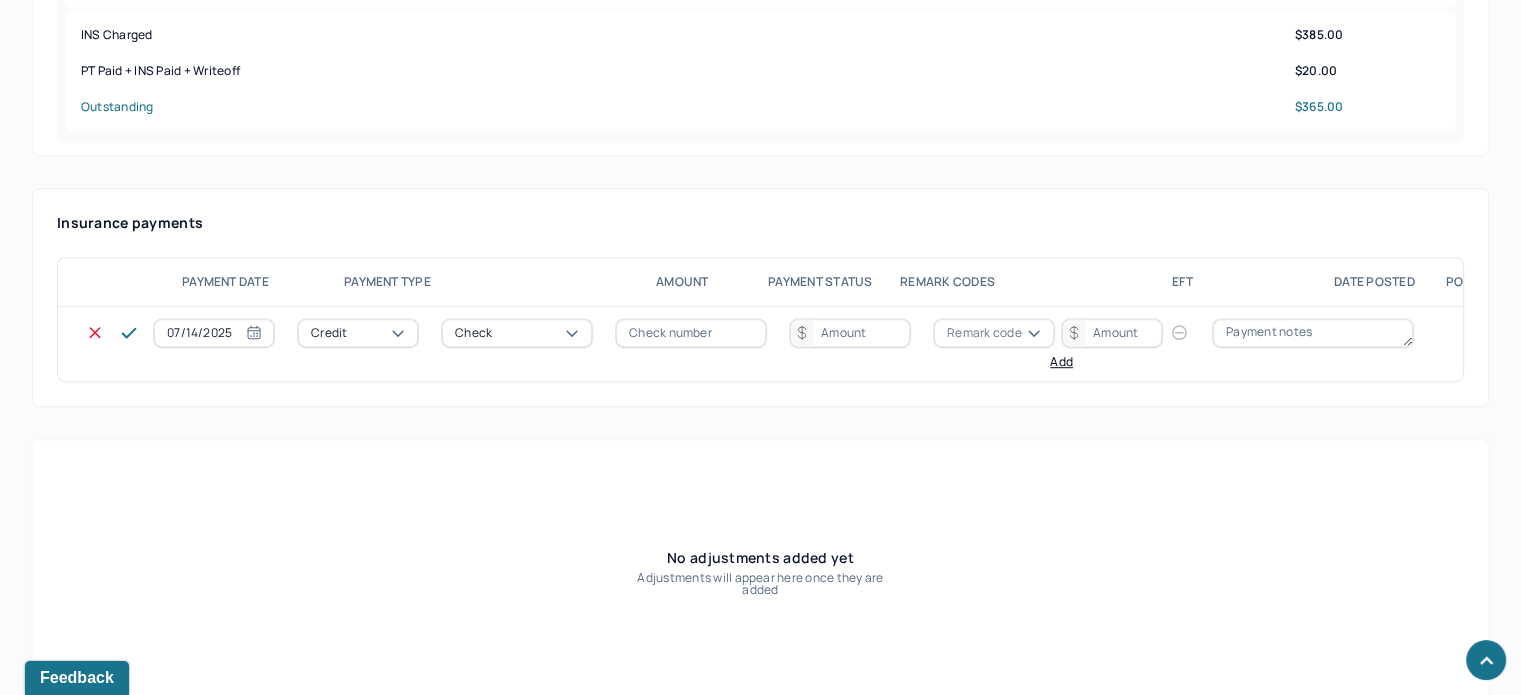 click at bounding box center (691, 333) 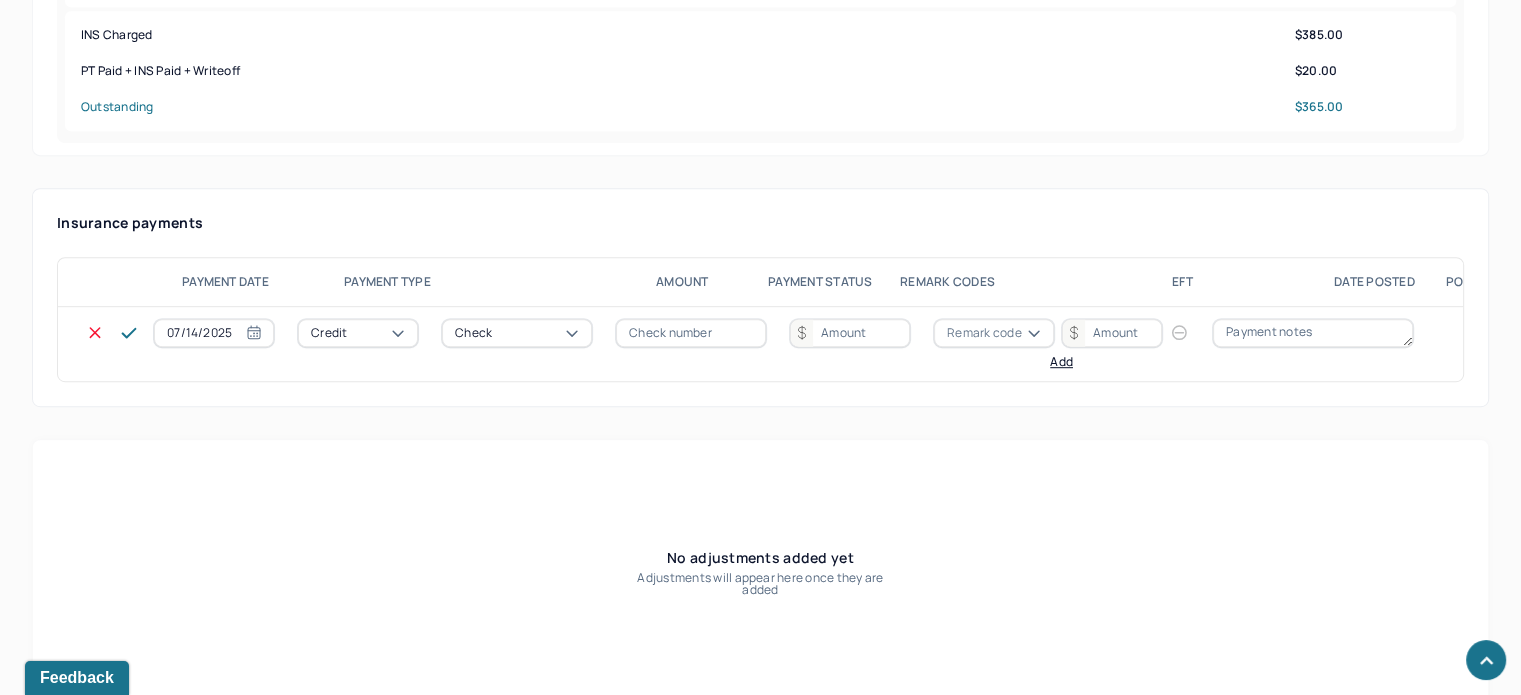 type on "N/A" 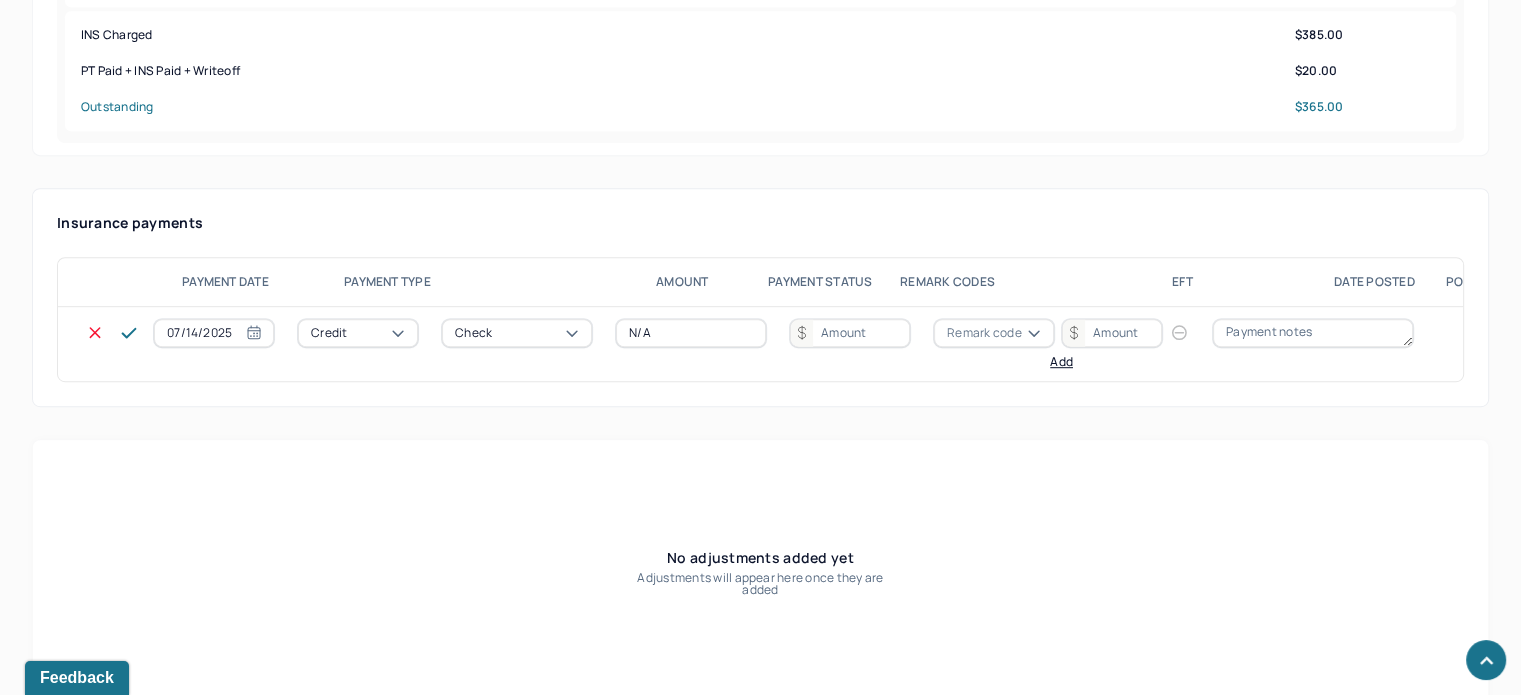 click at bounding box center [850, 333] 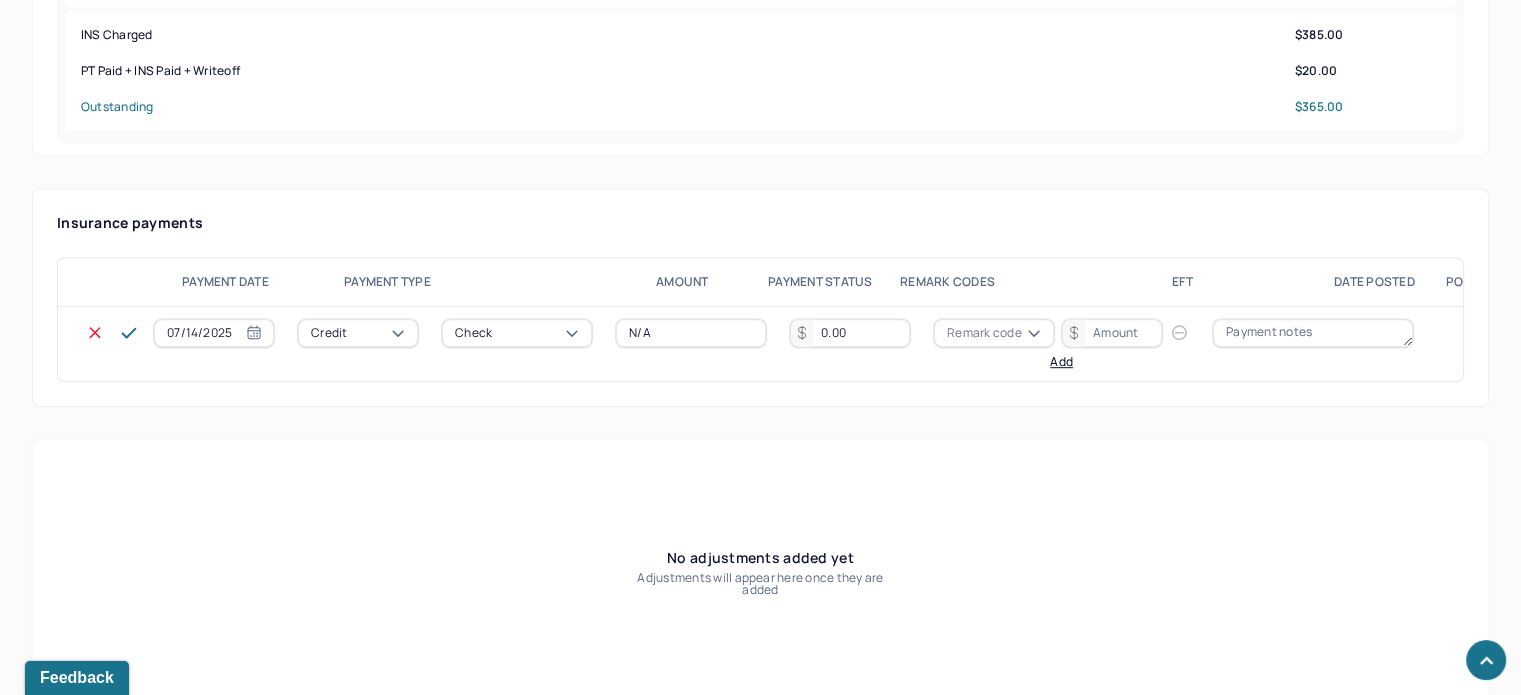type on "0.00" 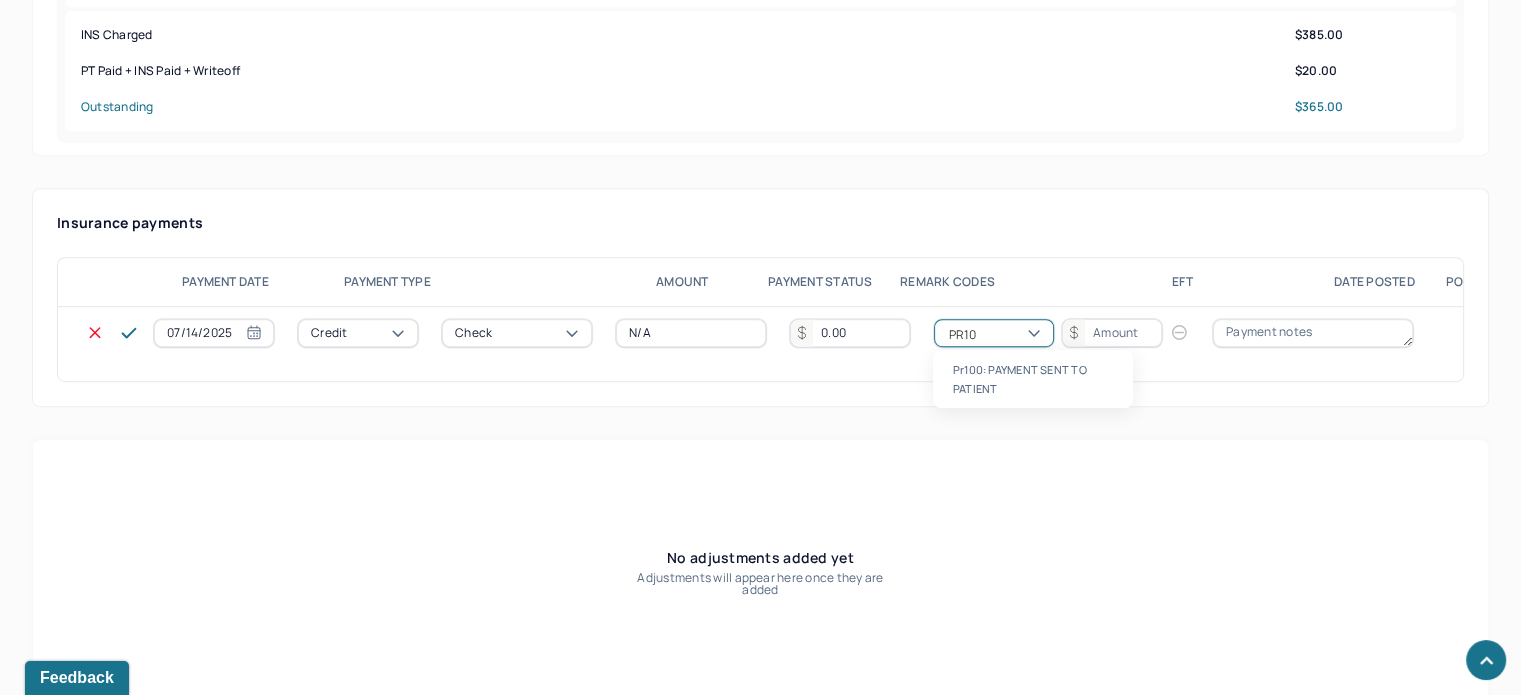 type on "PR100" 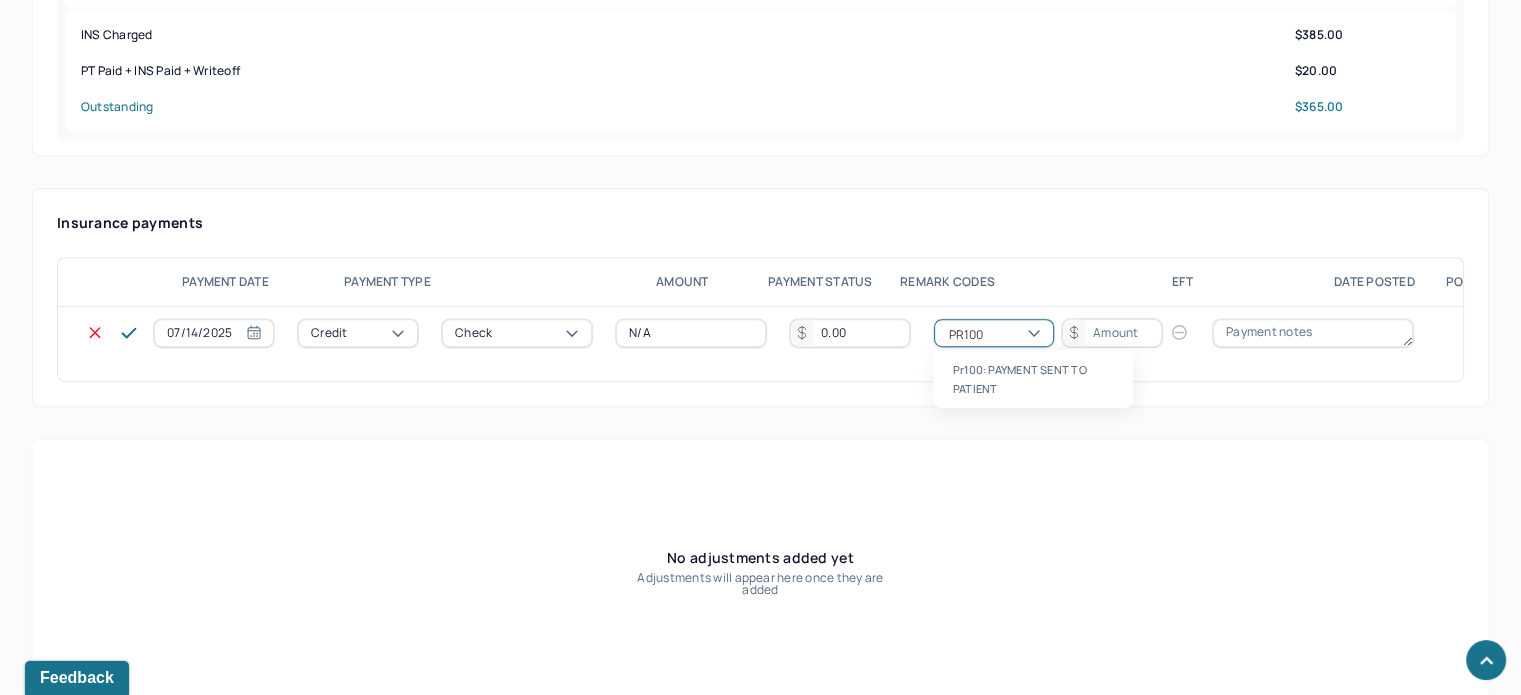 type 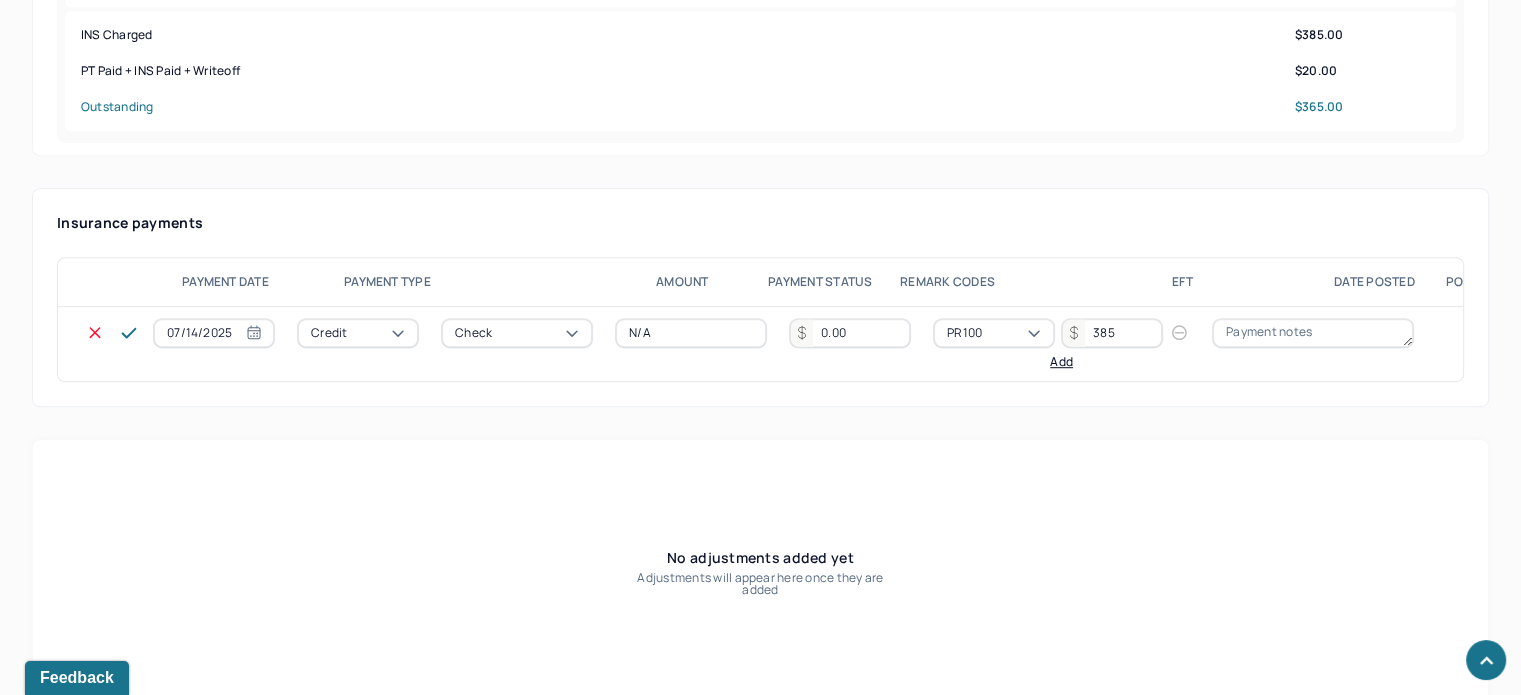 type on "385" 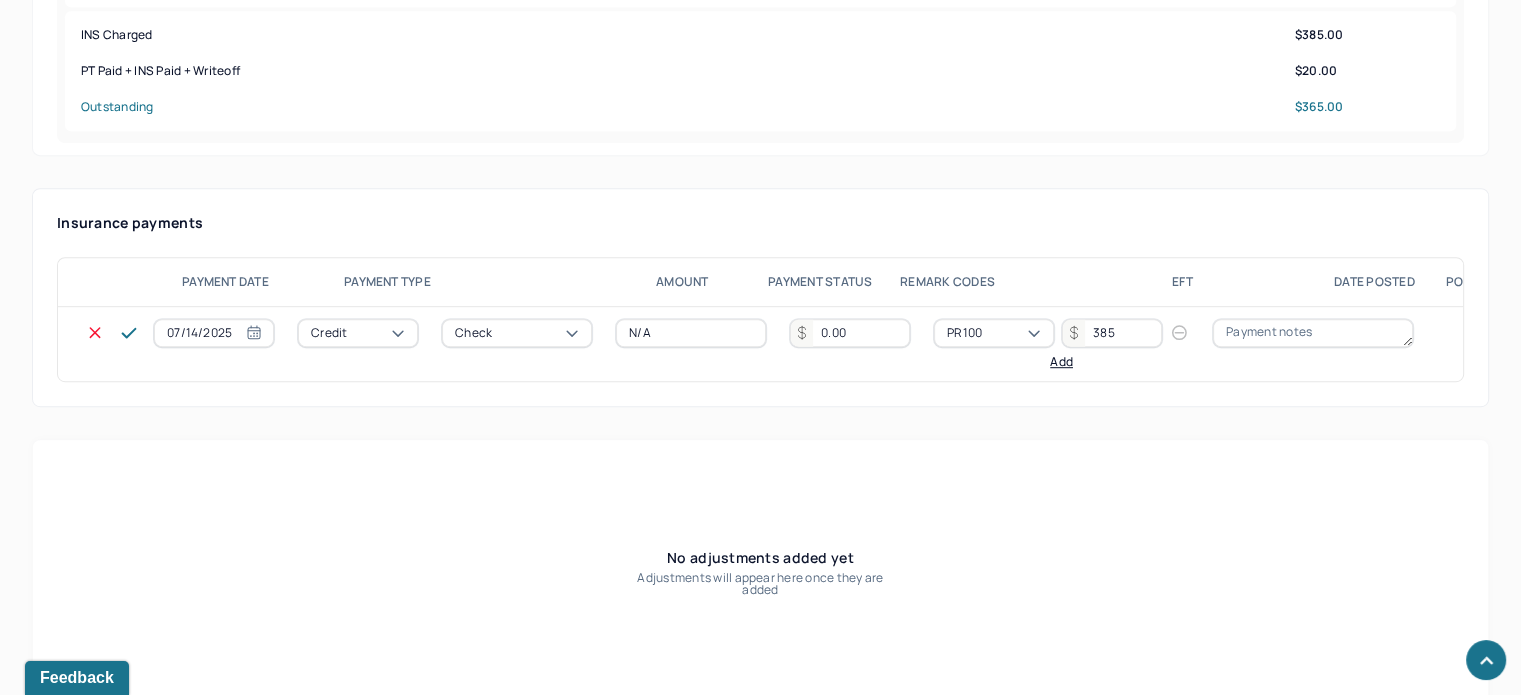 type 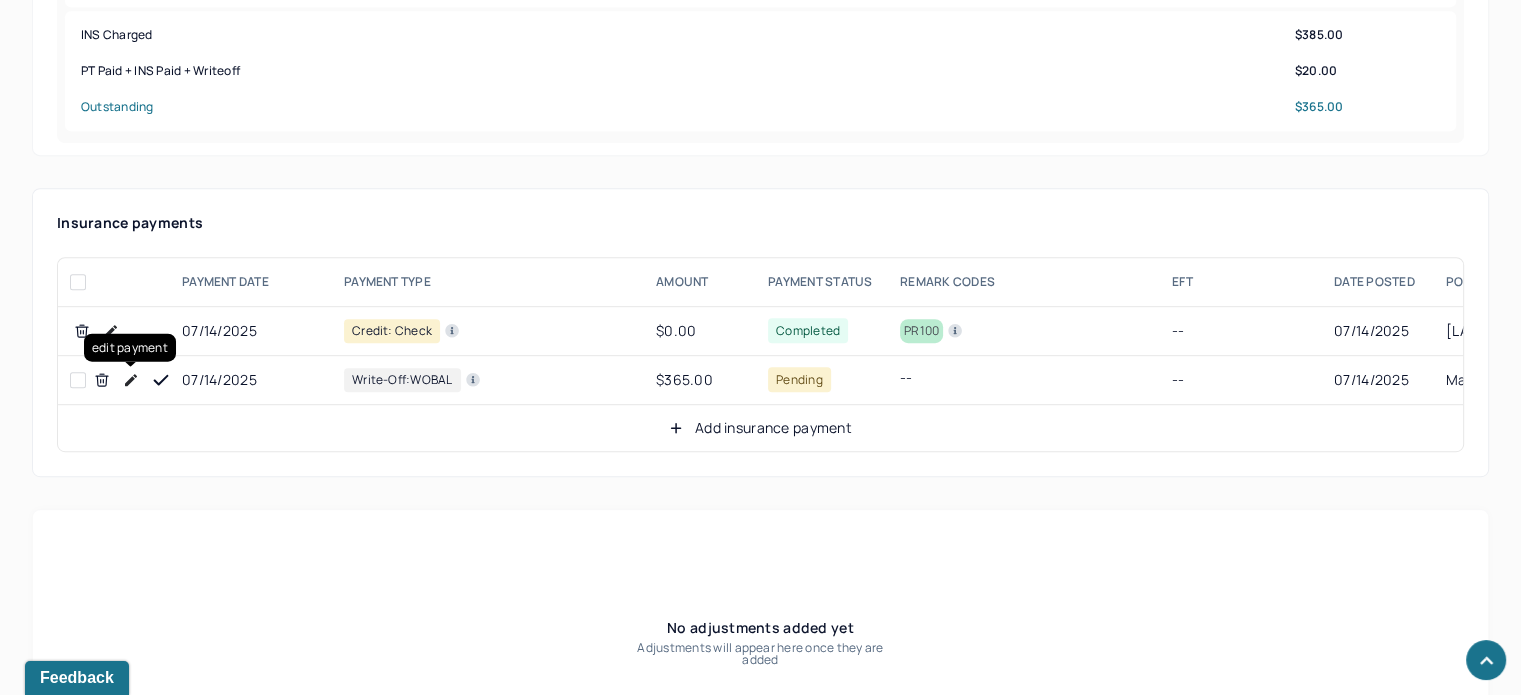 click at bounding box center (131, 380) 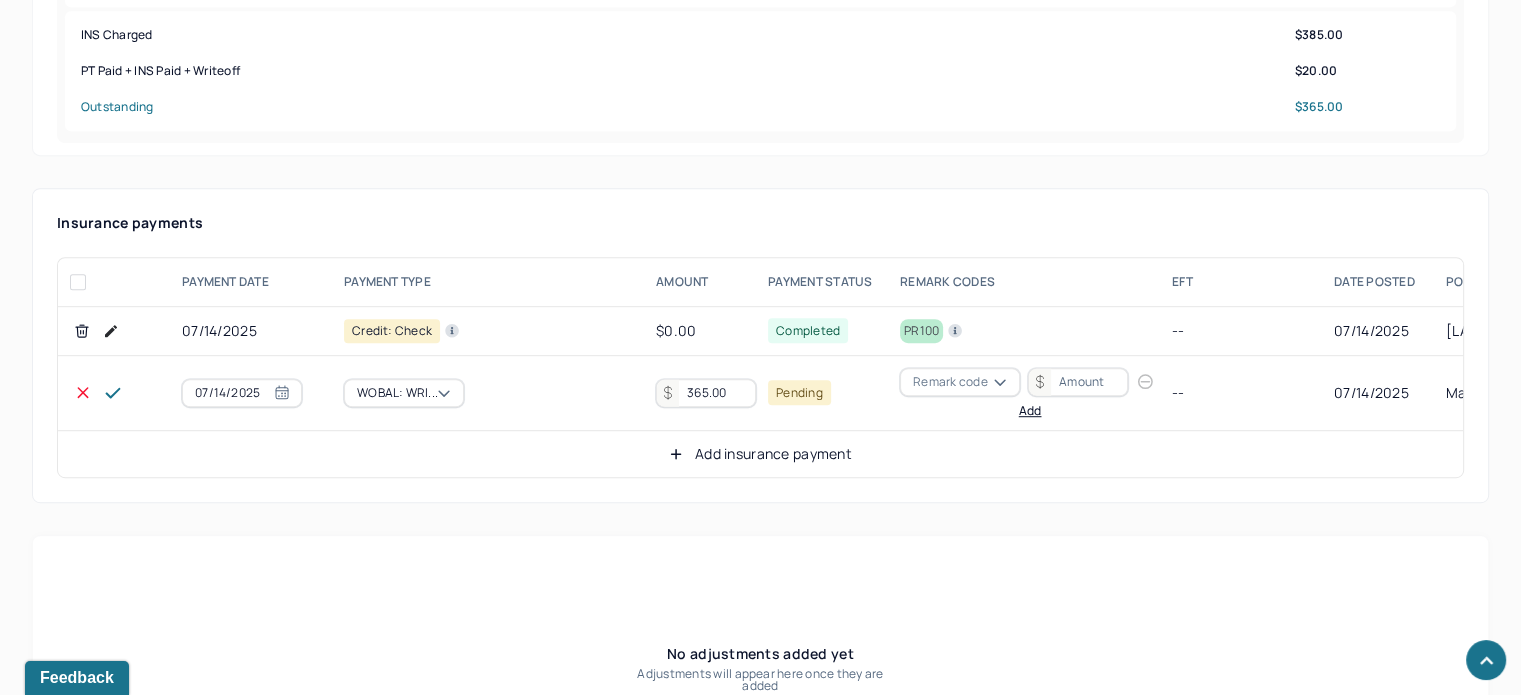 click on "365.00" at bounding box center (706, 393) 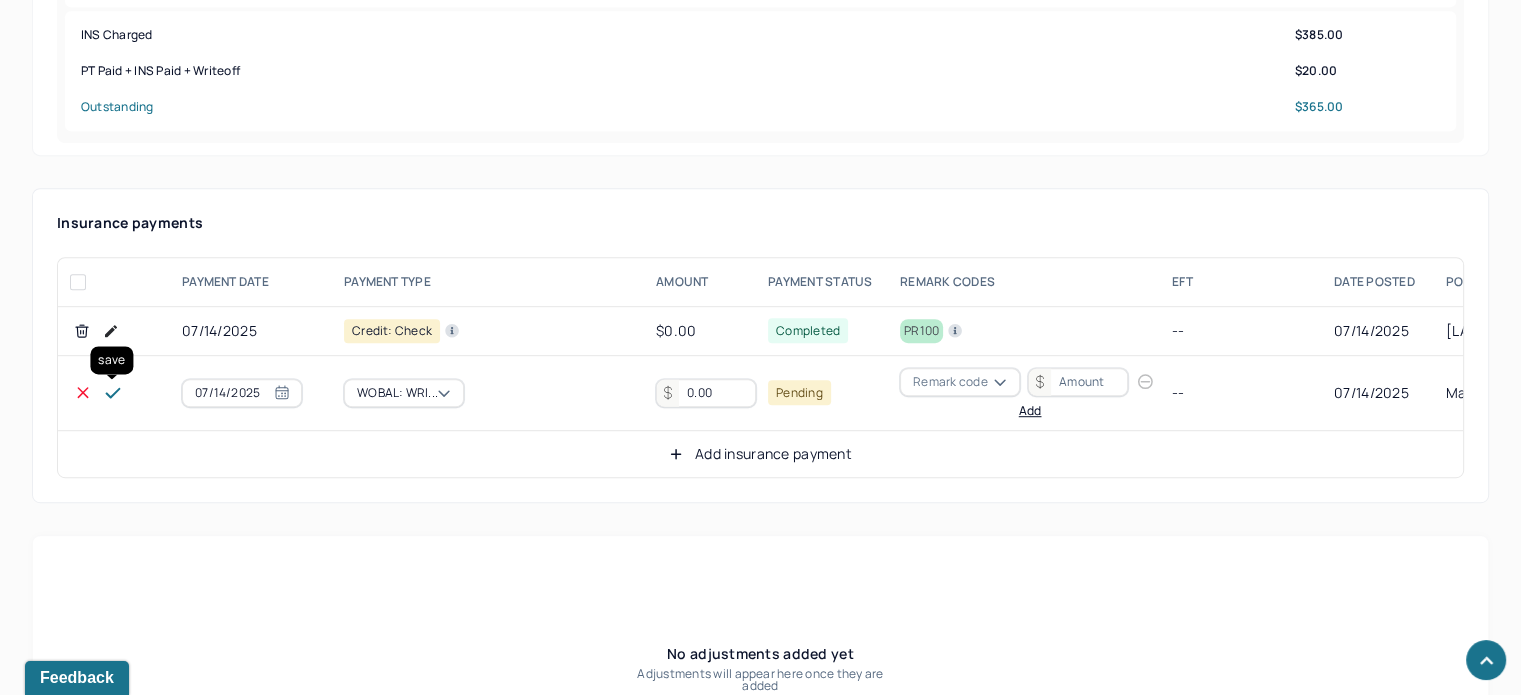 type on "0.00" 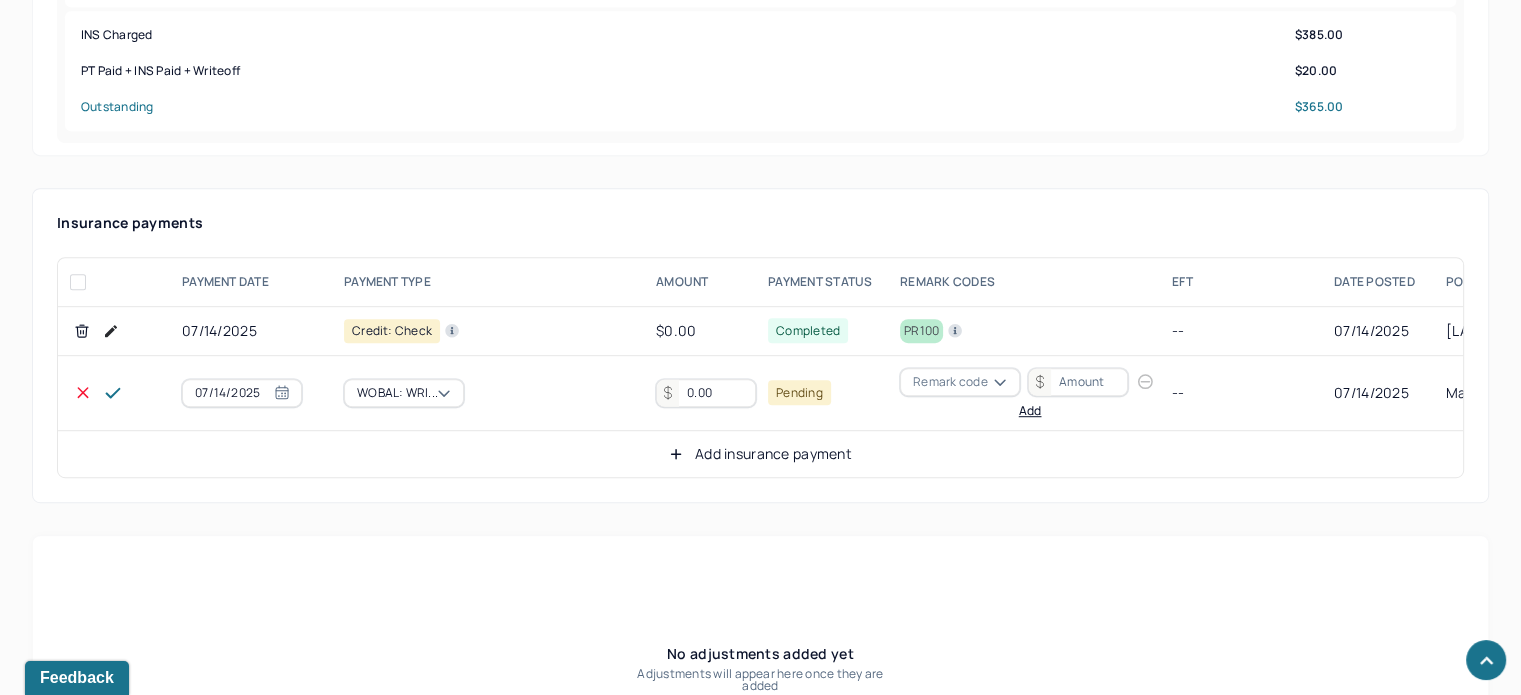 click at bounding box center (113, 393) 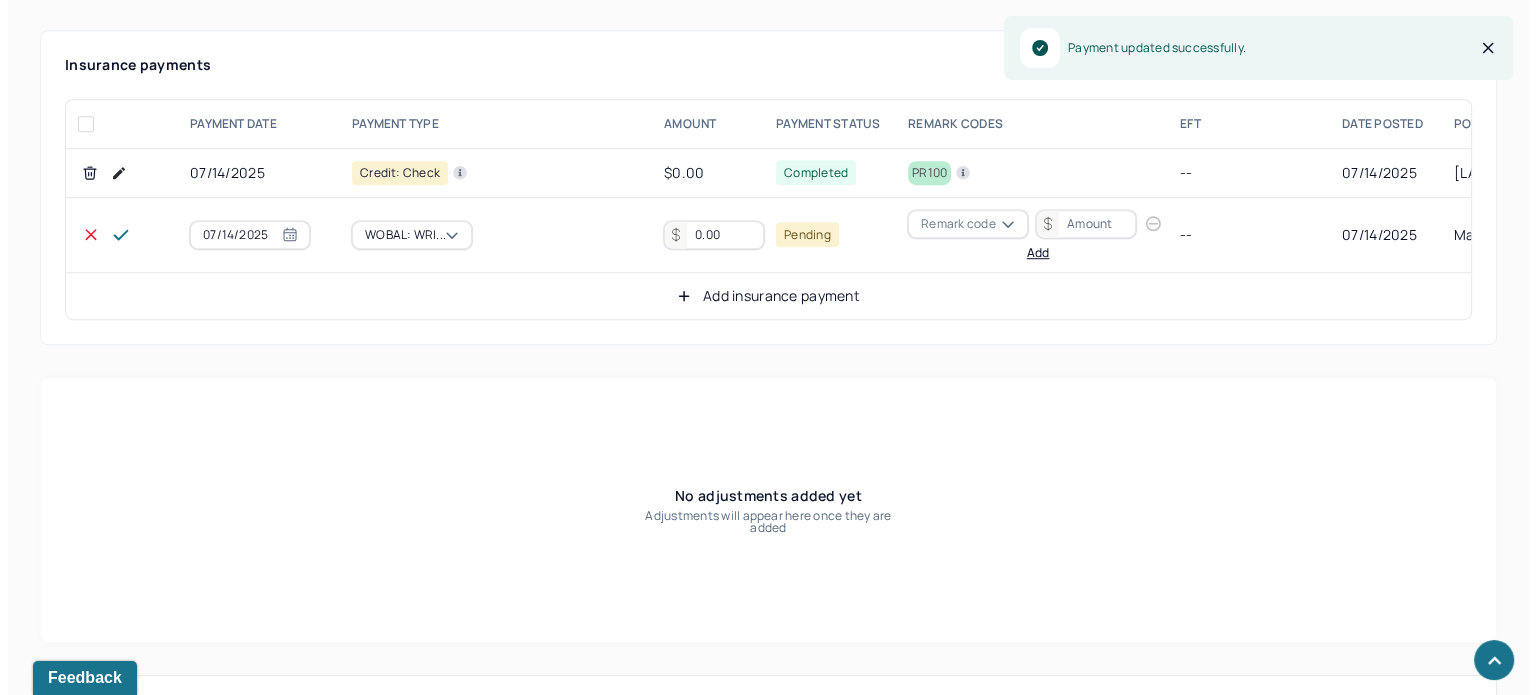 scroll, scrollTop: 1500, scrollLeft: 0, axis: vertical 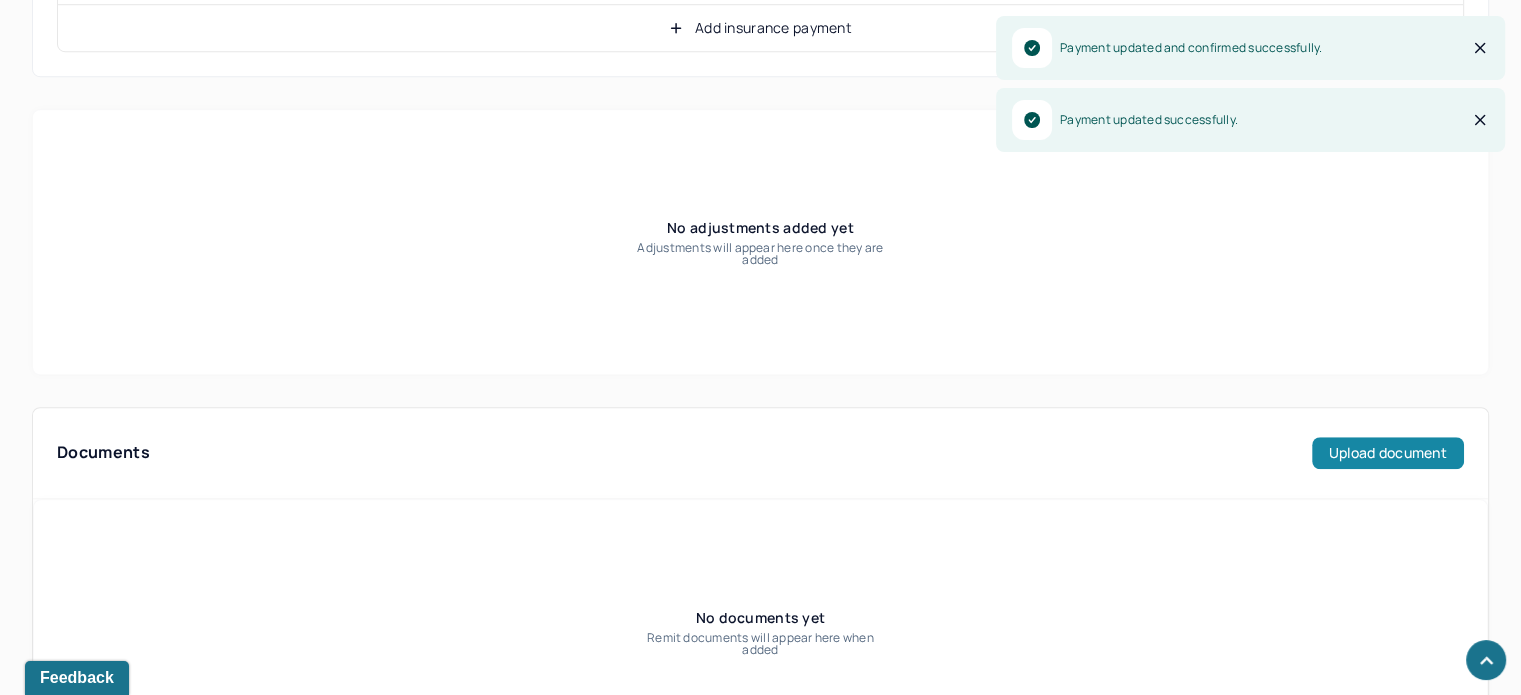 click on "Documents   Upload document" at bounding box center (760, 453) 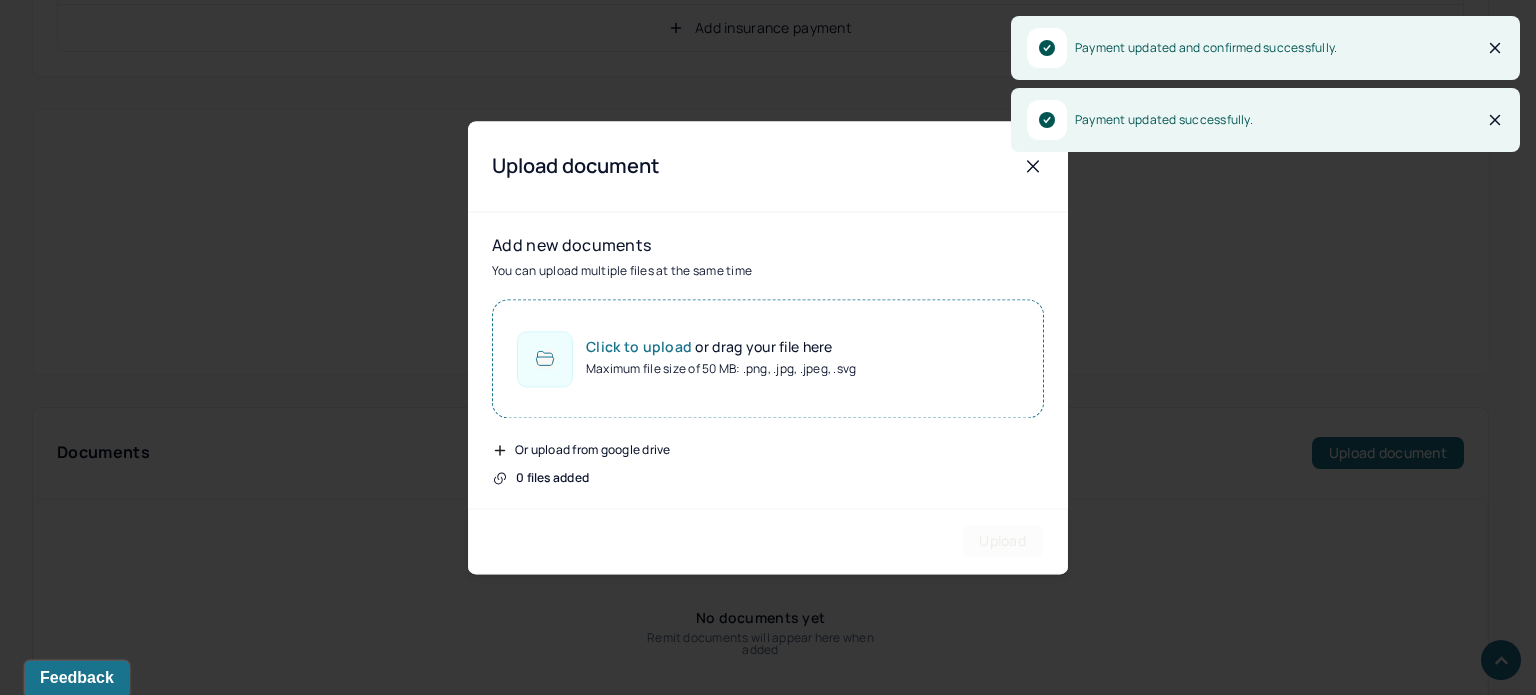 click on "Maximum file size of 50 MB: .png, .jpg, .jpeg, .svg" at bounding box center (721, 369) 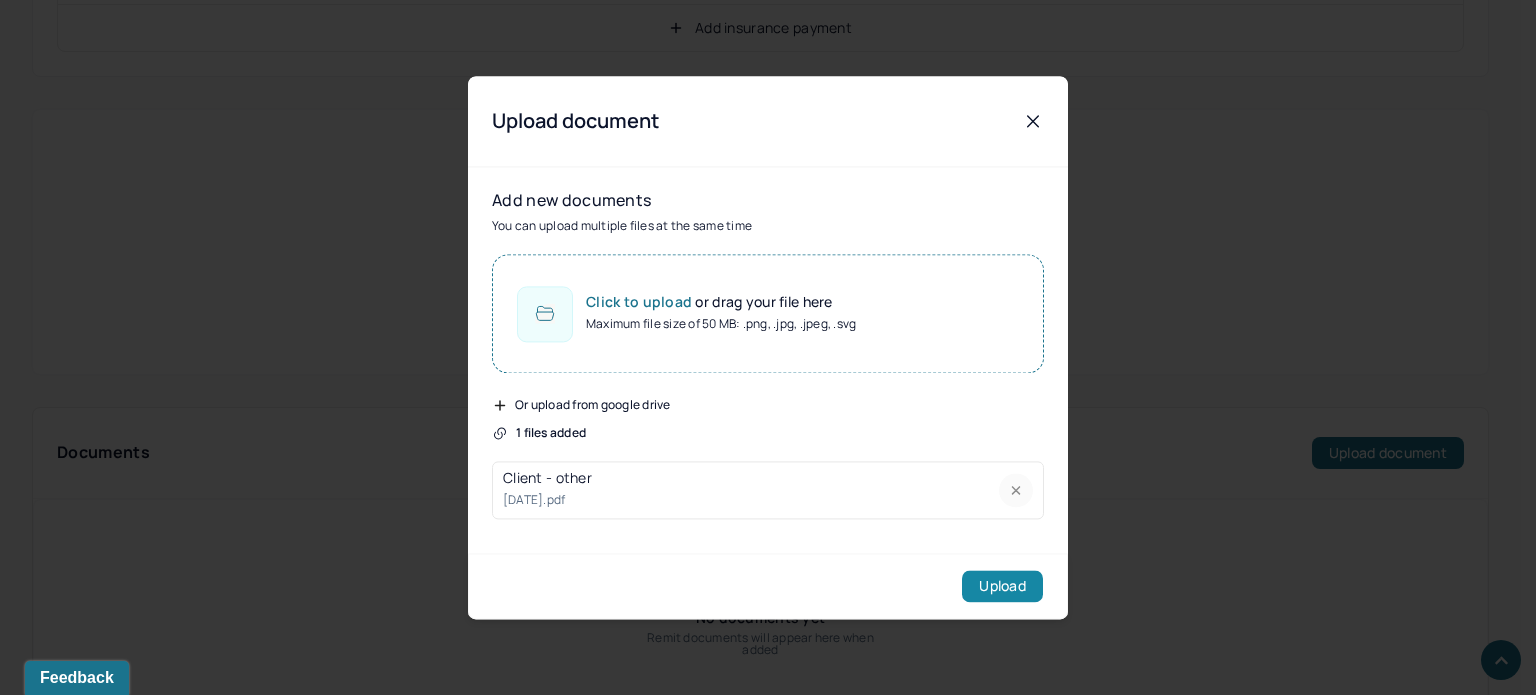 click on "Upload" at bounding box center [1002, 586] 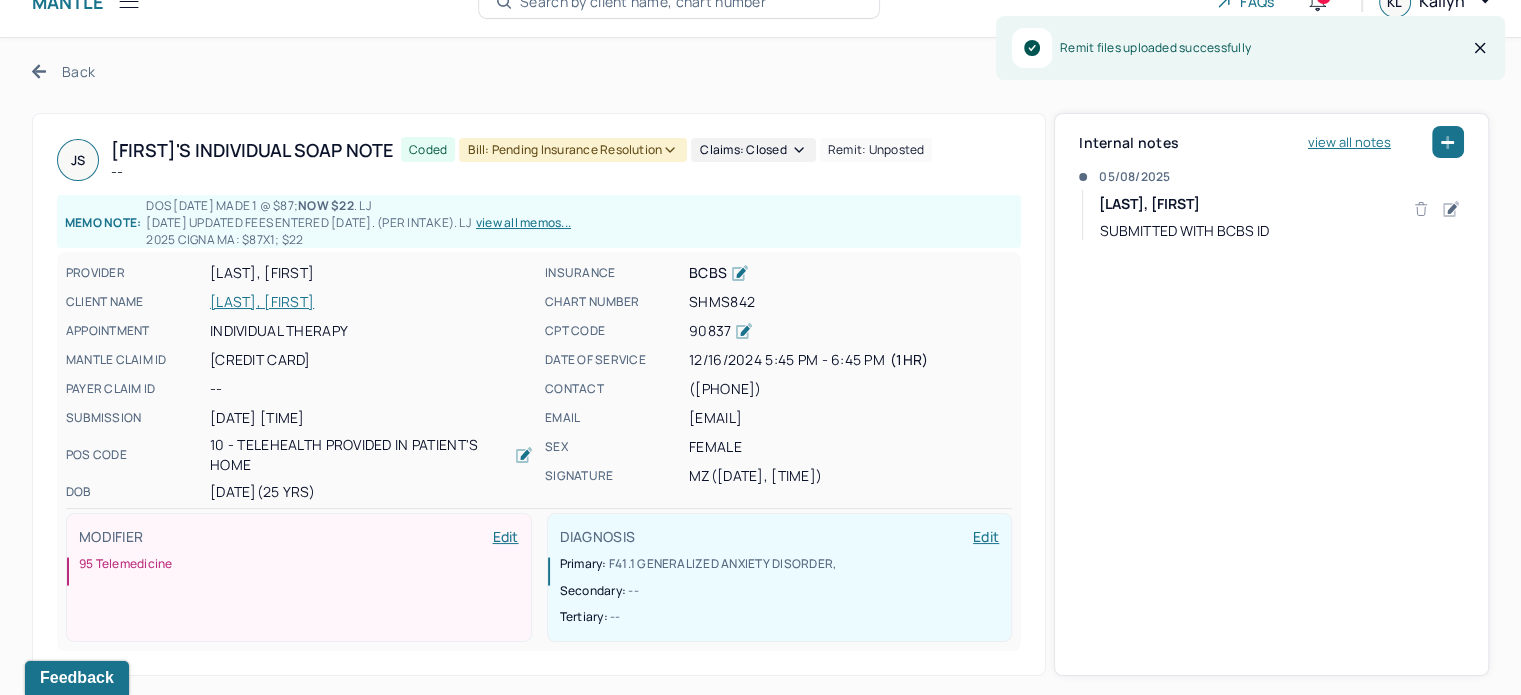 scroll, scrollTop: 0, scrollLeft: 0, axis: both 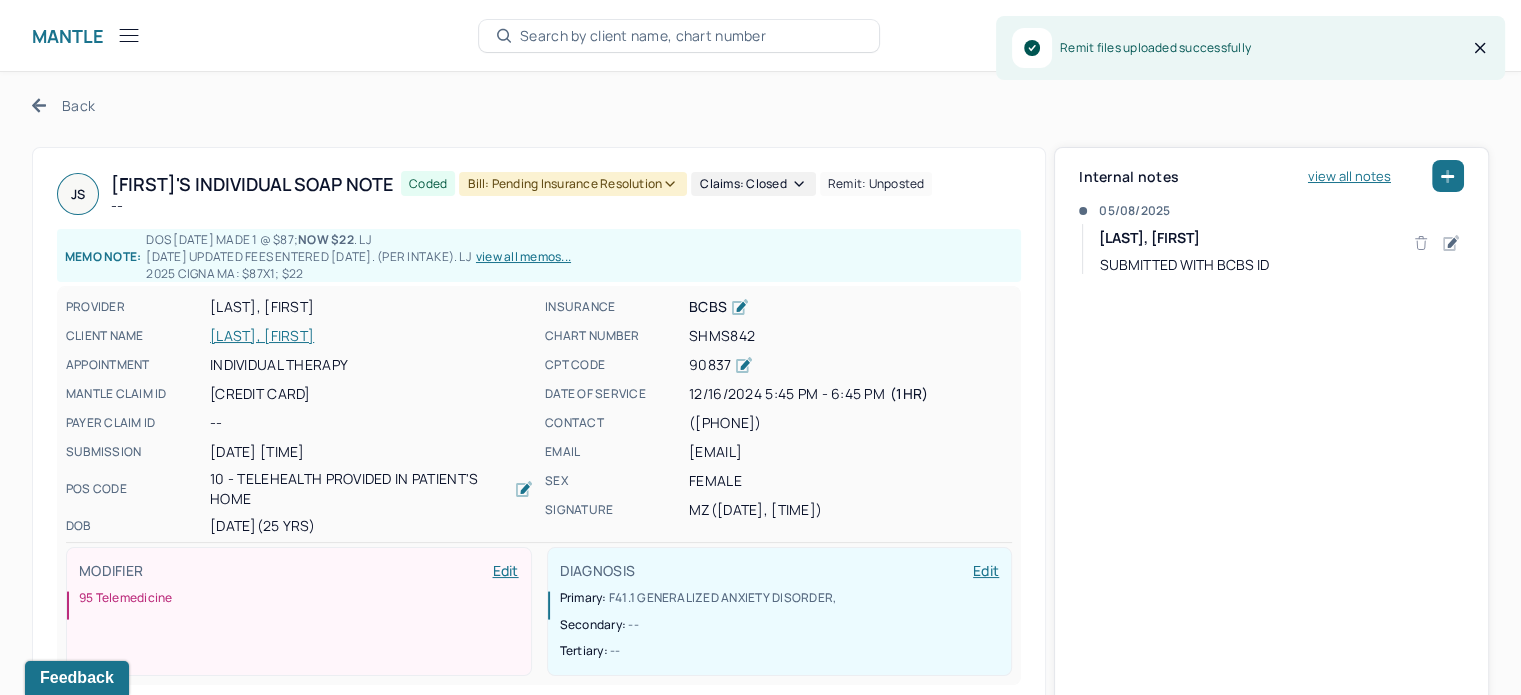 click on "SHMS842" at bounding box center [850, 336] 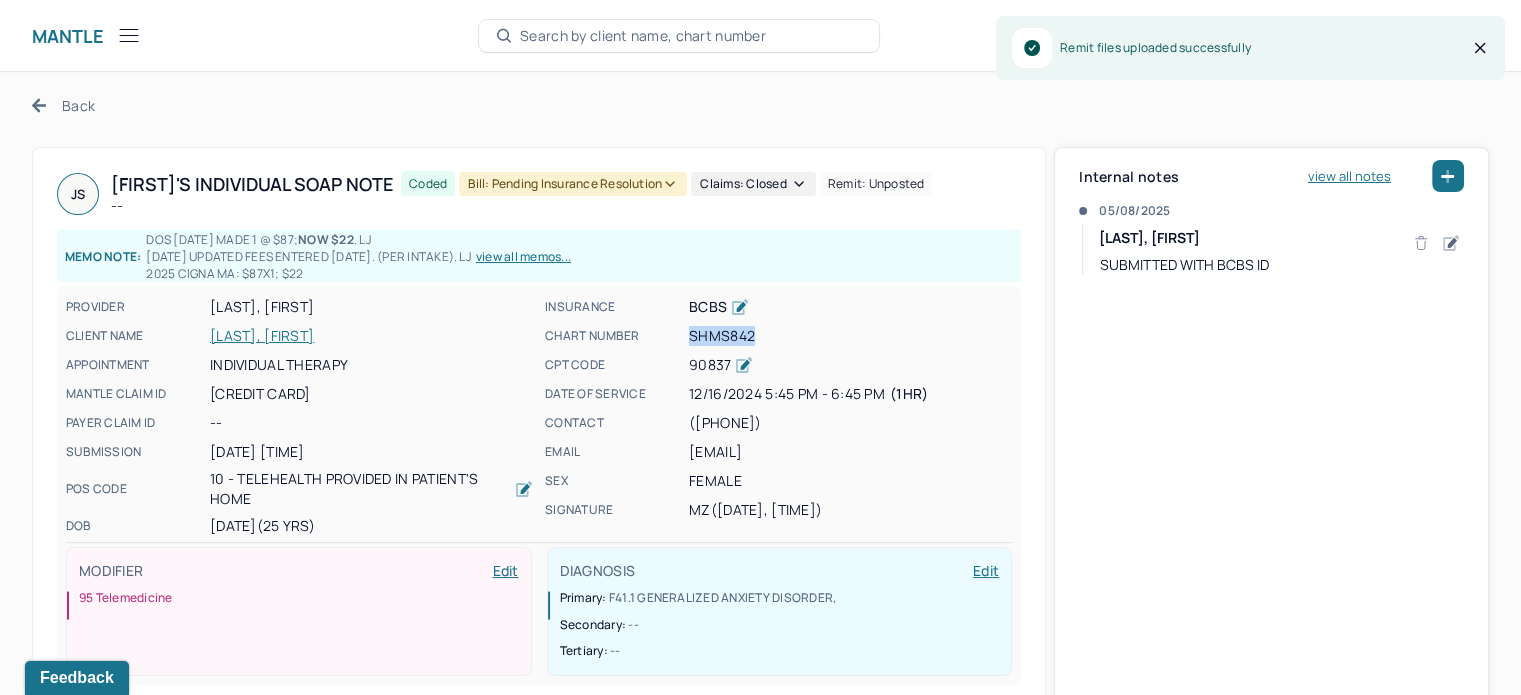 click on "SHMS842" at bounding box center [850, 336] 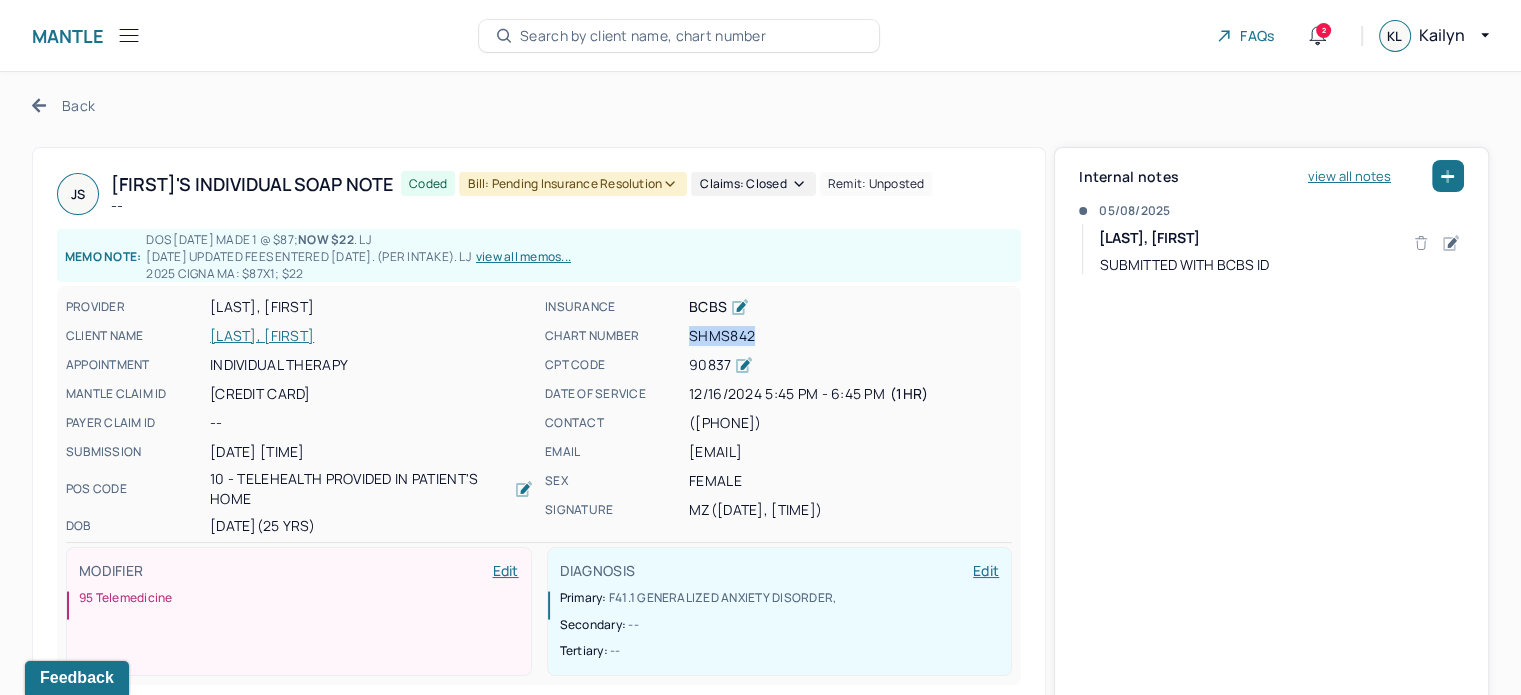 click on "Claims: closed" at bounding box center [753, 184] 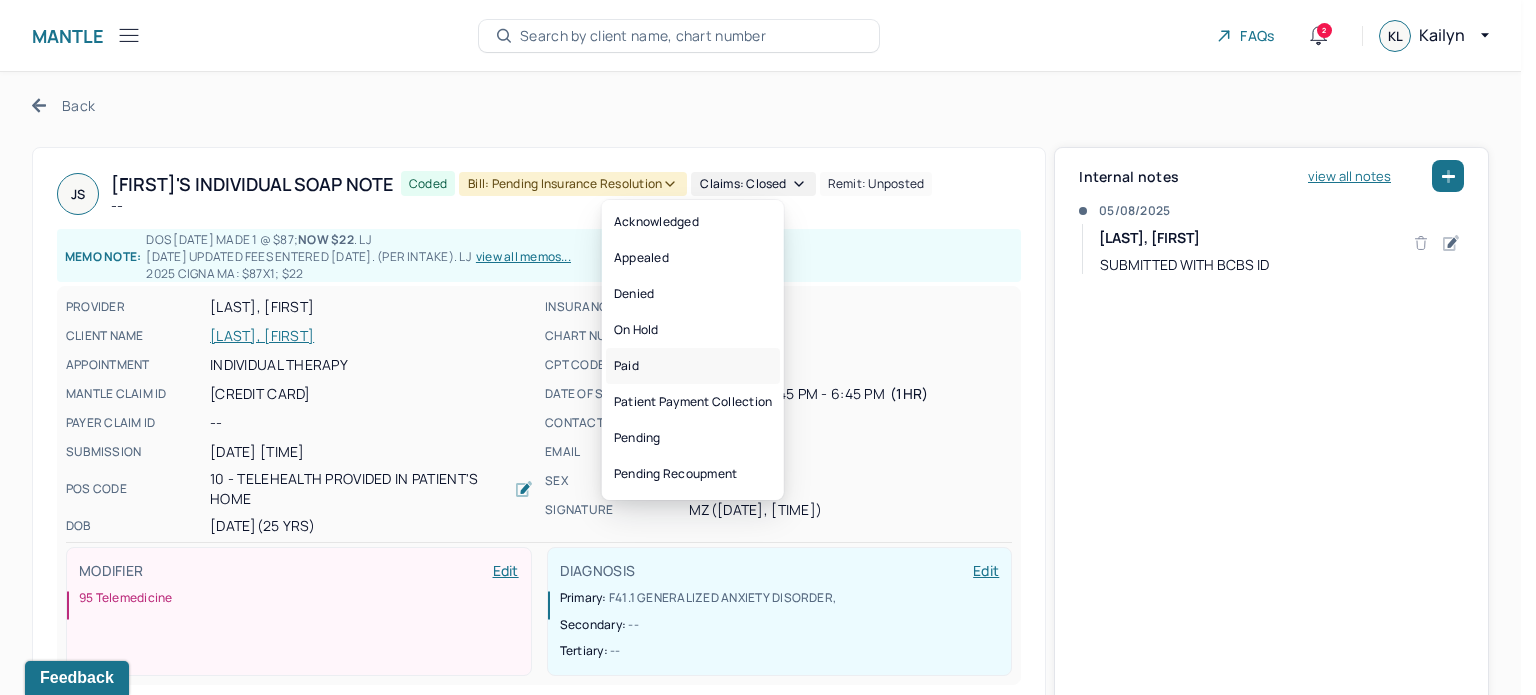 click on "Paid" at bounding box center (693, 366) 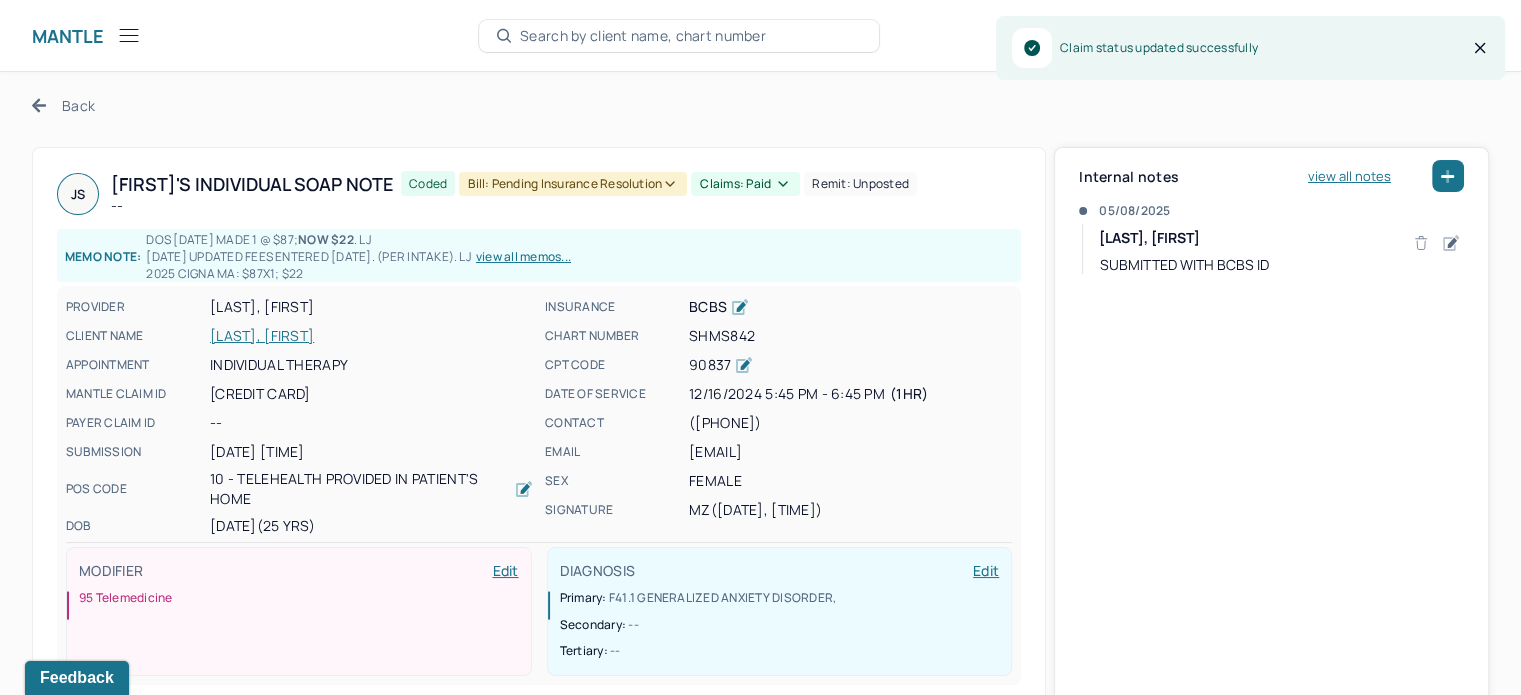 click on "Bill: Pending Insurance Resolution" at bounding box center (573, 184) 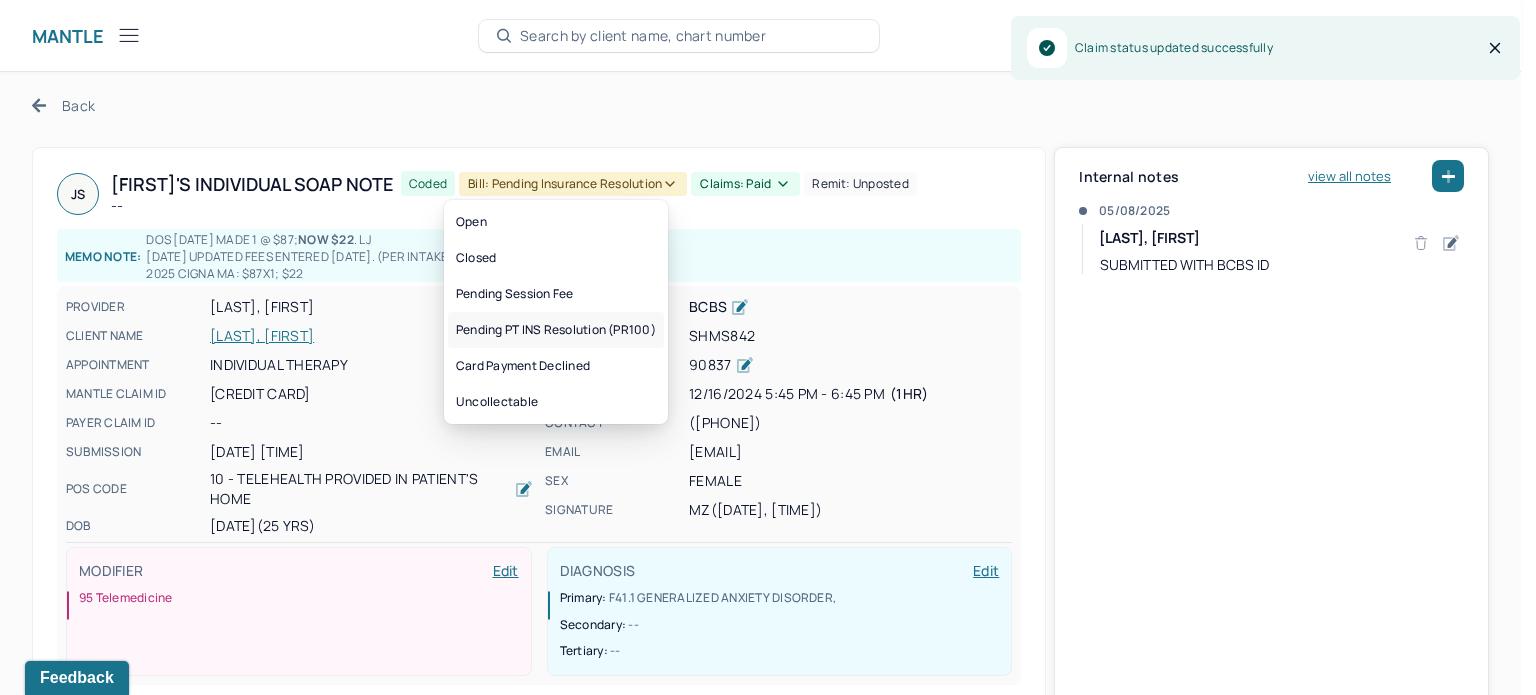 click on "Pending PT INS Resolution (PR100)" at bounding box center (556, 330) 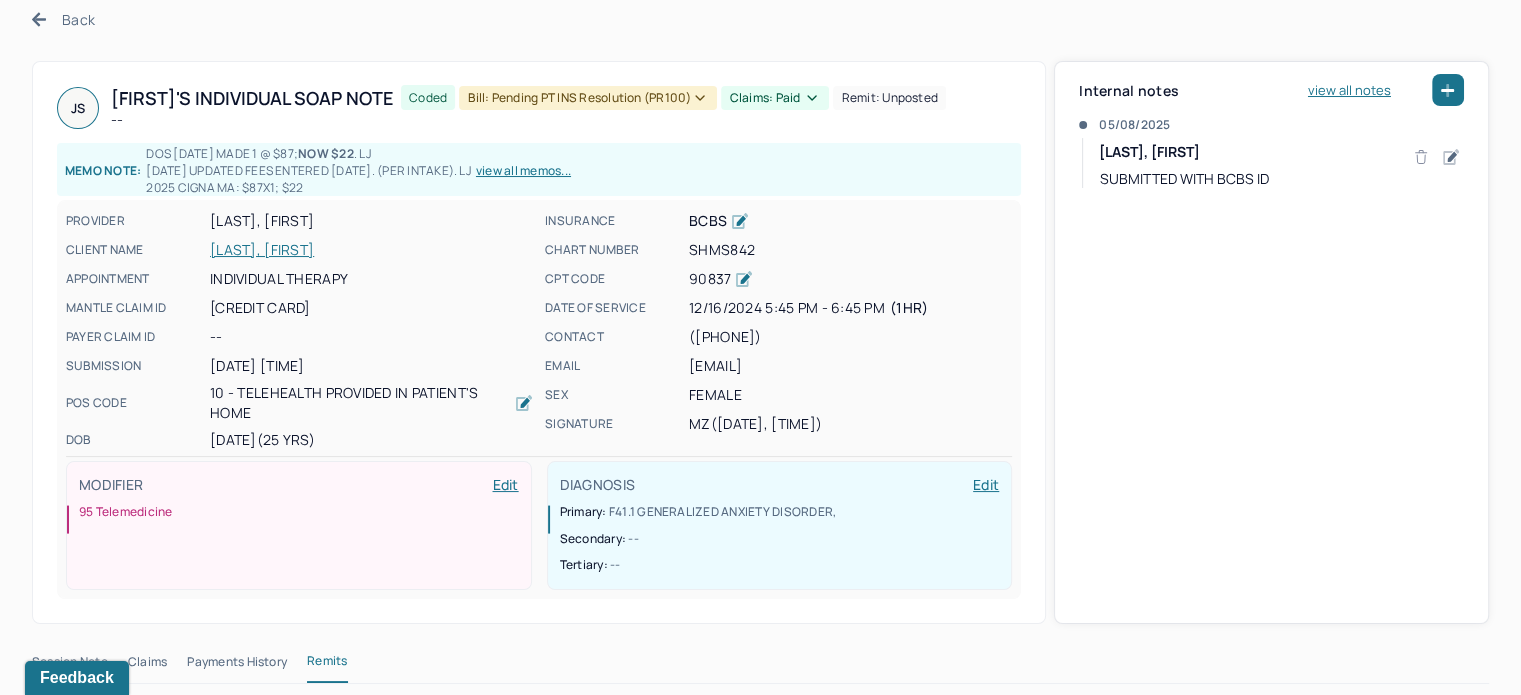 scroll, scrollTop: 0, scrollLeft: 0, axis: both 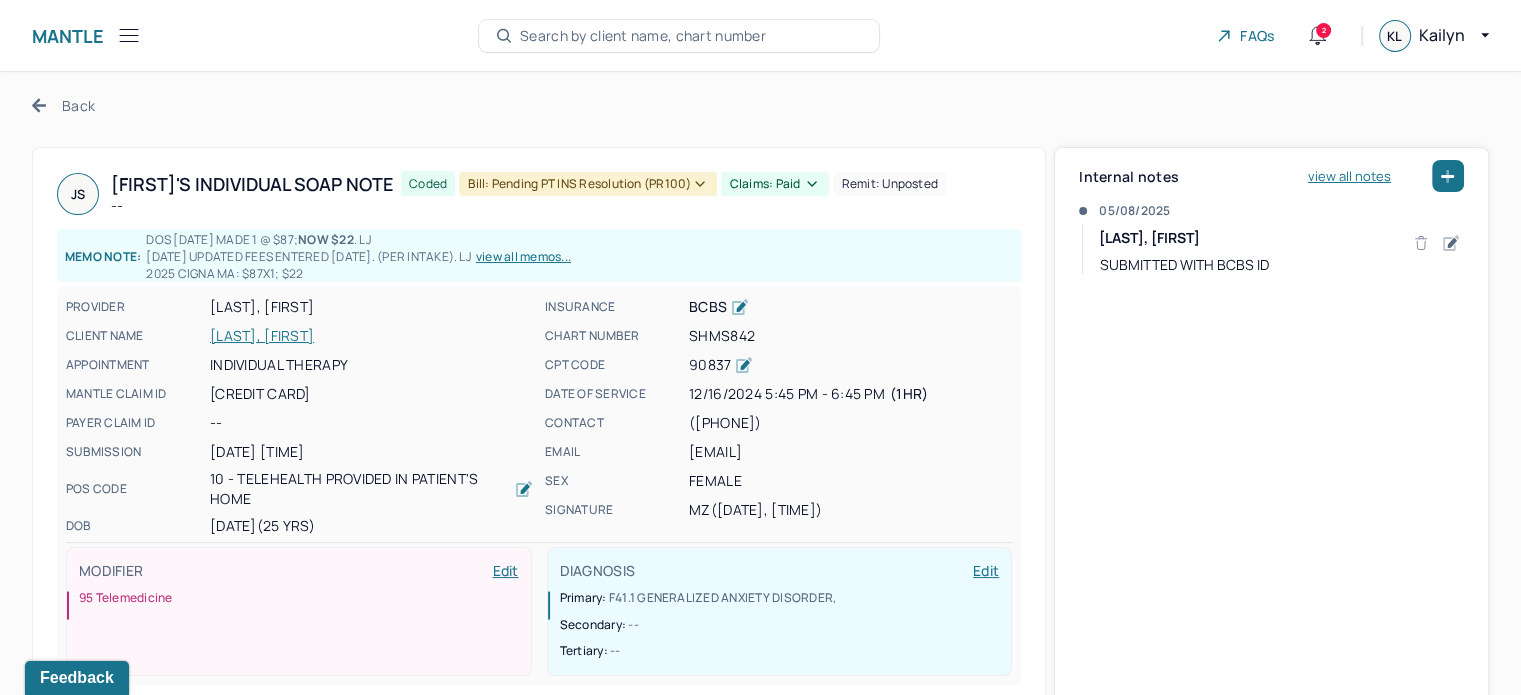 click on "Back" at bounding box center (63, 105) 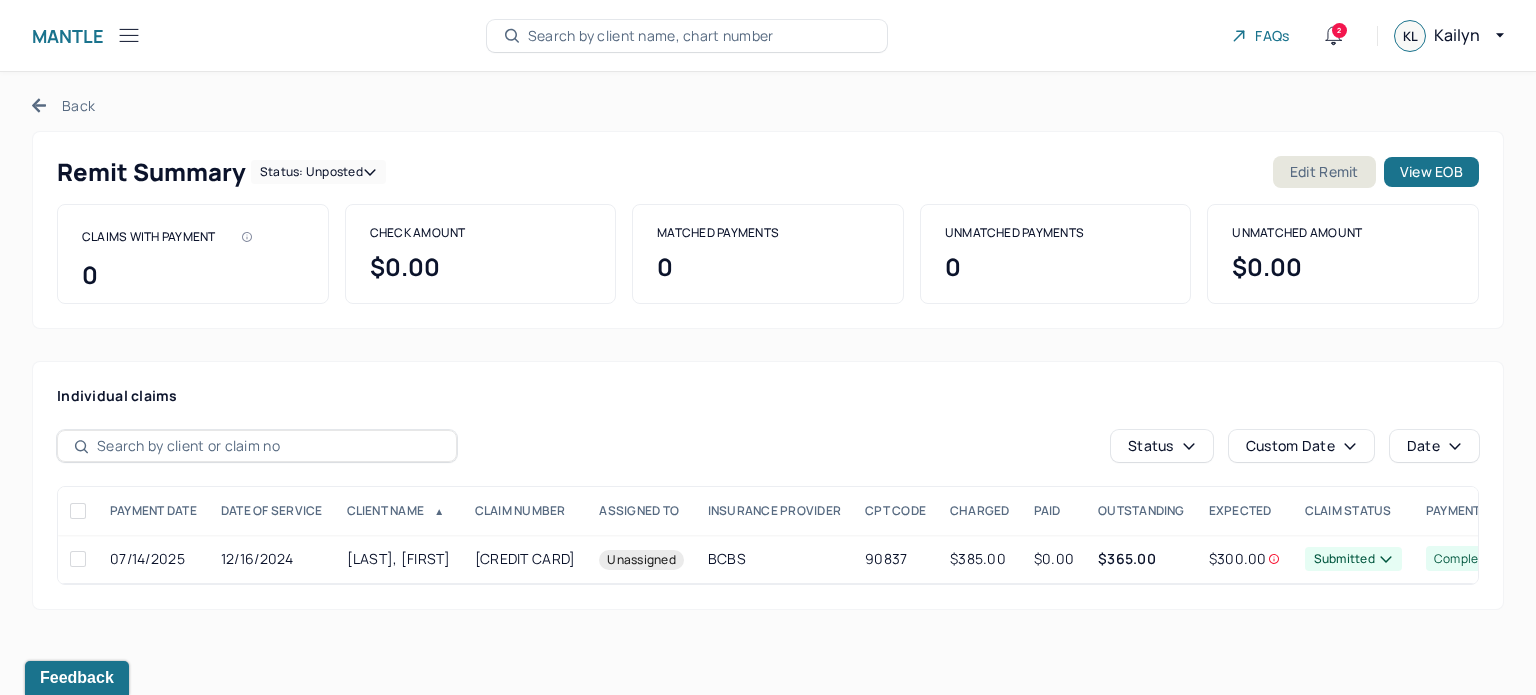 click on "Remit Summary   Status: unposted" at bounding box center (221, 172) 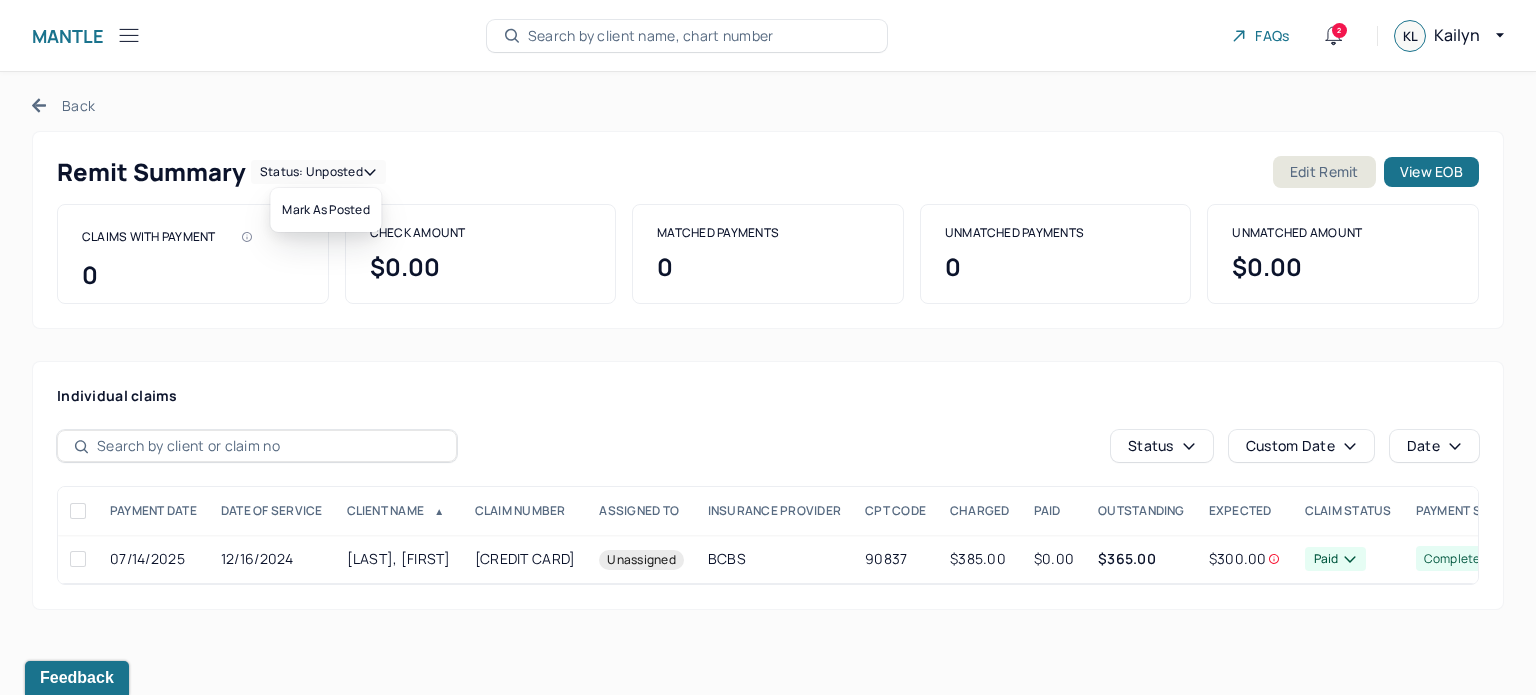 click on "Status: unposted" at bounding box center [318, 172] 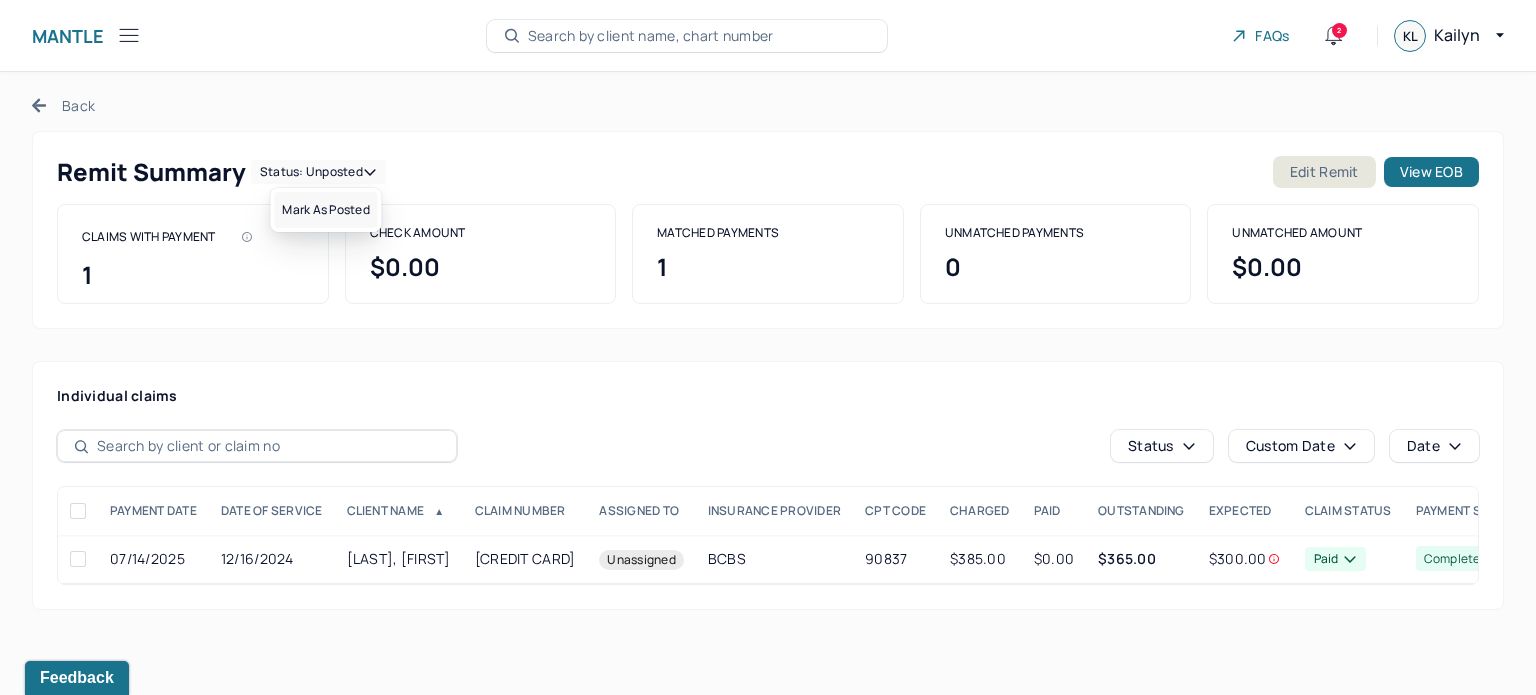 click on "Mark as Posted" at bounding box center [325, 210] 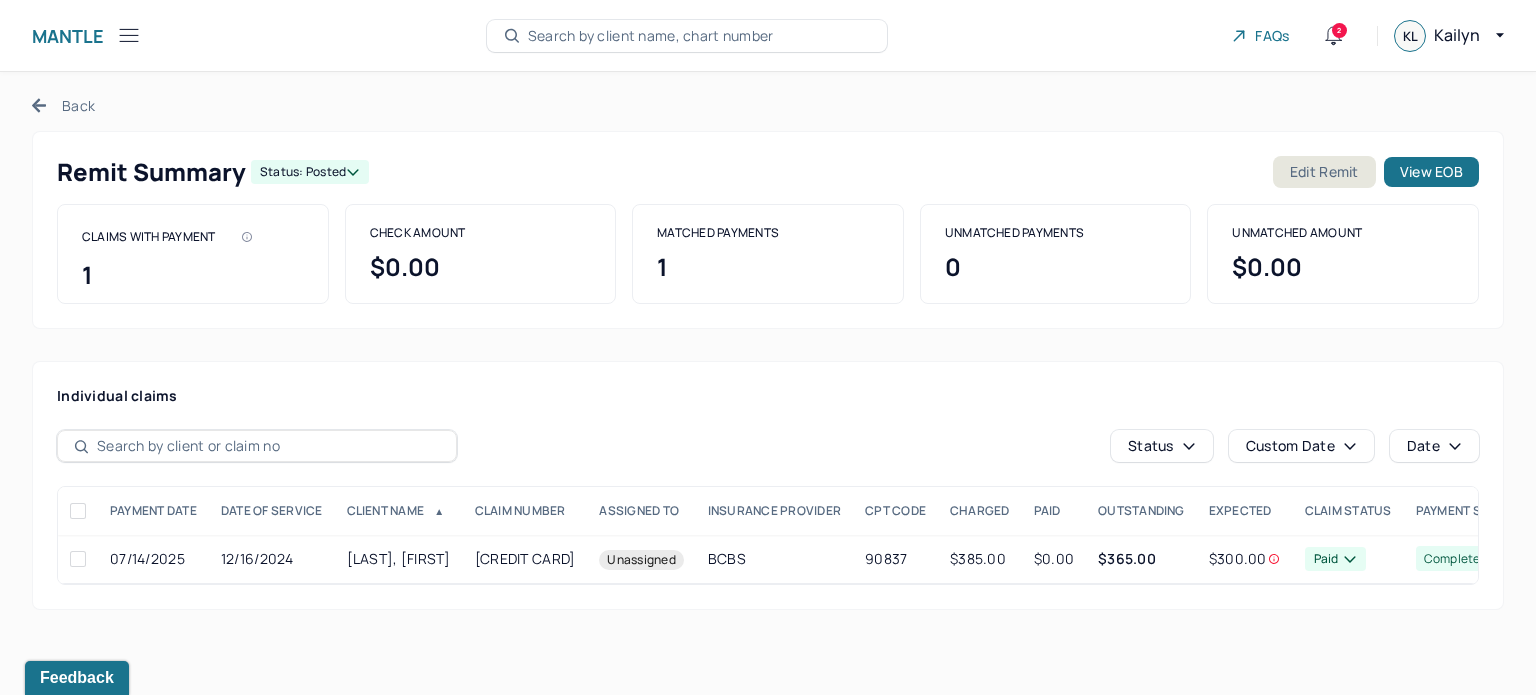 click on "Back" at bounding box center [63, 105] 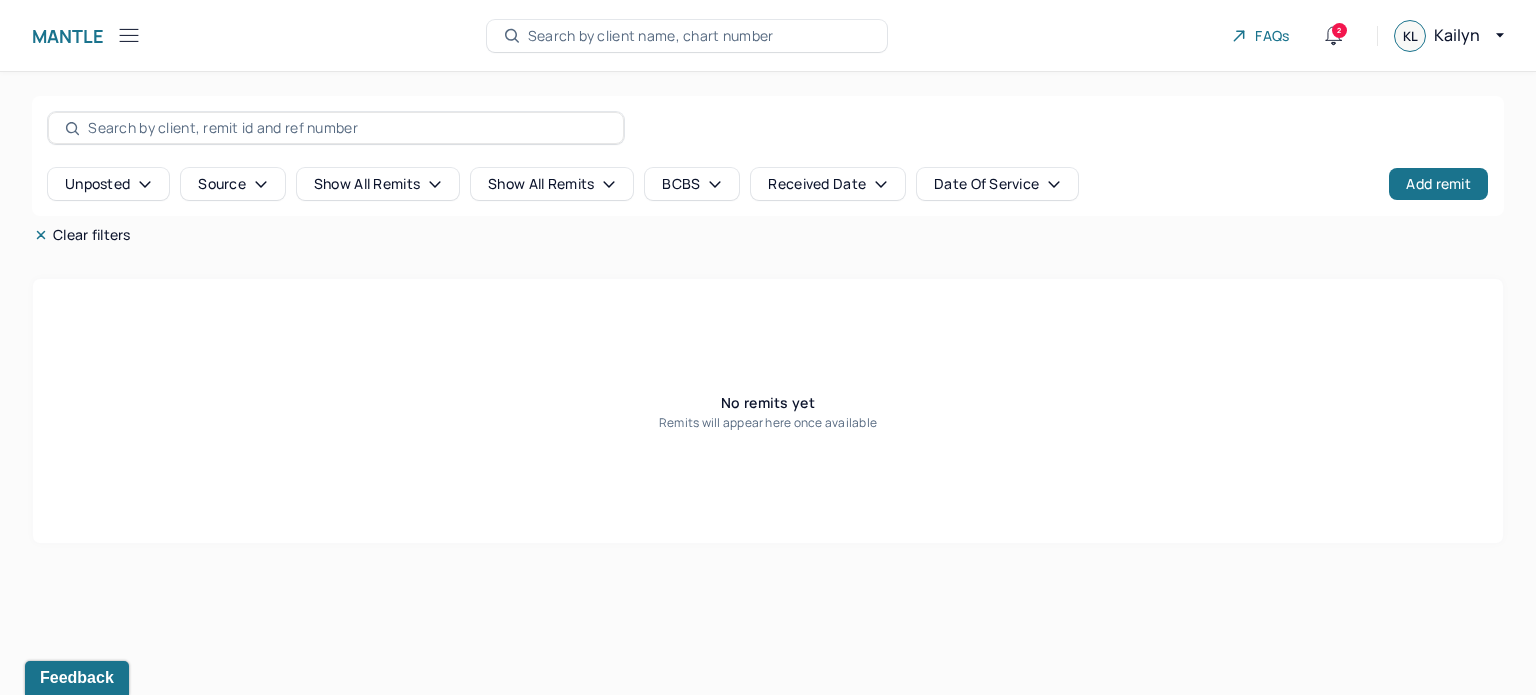 click 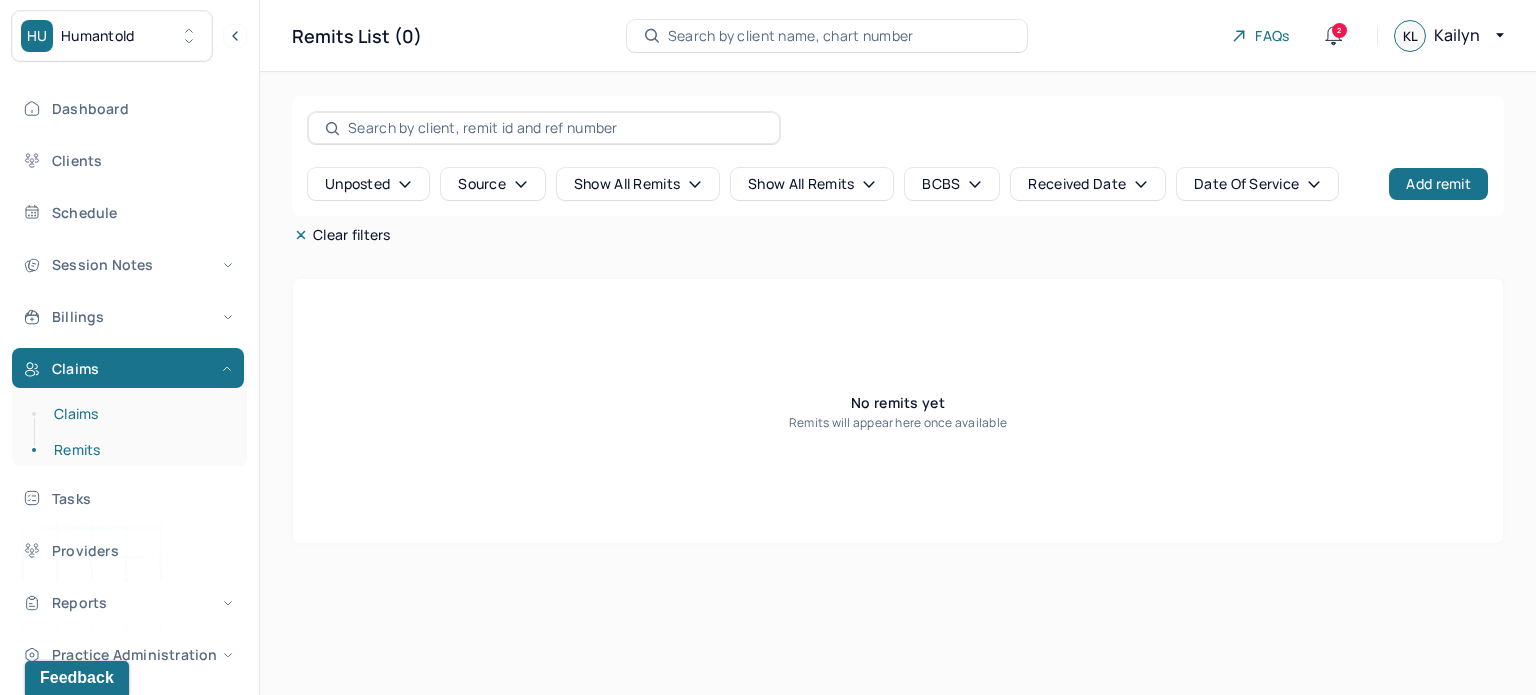click on "Claims" at bounding box center (139, 414) 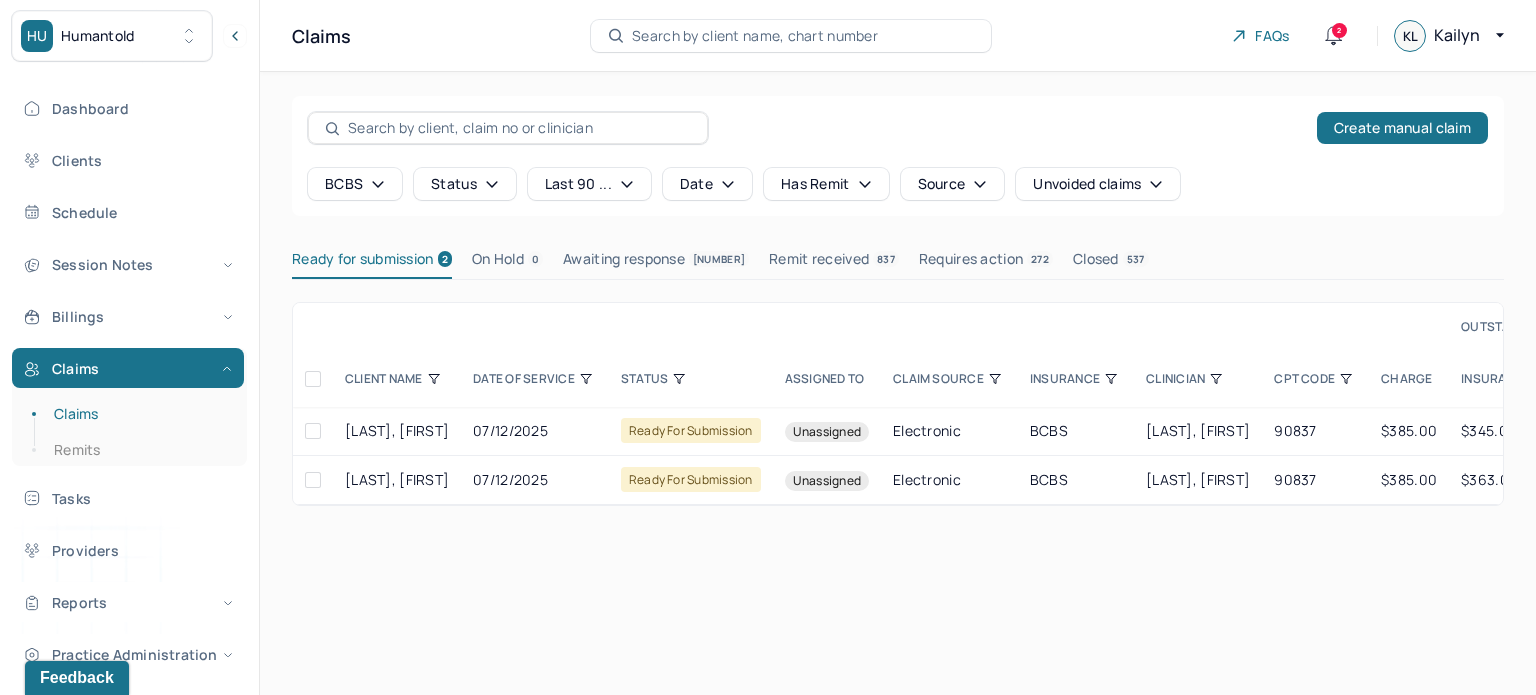 click at bounding box center (313, 379) 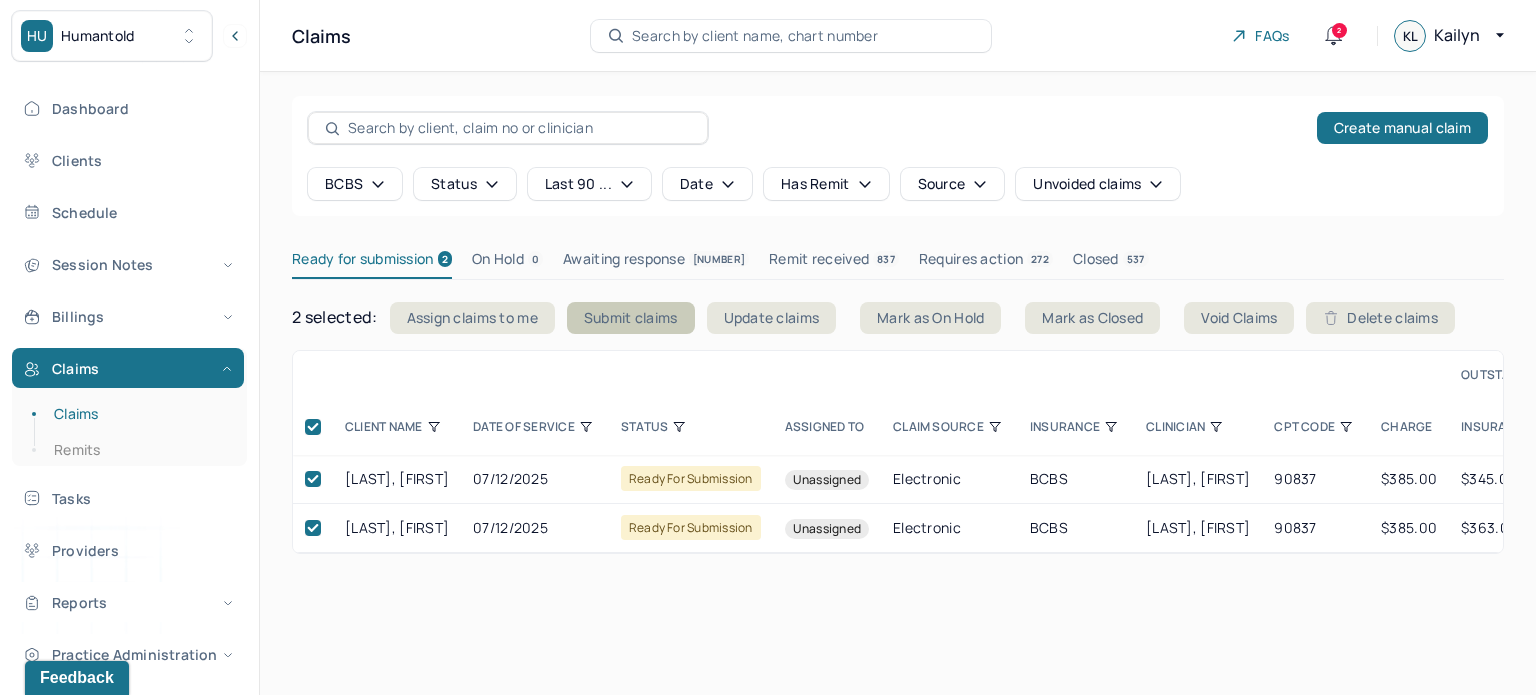 click on "Submit claims" at bounding box center (631, 318) 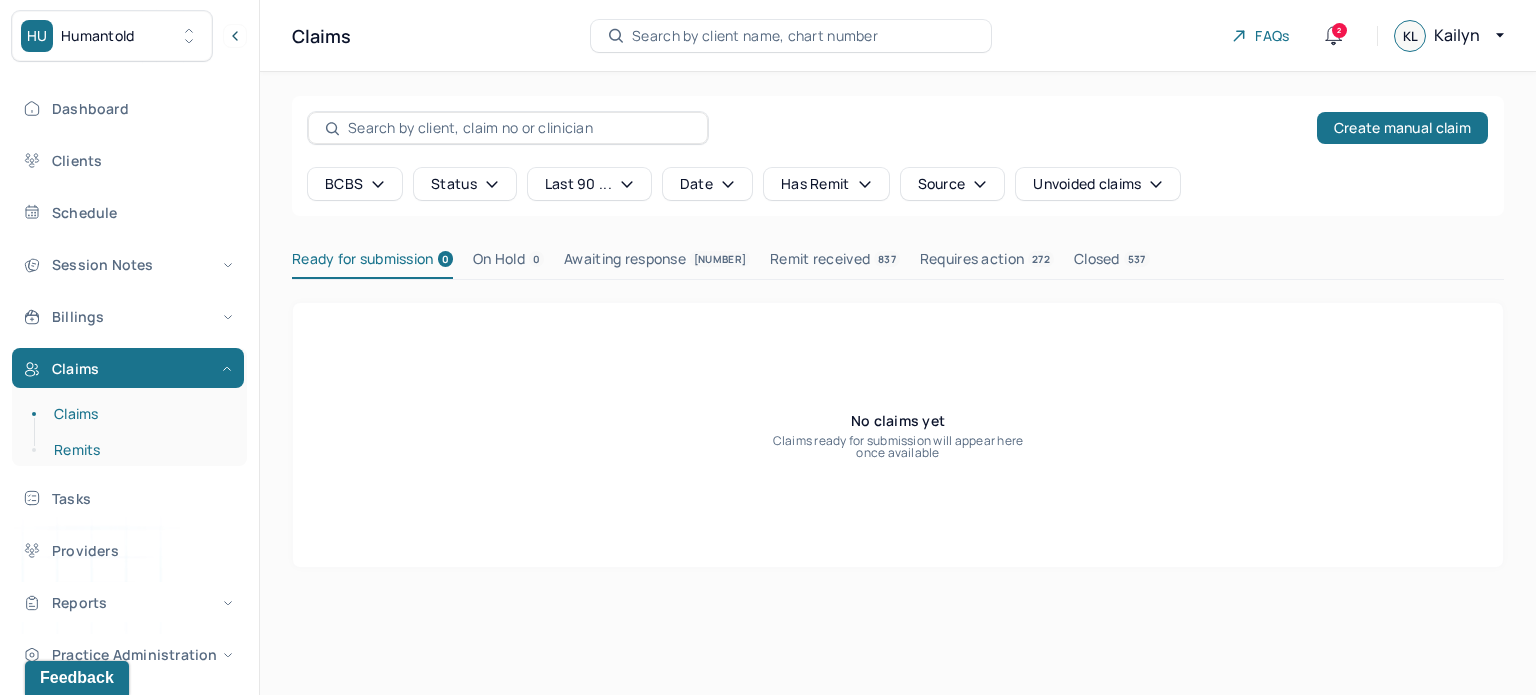 click on "Remits" at bounding box center [139, 450] 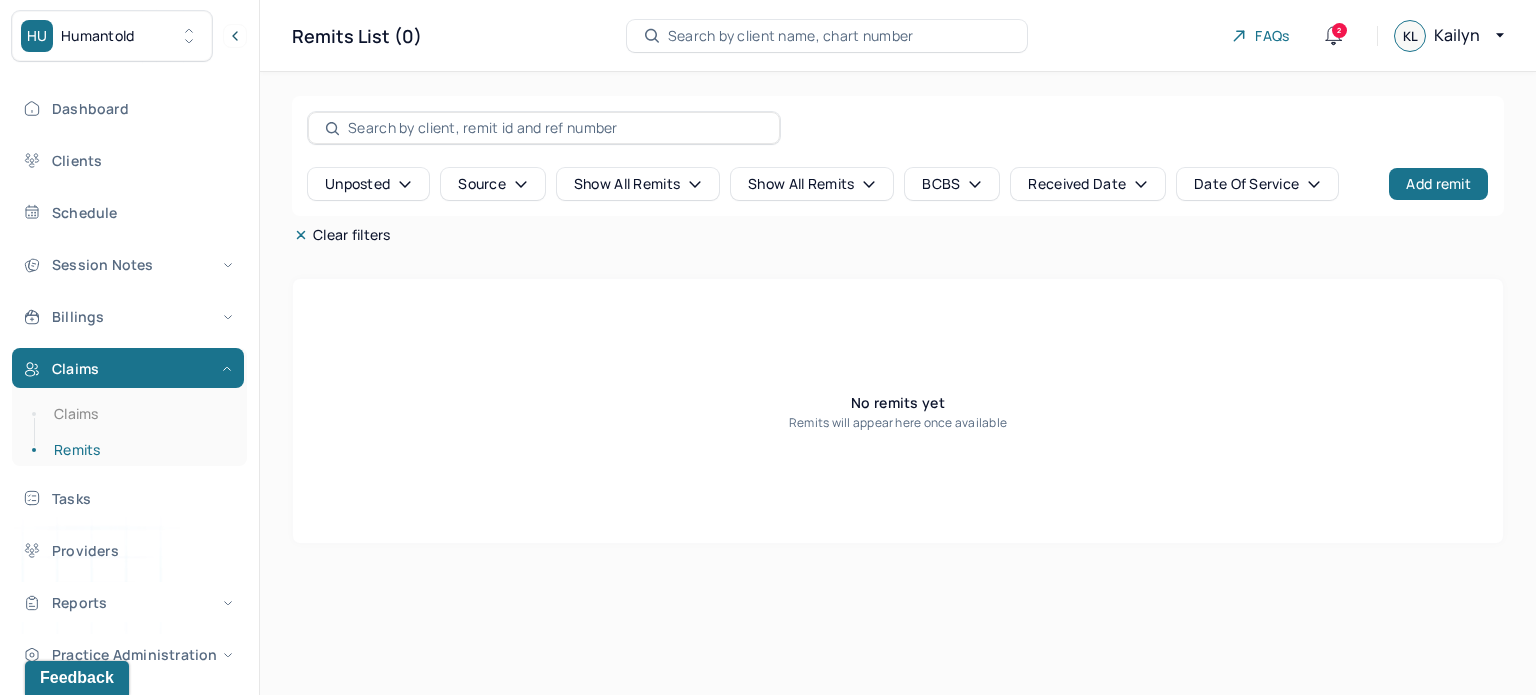 click on "Search by client name, chart number" at bounding box center (791, 36) 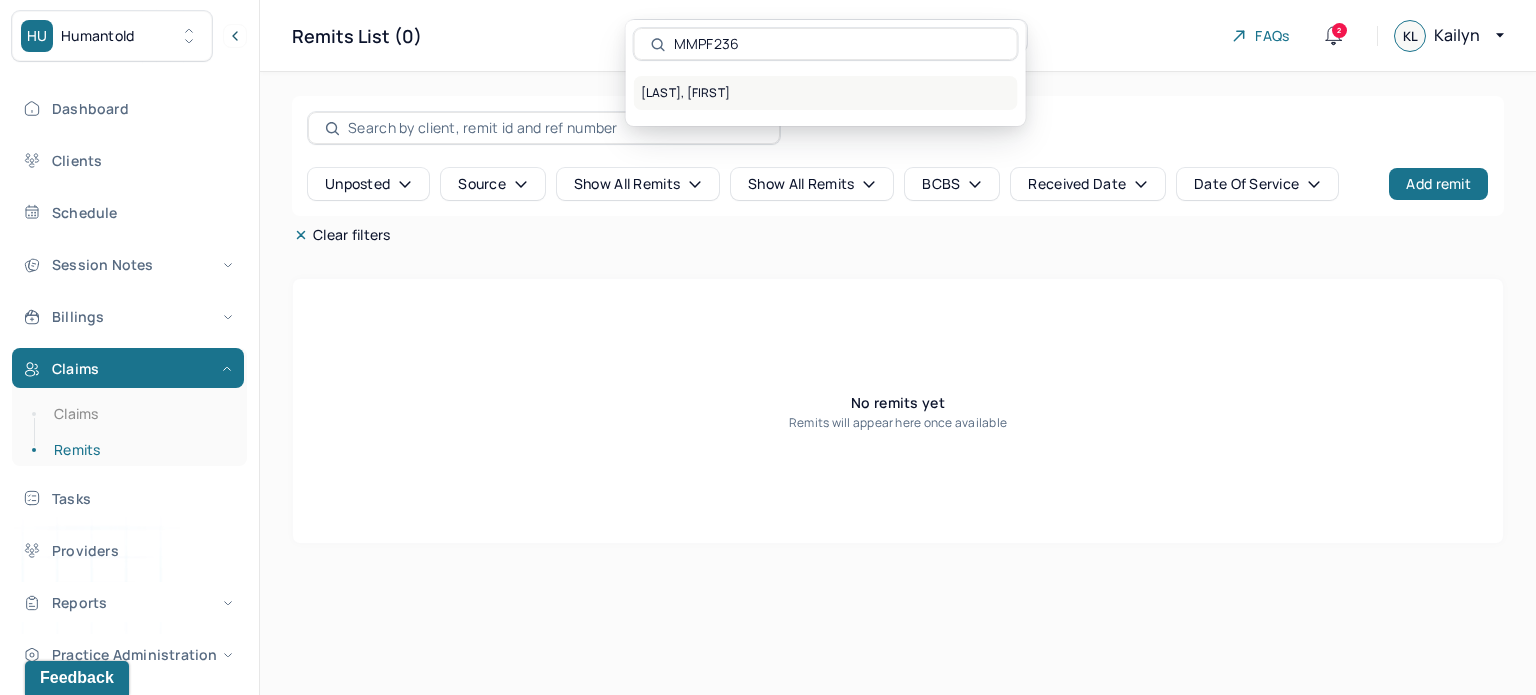type on "MMPF236" 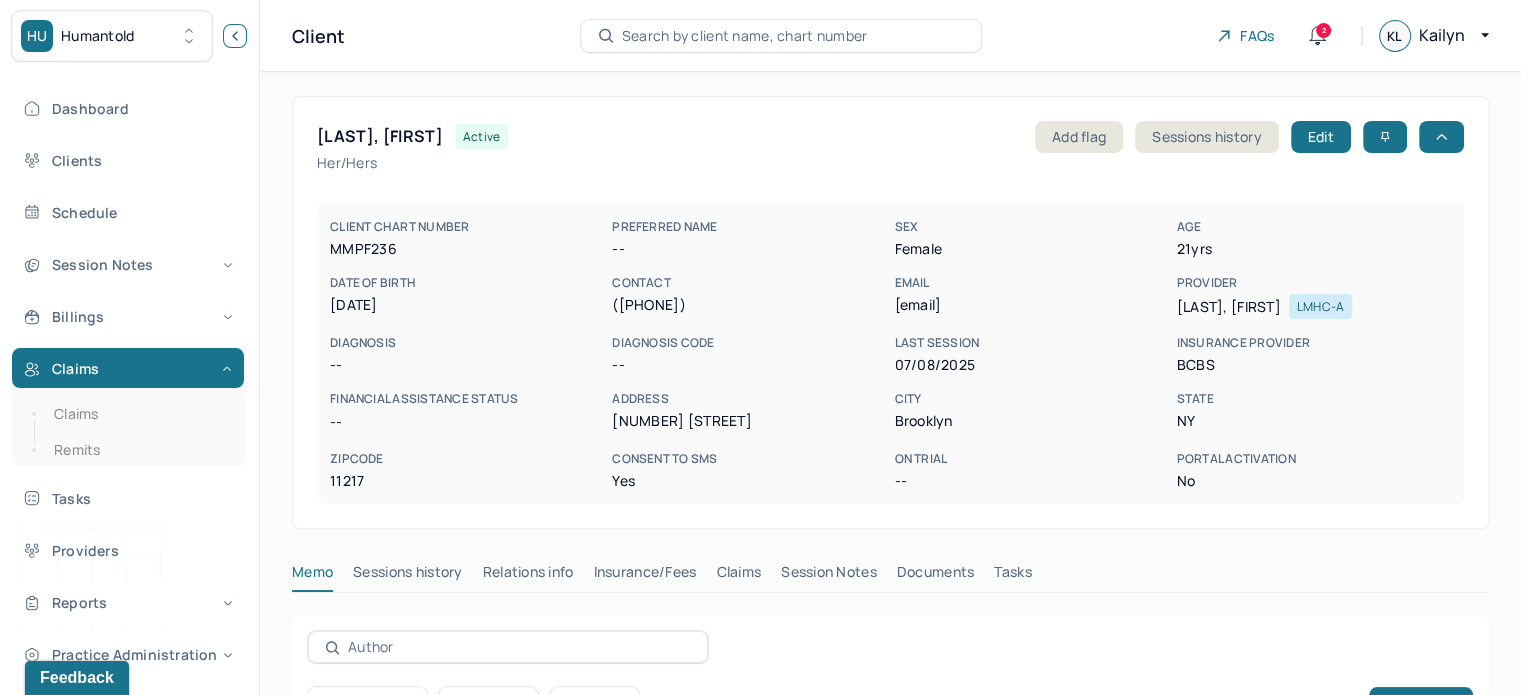 click 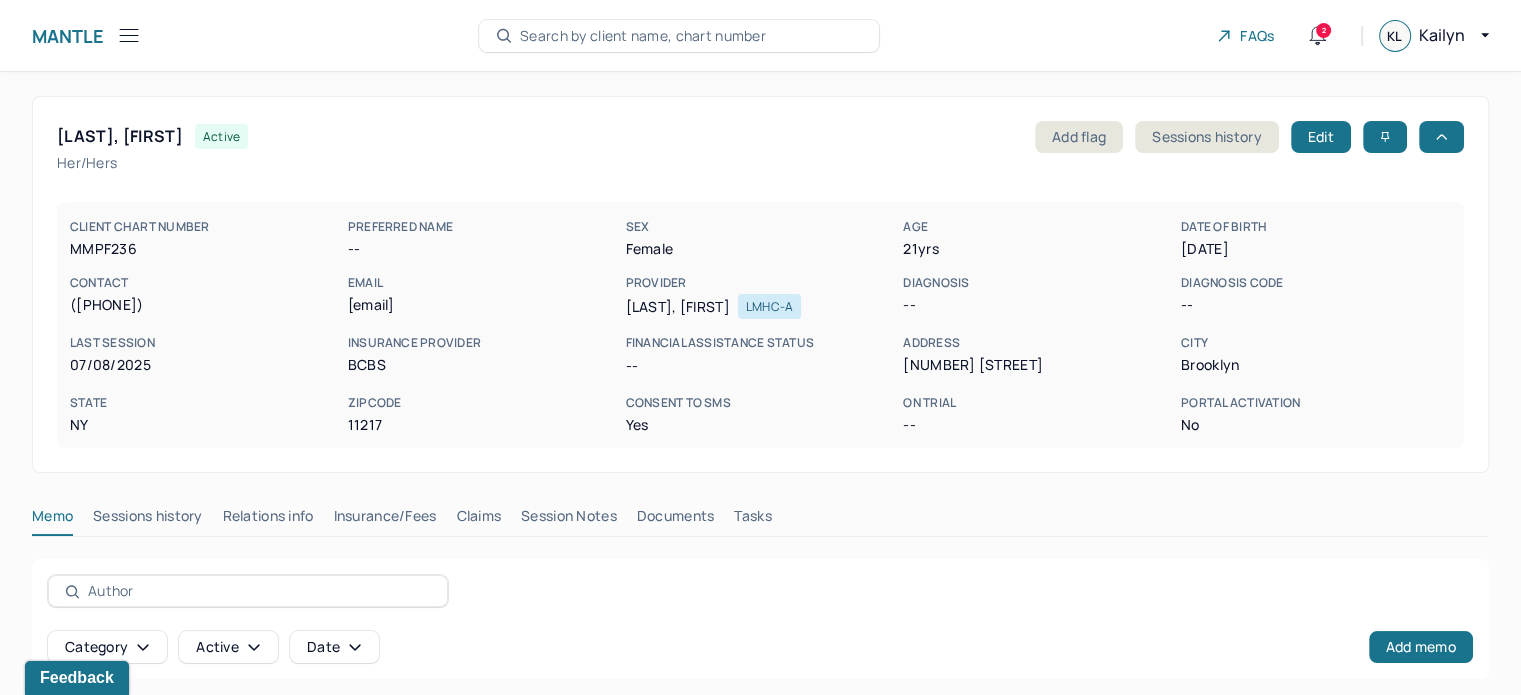 click on "Claims" at bounding box center (478, 520) 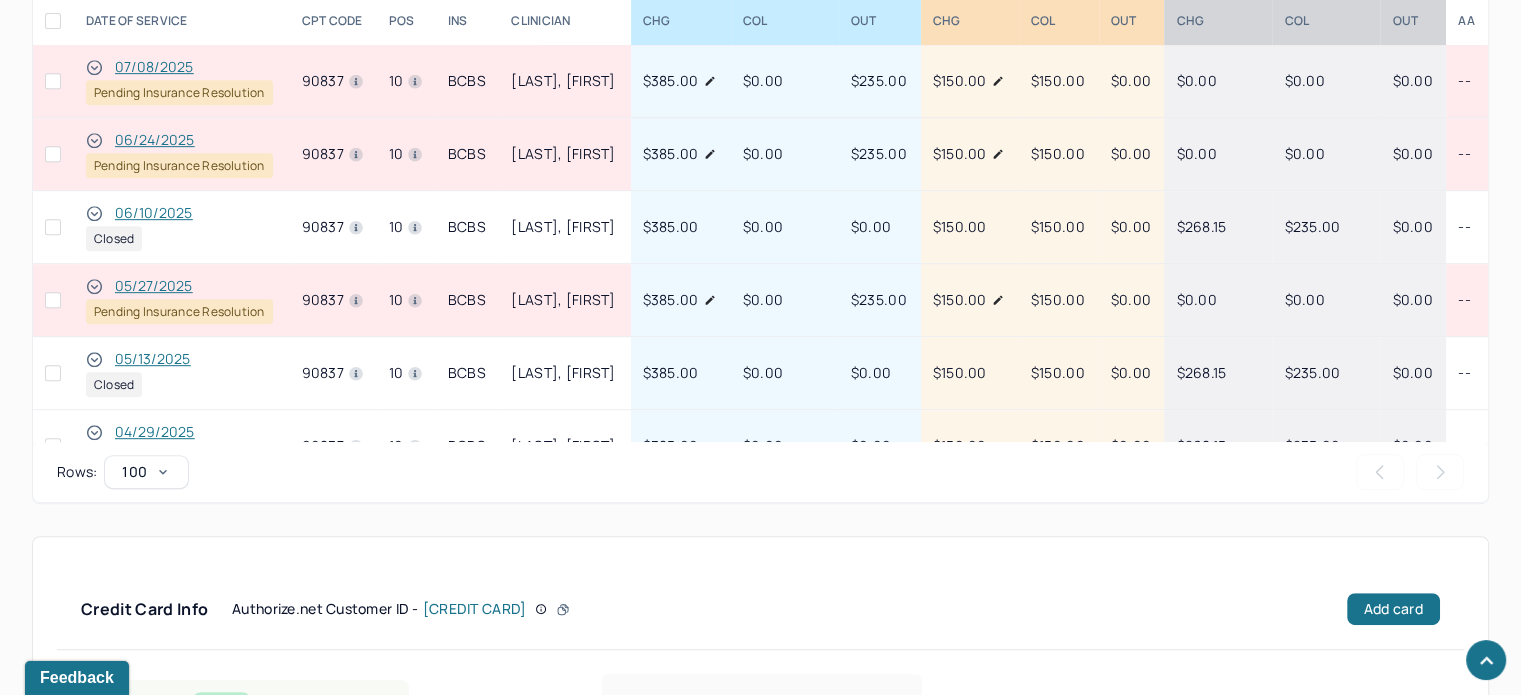 scroll, scrollTop: 1008, scrollLeft: 0, axis: vertical 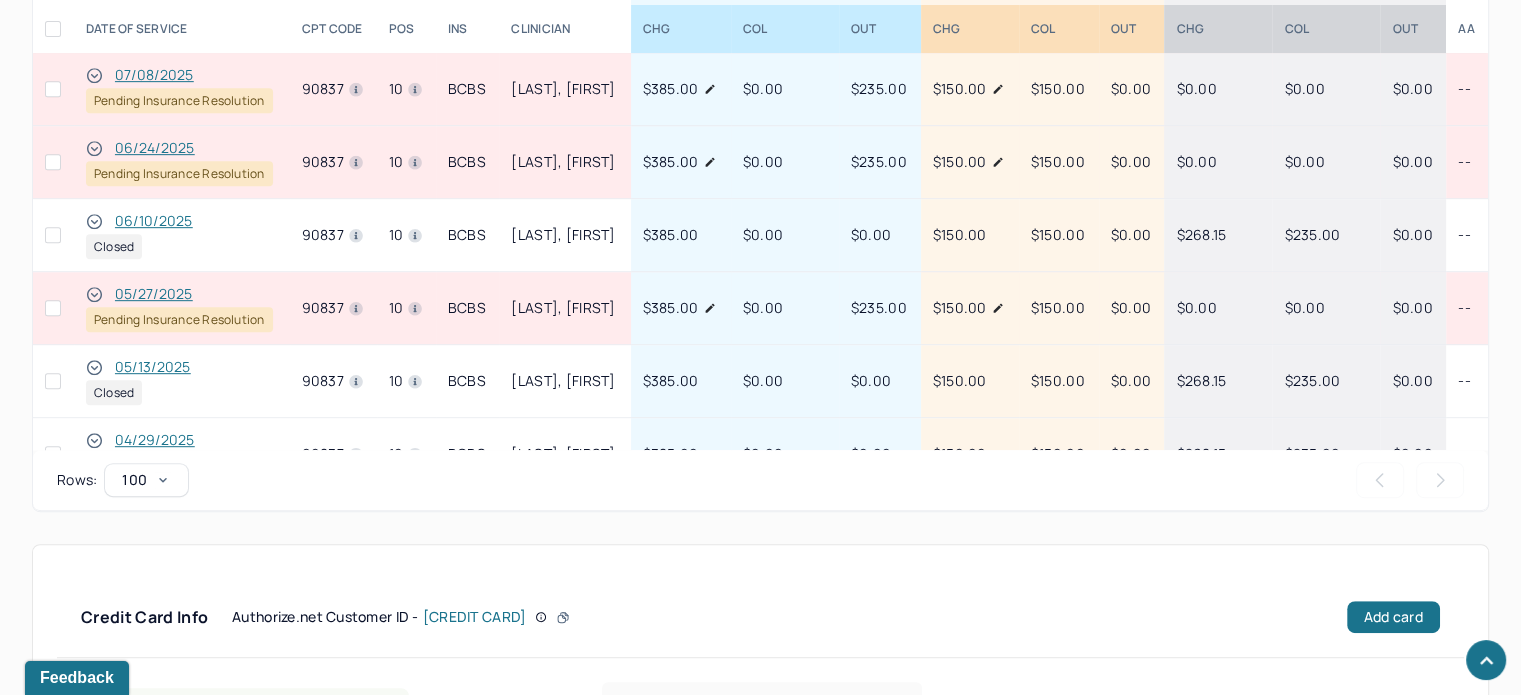 click on "05/27/2025" at bounding box center [154, 294] 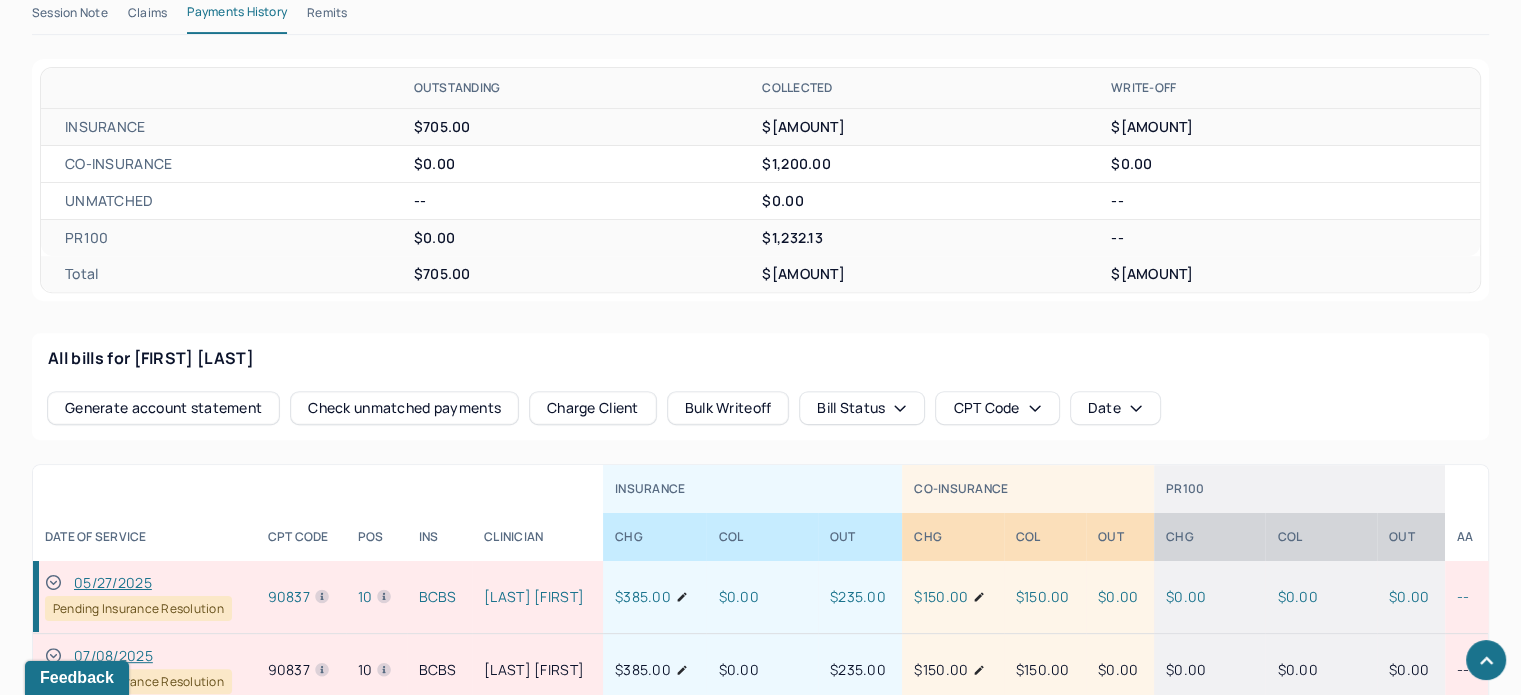 scroll, scrollTop: 636, scrollLeft: 0, axis: vertical 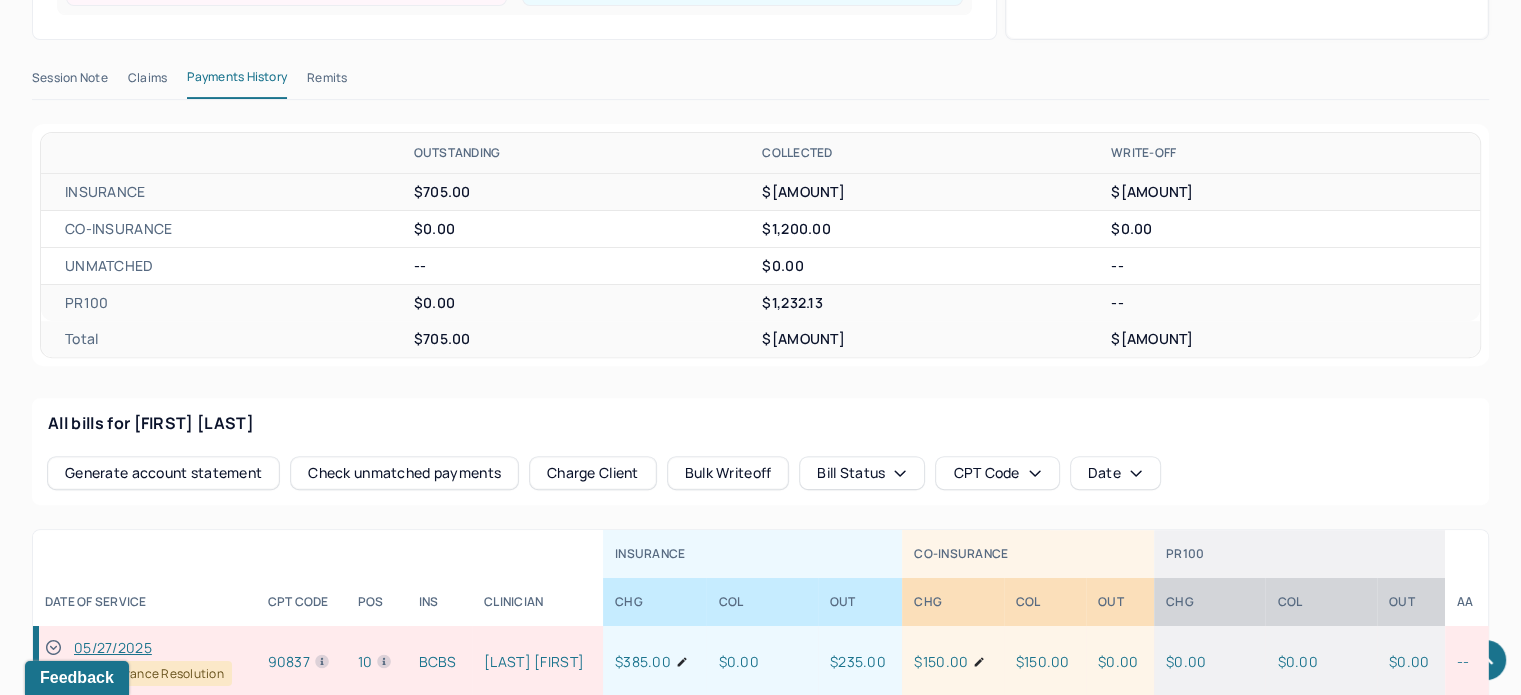 click on "Remits" at bounding box center (327, 82) 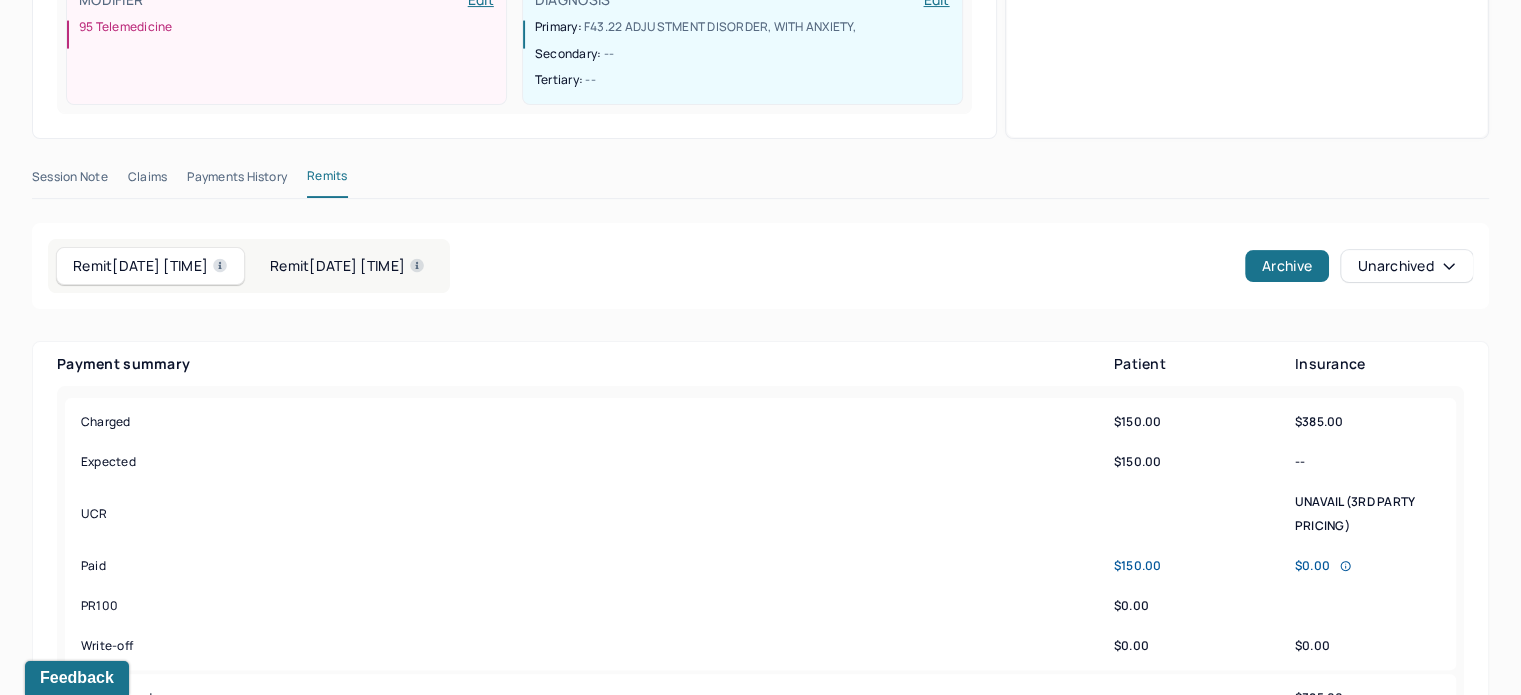 click on "Remit [DATE] [TIME]" at bounding box center [347, 266] 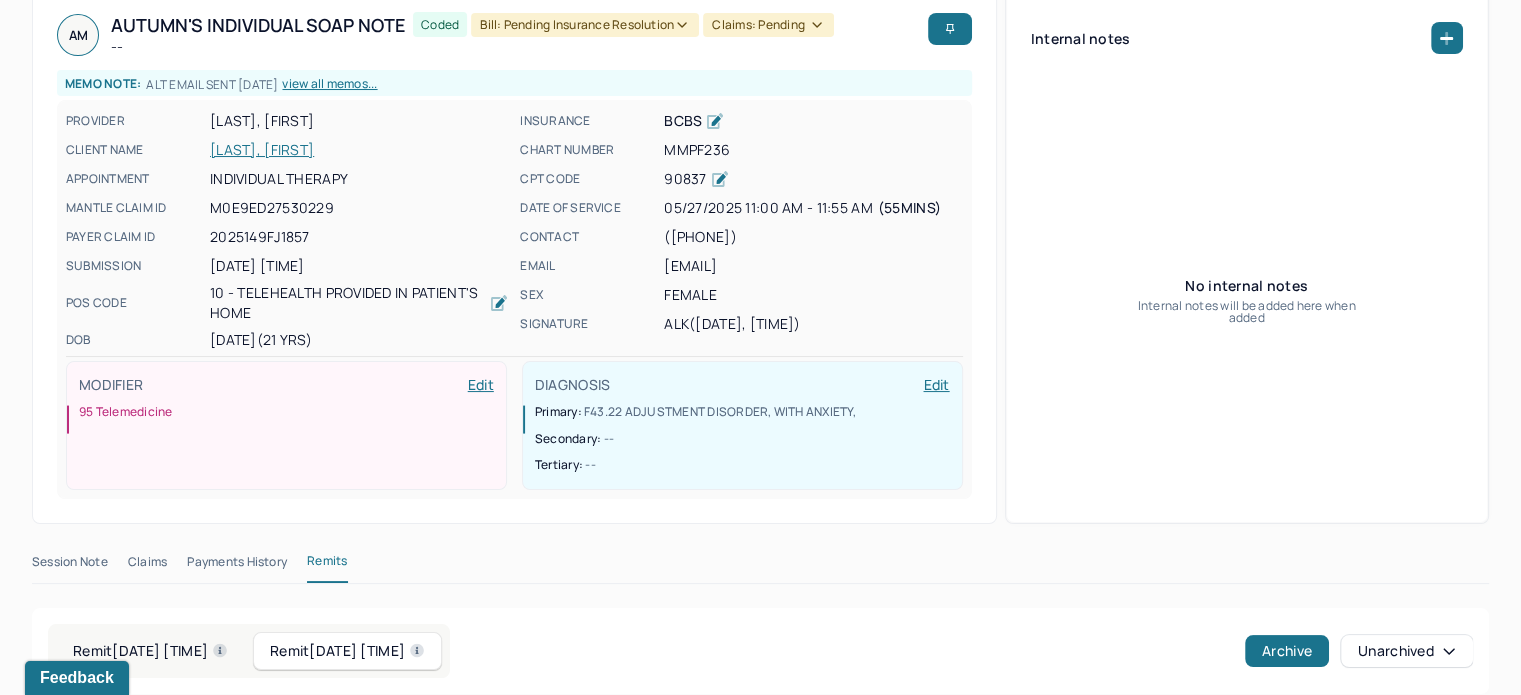 scroll, scrollTop: 139, scrollLeft: 0, axis: vertical 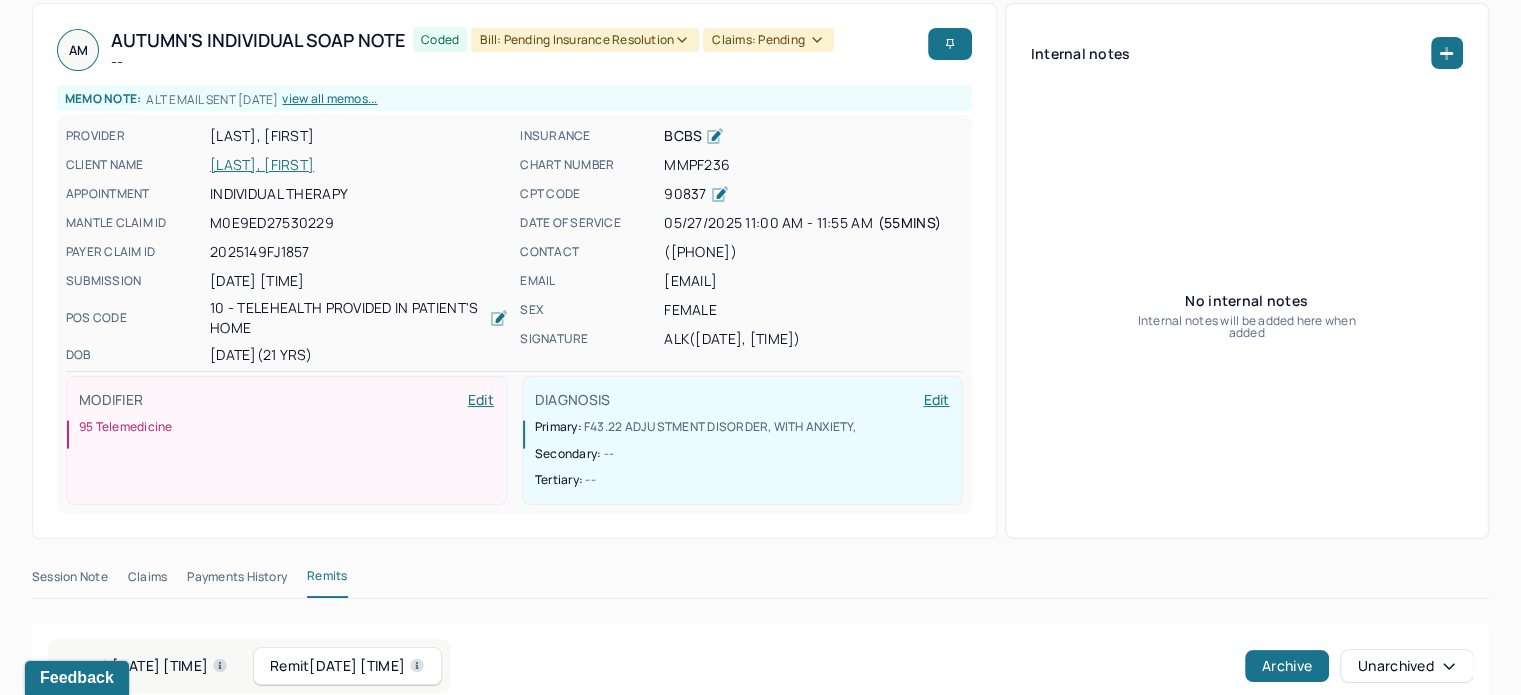 click on "[LAST], [FIRST]" at bounding box center [359, 165] 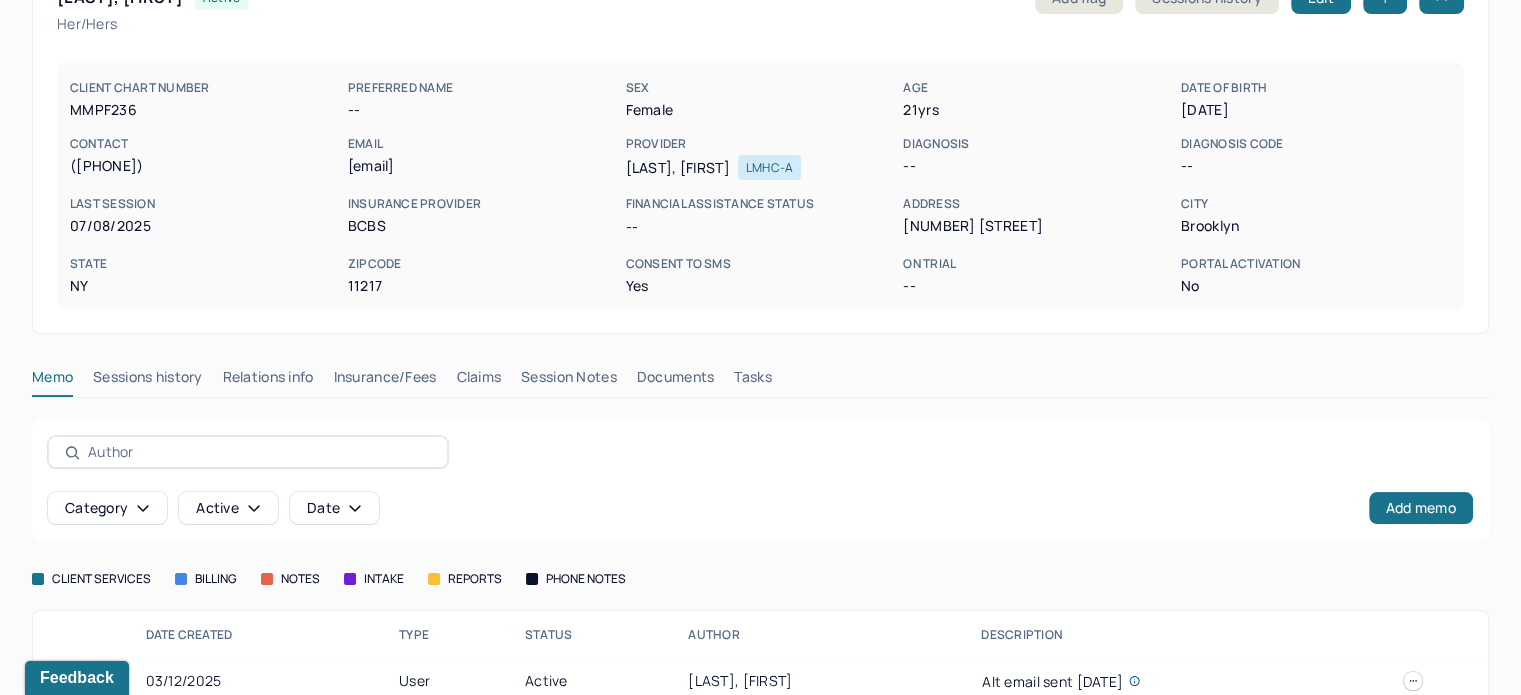 scroll, scrollTop: 0, scrollLeft: 0, axis: both 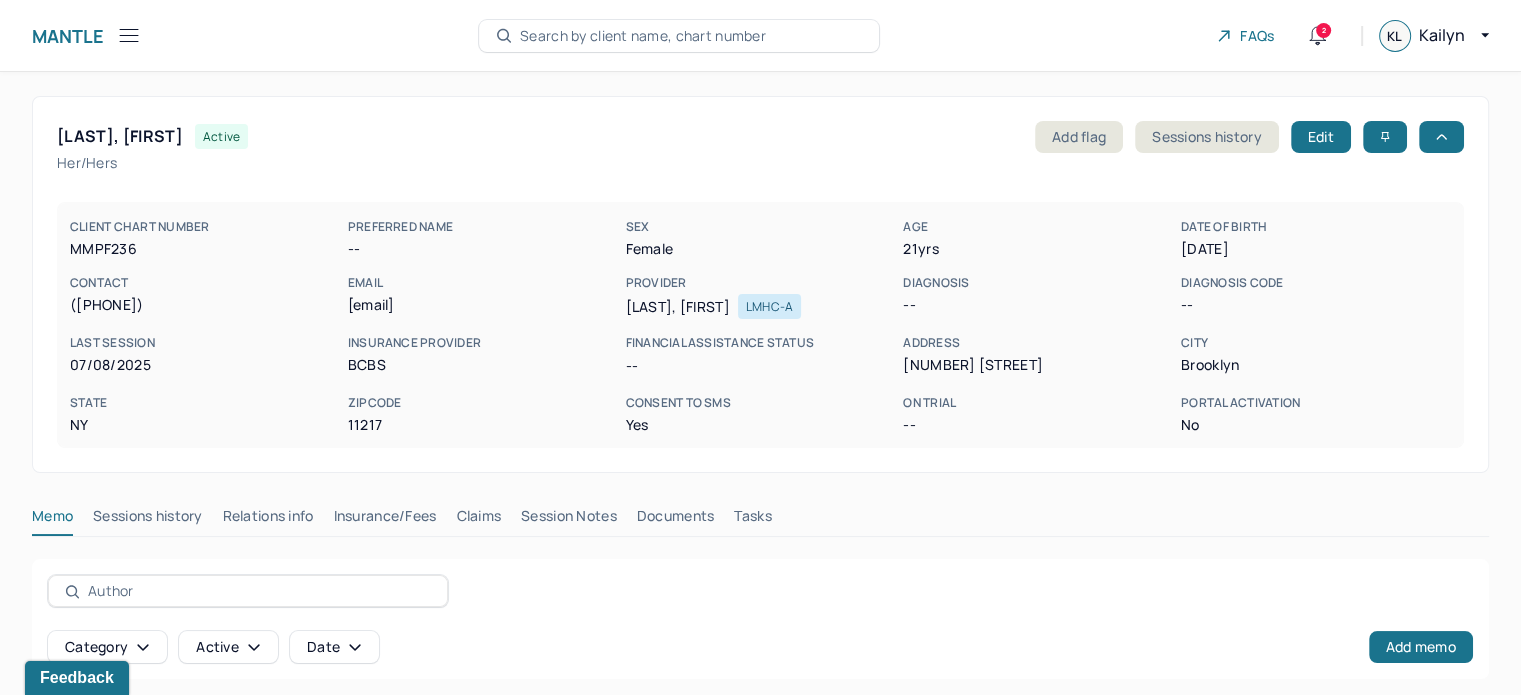 click on "Insurance/Fees" at bounding box center [385, 520] 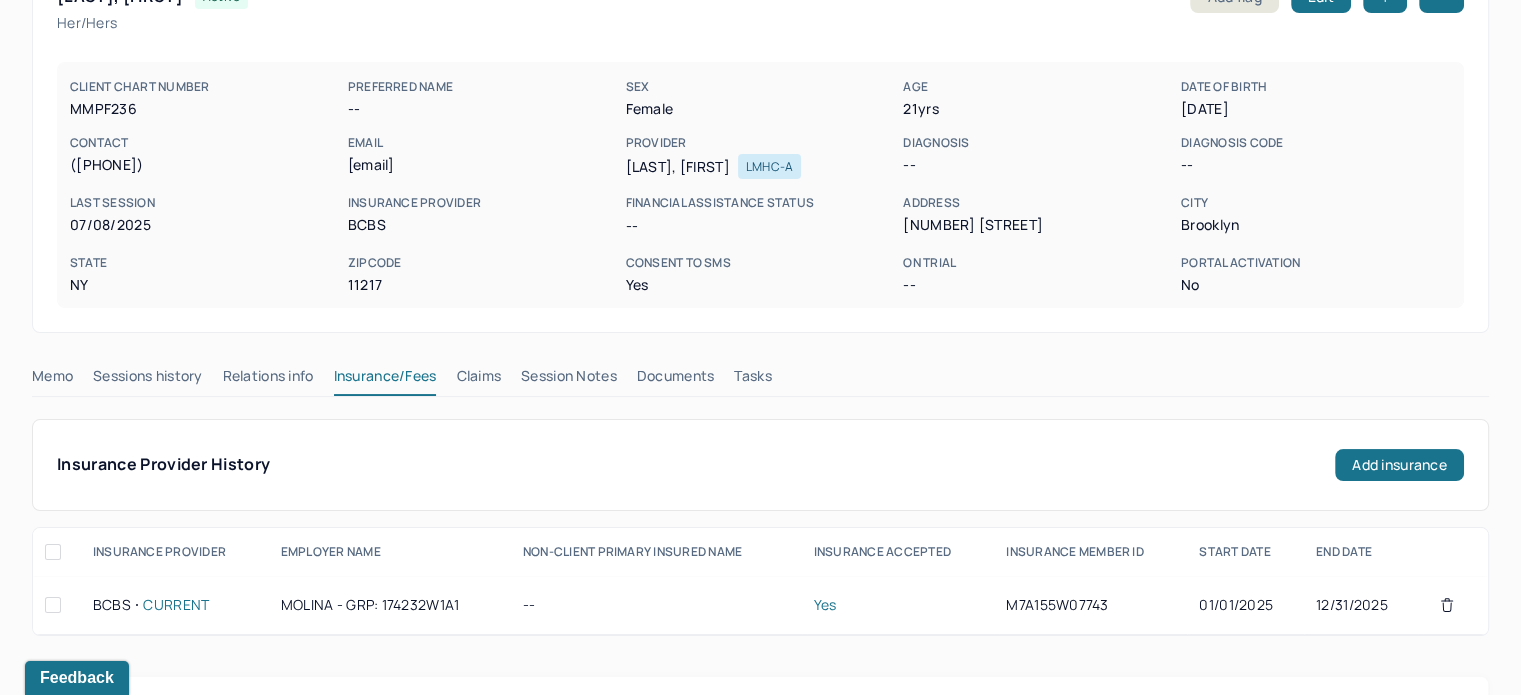 scroll, scrollTop: 300, scrollLeft: 0, axis: vertical 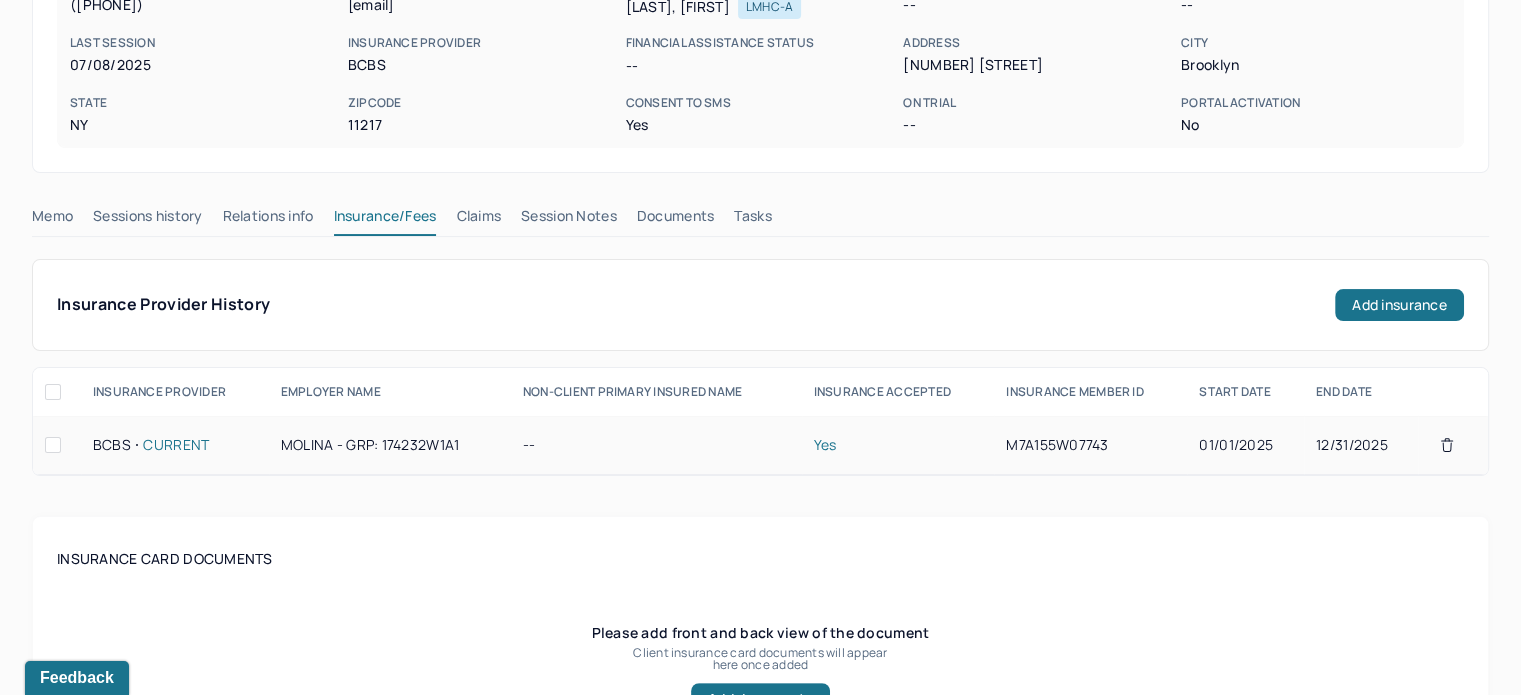 click on "M7A155W07743" at bounding box center [1090, 445] 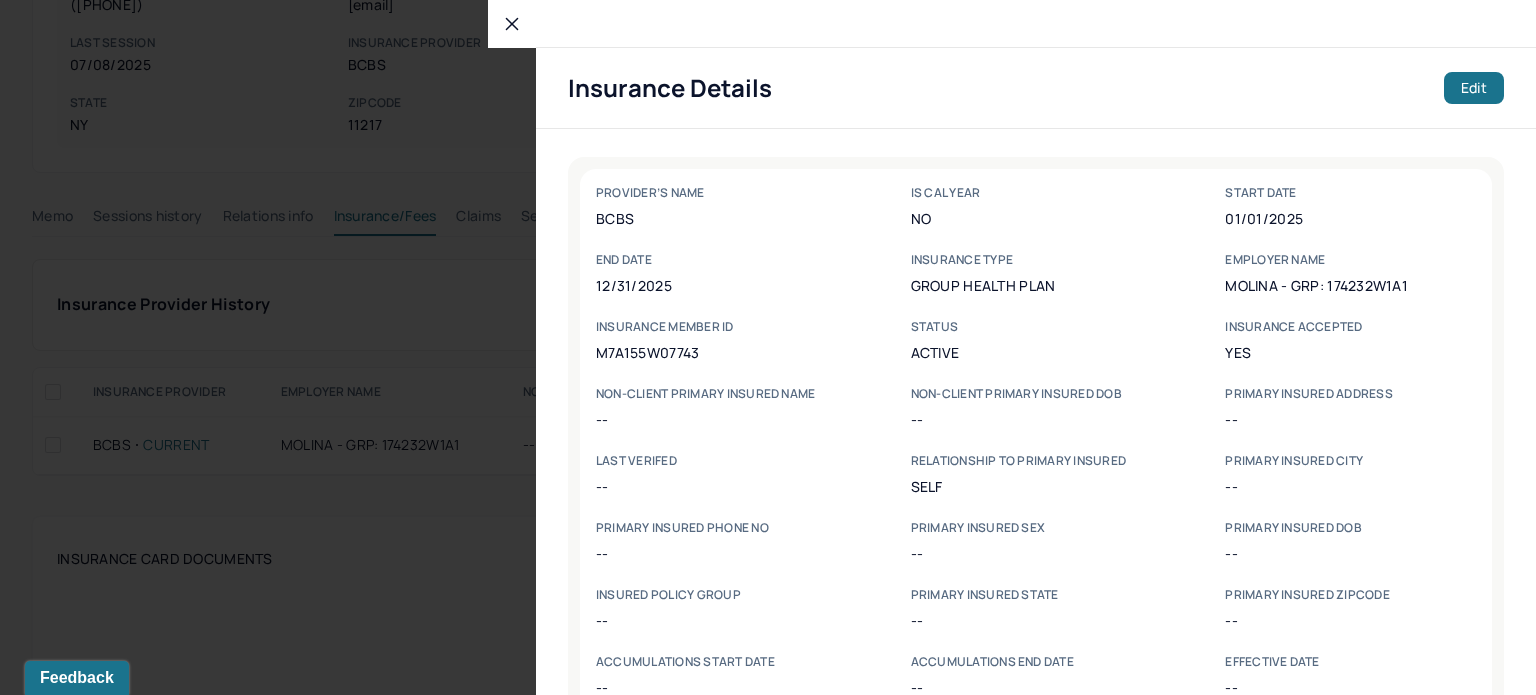 click on "M7A155W07743" at bounding box center [721, 352] 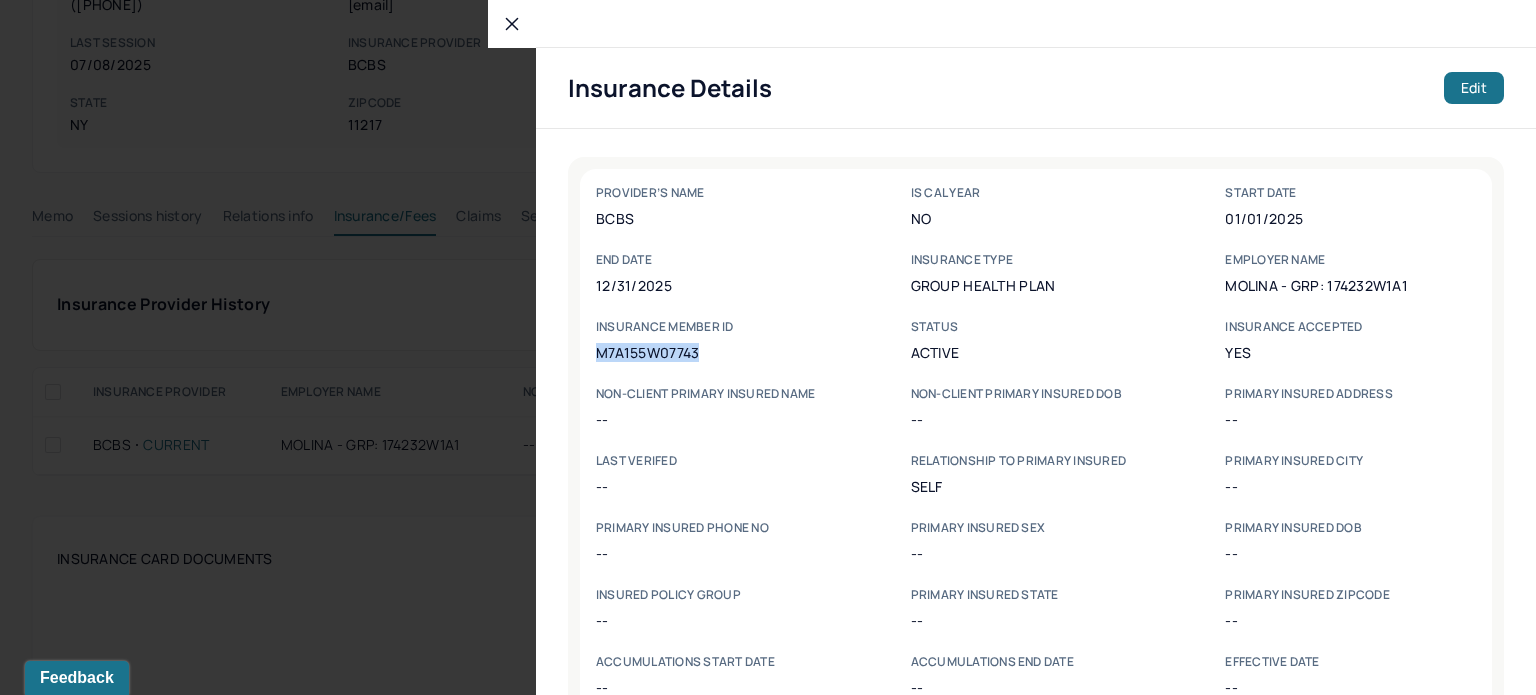 click on "M7A155W07743" at bounding box center (721, 352) 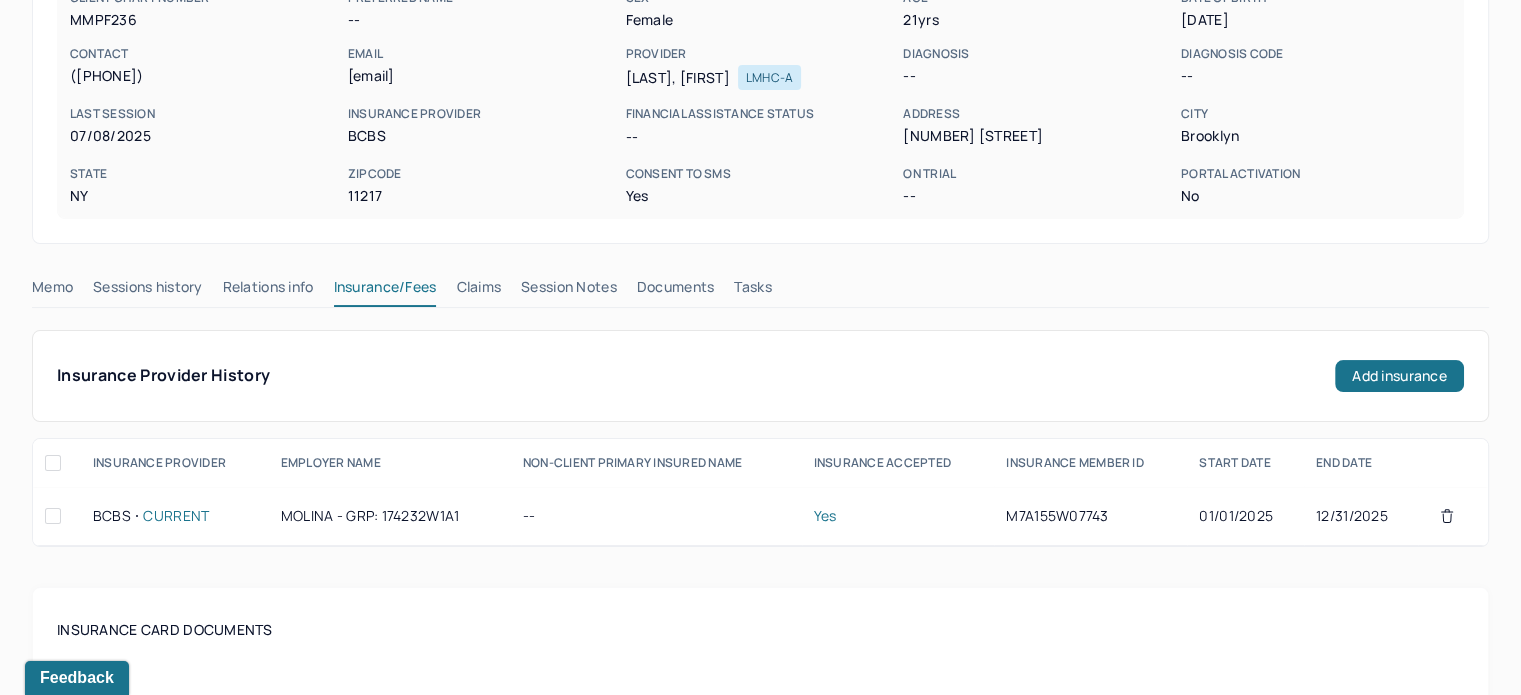 scroll, scrollTop: 200, scrollLeft: 0, axis: vertical 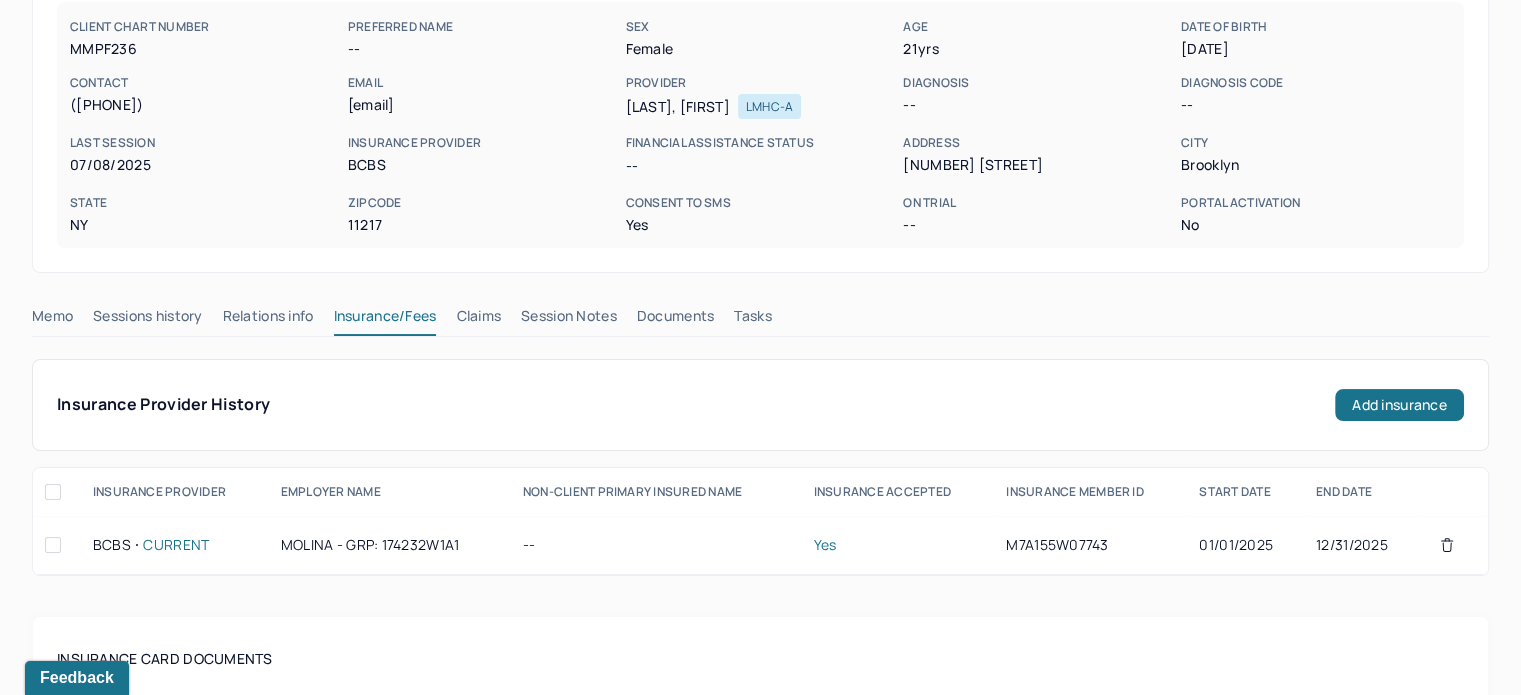drag, startPoint x: 496, startPoint y: 307, endPoint x: 617, endPoint y: 321, distance: 121.80723 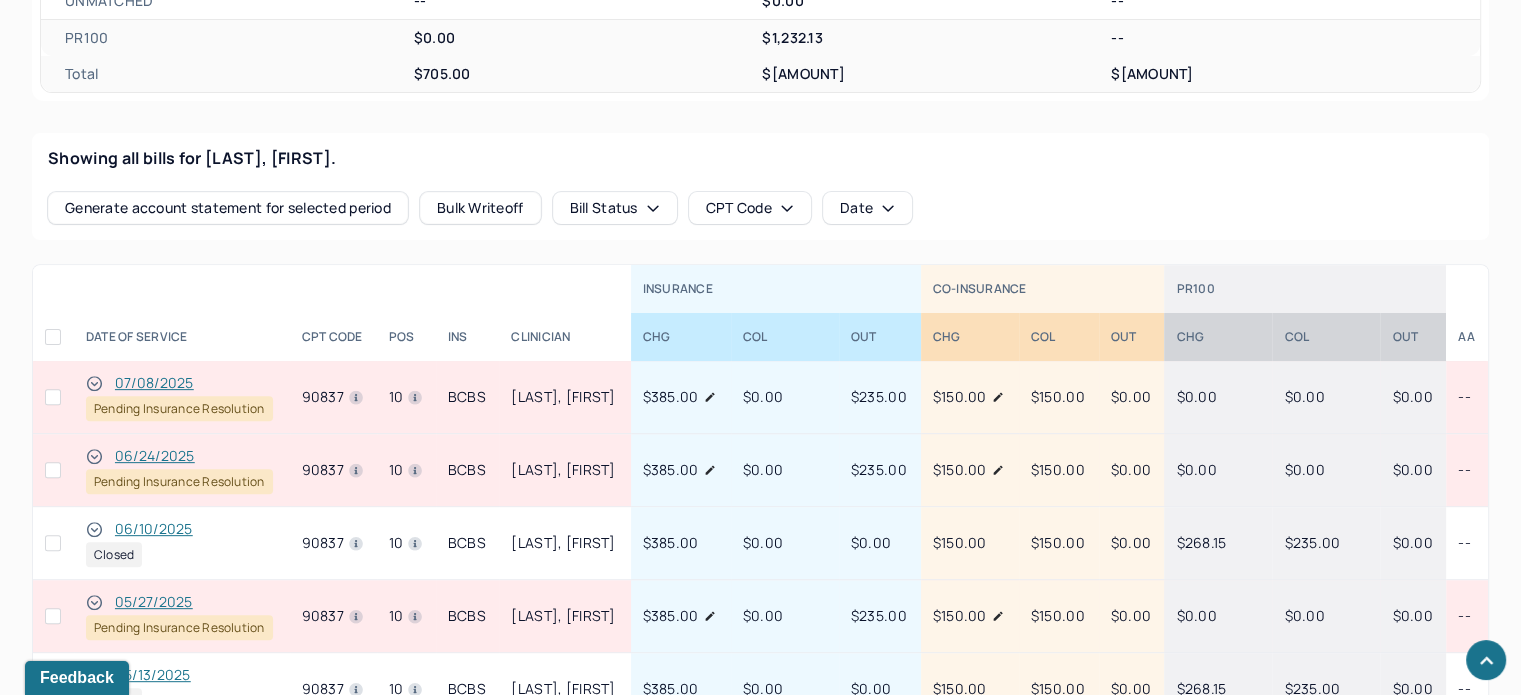 scroll, scrollTop: 800, scrollLeft: 0, axis: vertical 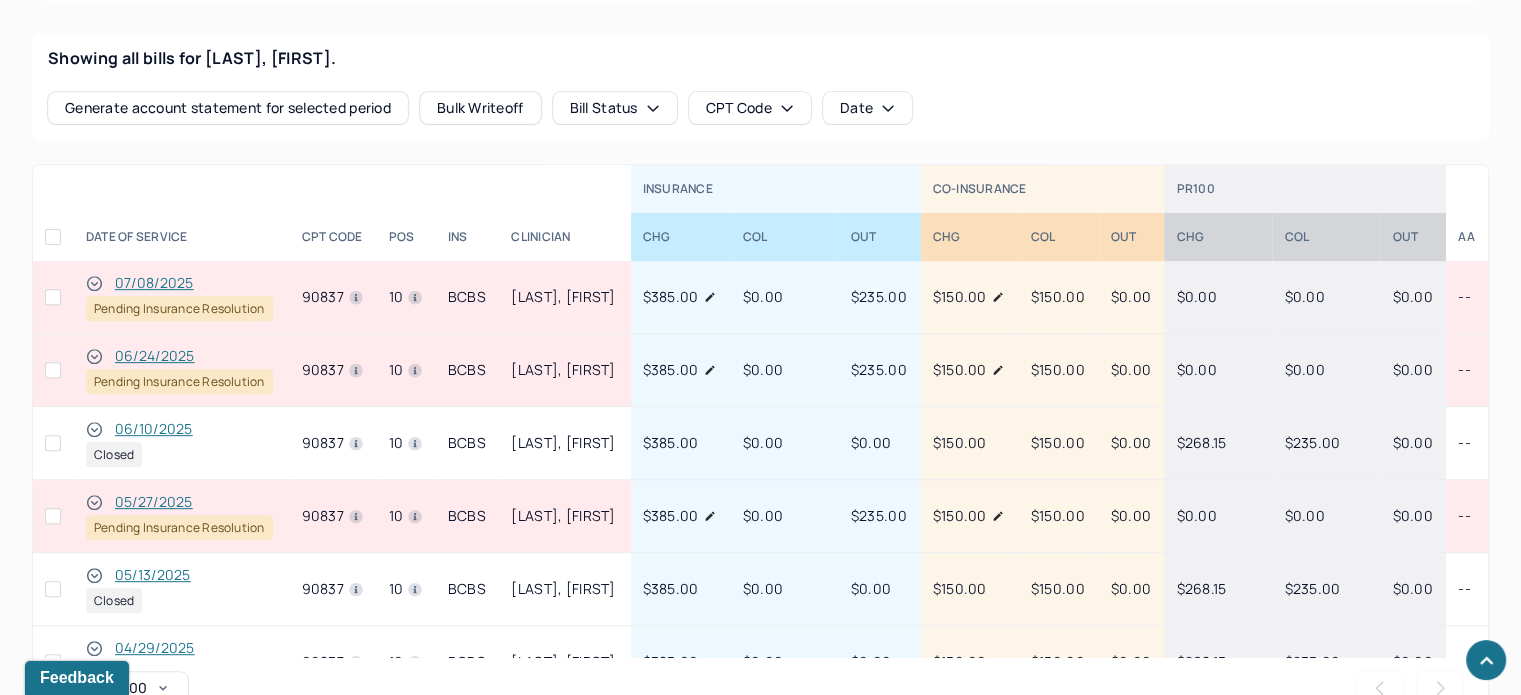 click on "05/27/2025" at bounding box center [154, 502] 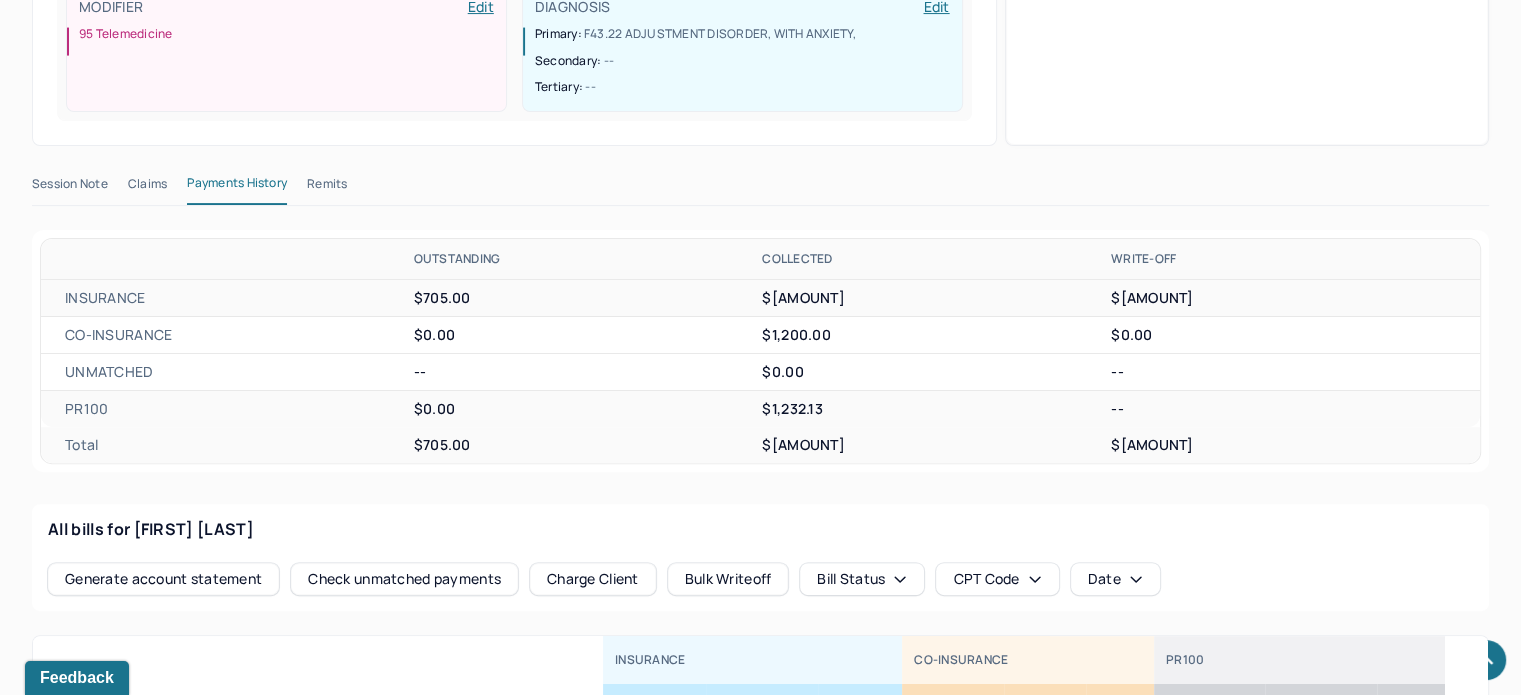 scroll, scrollTop: 328, scrollLeft: 0, axis: vertical 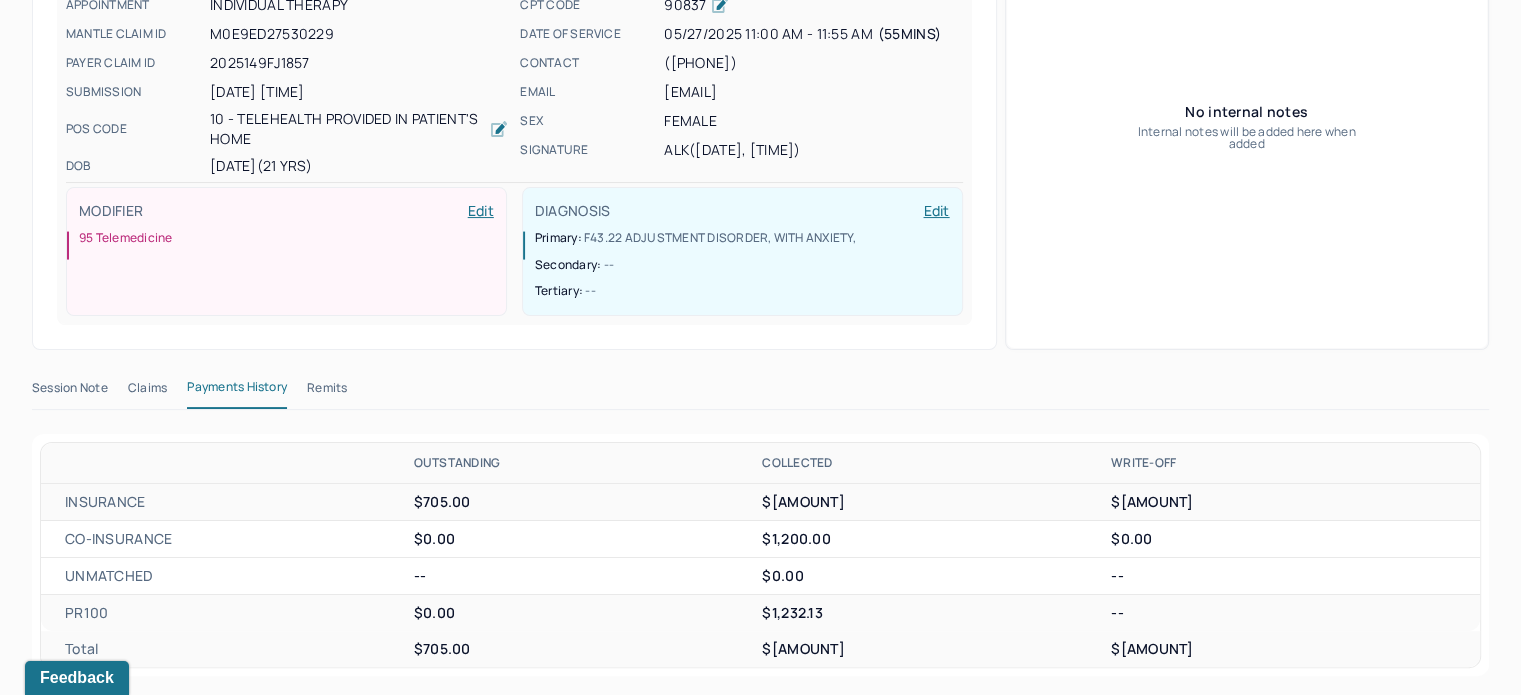 click on "Remits" at bounding box center [327, 392] 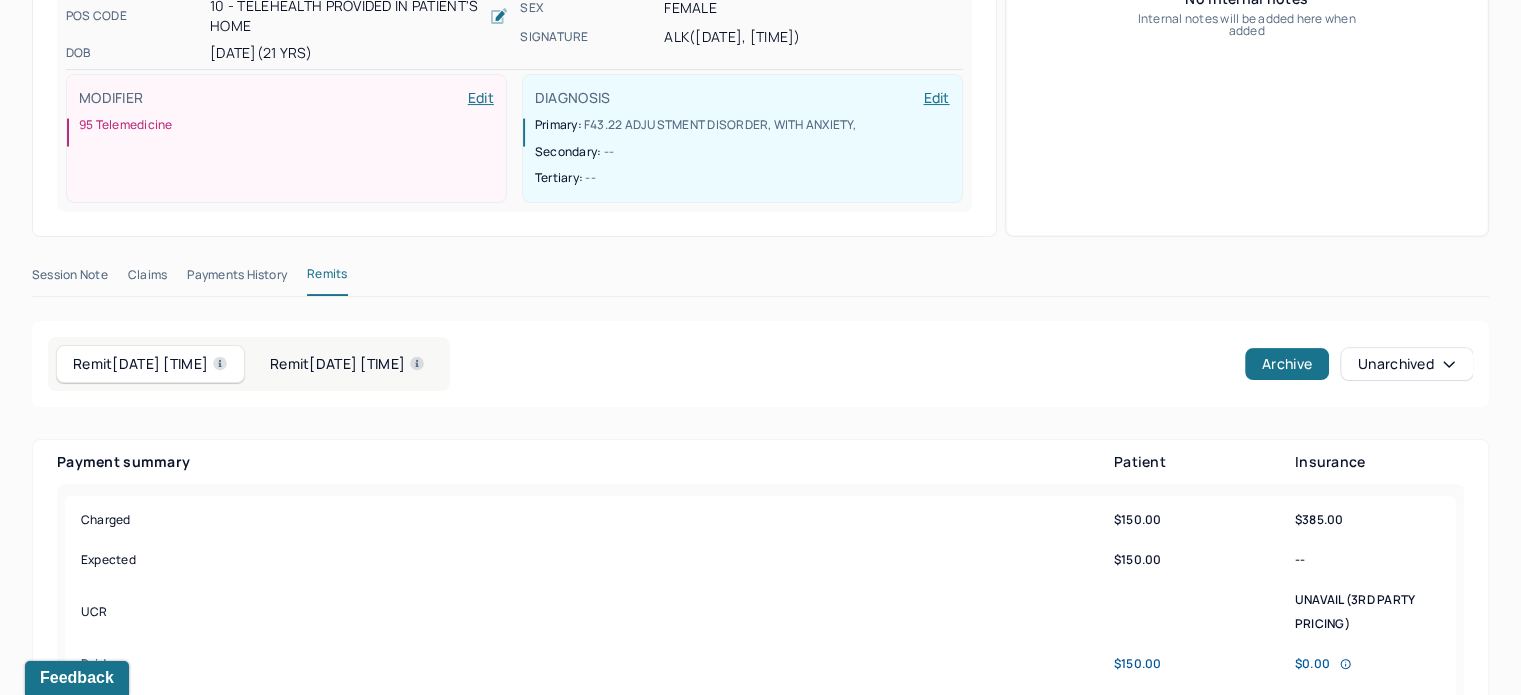 scroll, scrollTop: 428, scrollLeft: 0, axis: vertical 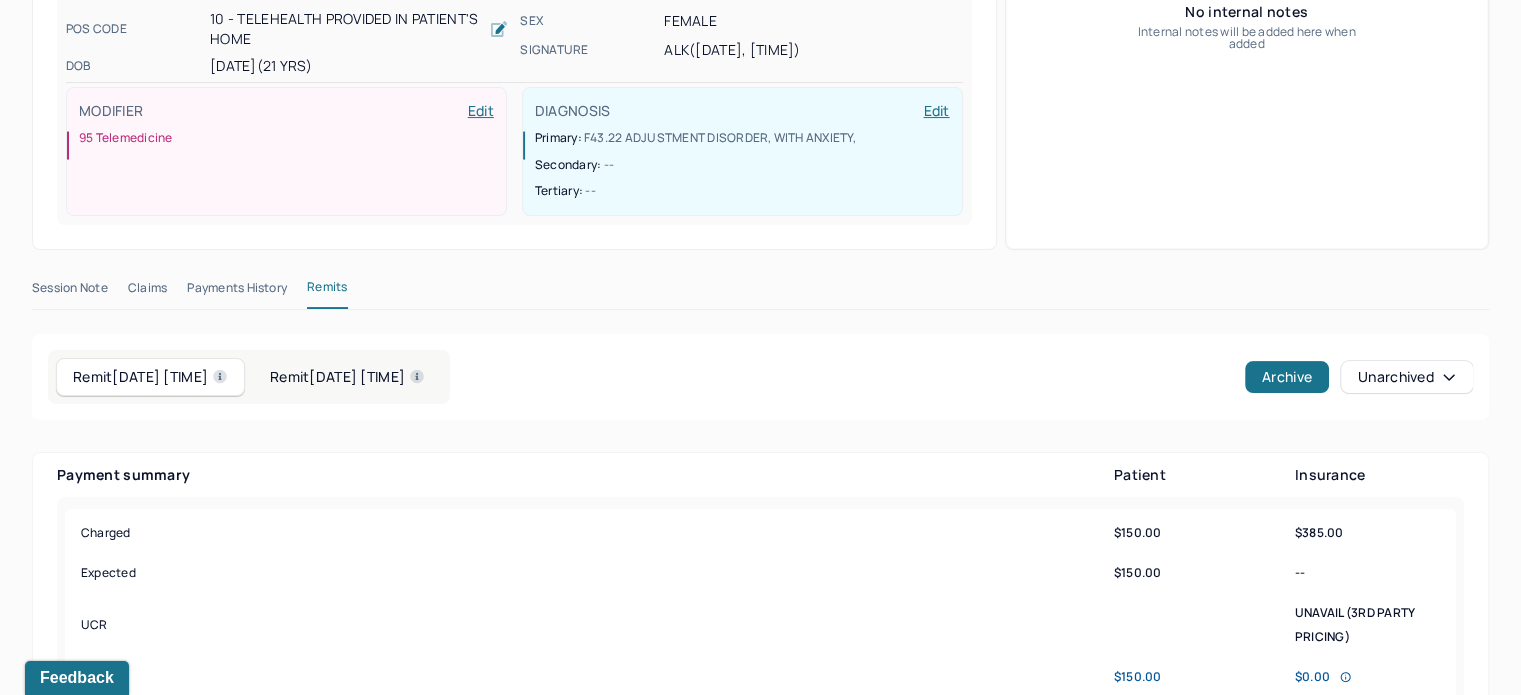 click on "Claims" at bounding box center [147, 292] 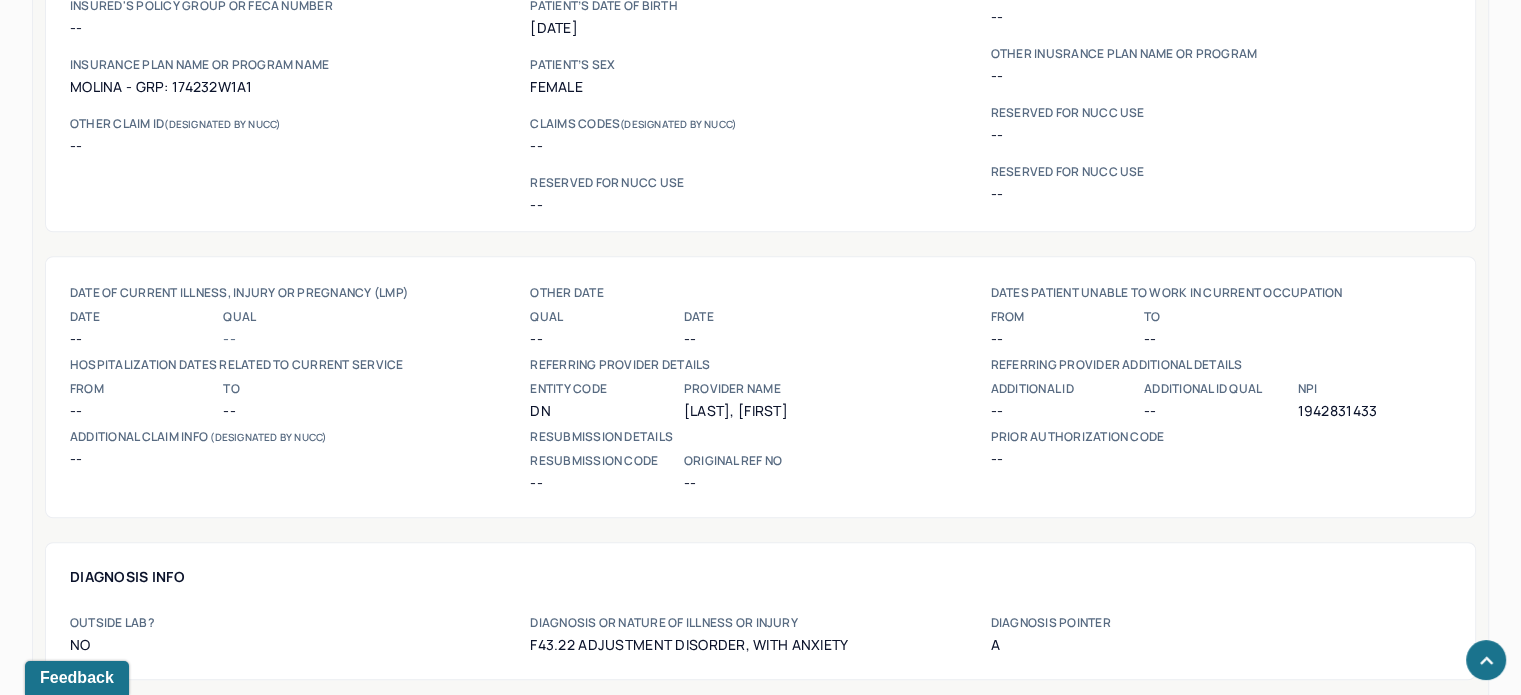 scroll, scrollTop: 1428, scrollLeft: 0, axis: vertical 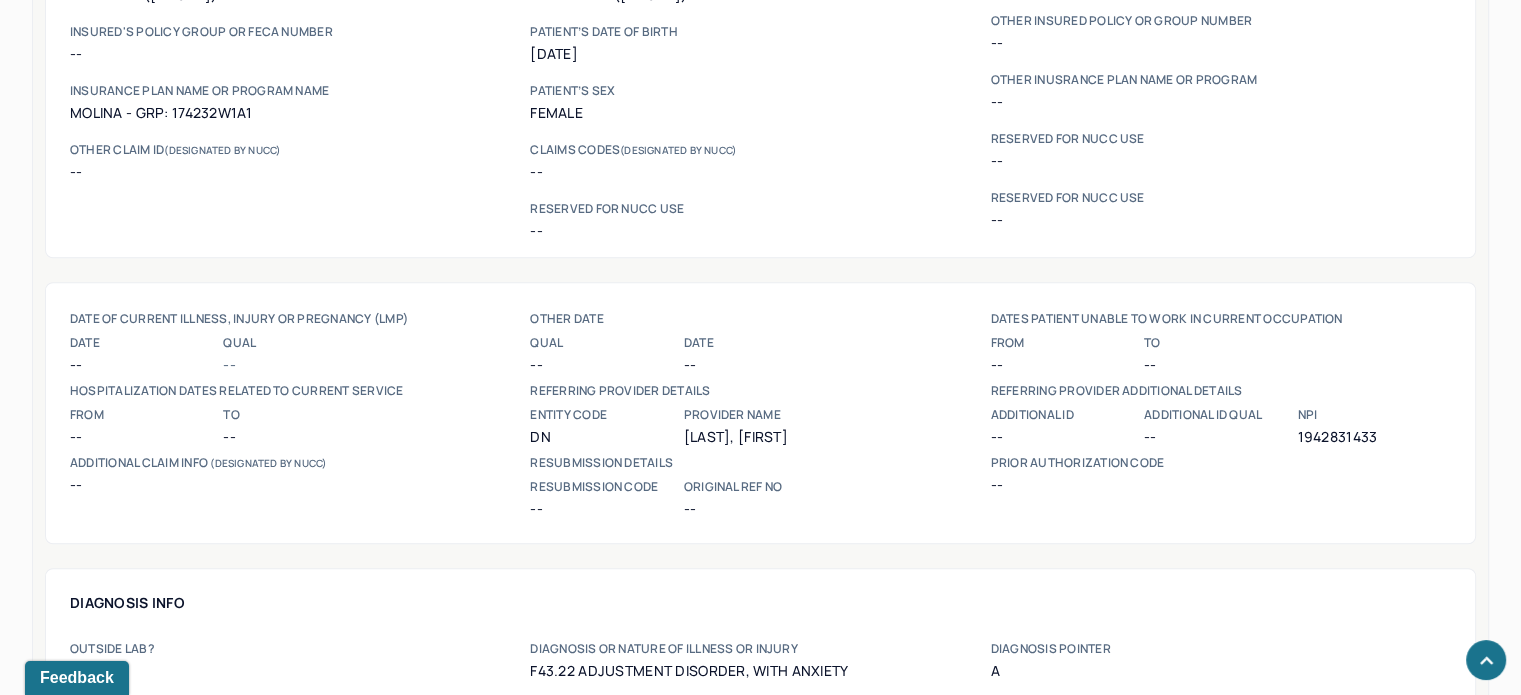 click on "1942831433" at bounding box center [1373, 437] 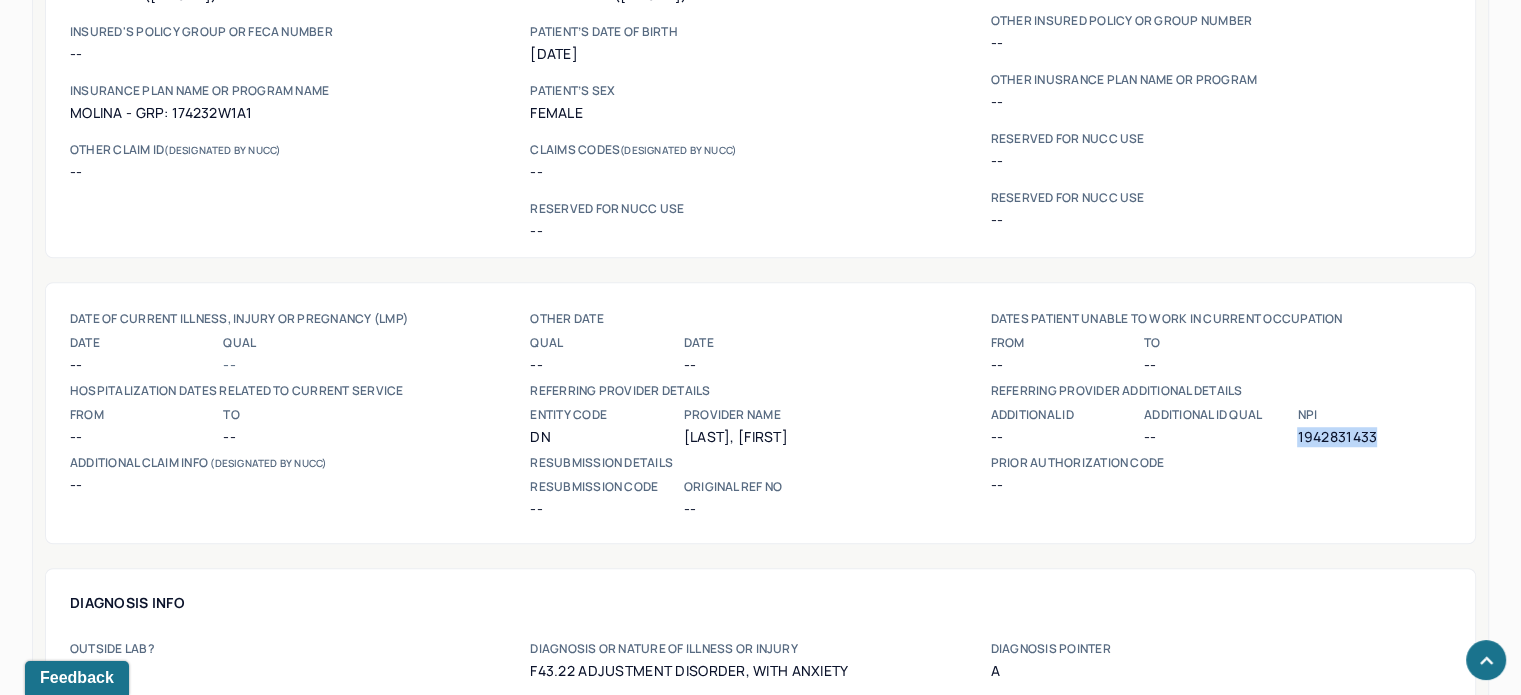 click on "1942831433" at bounding box center [1373, 437] 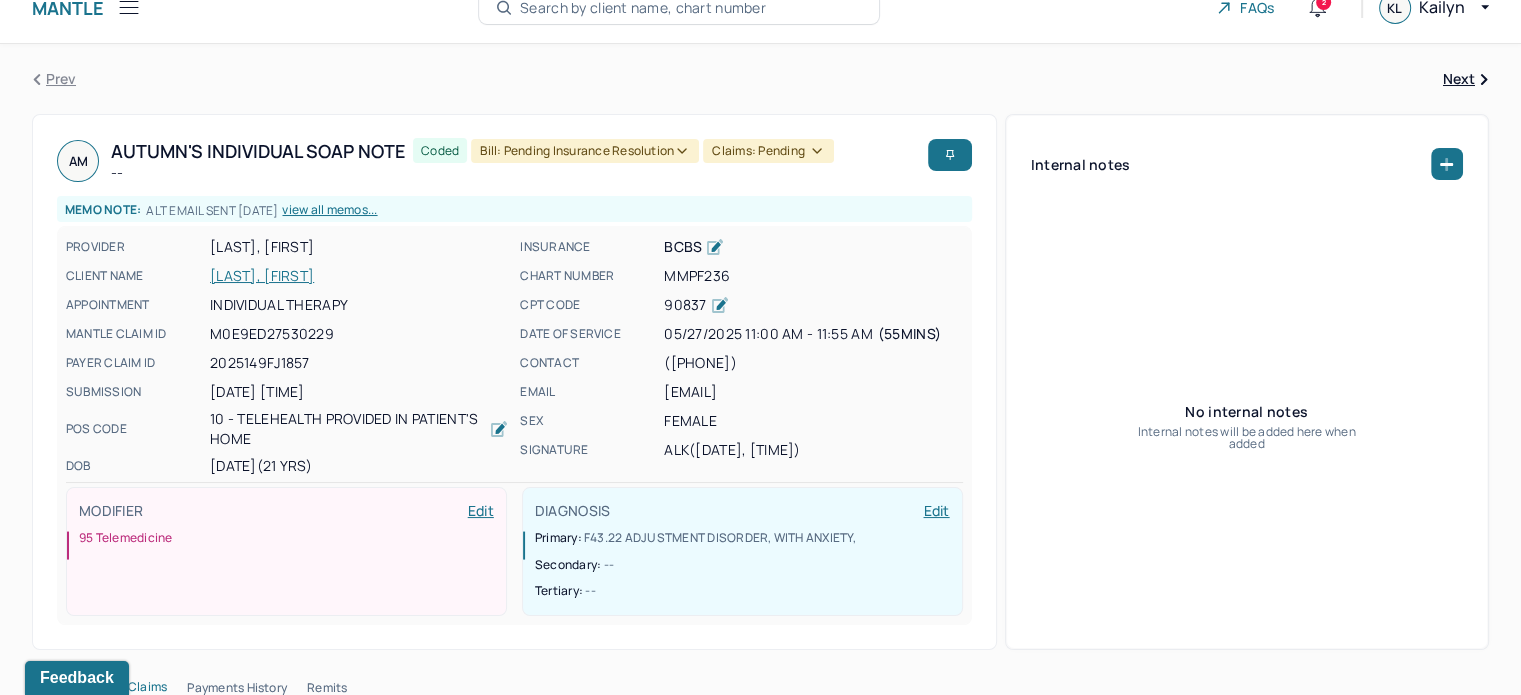 scroll, scrollTop: 228, scrollLeft: 0, axis: vertical 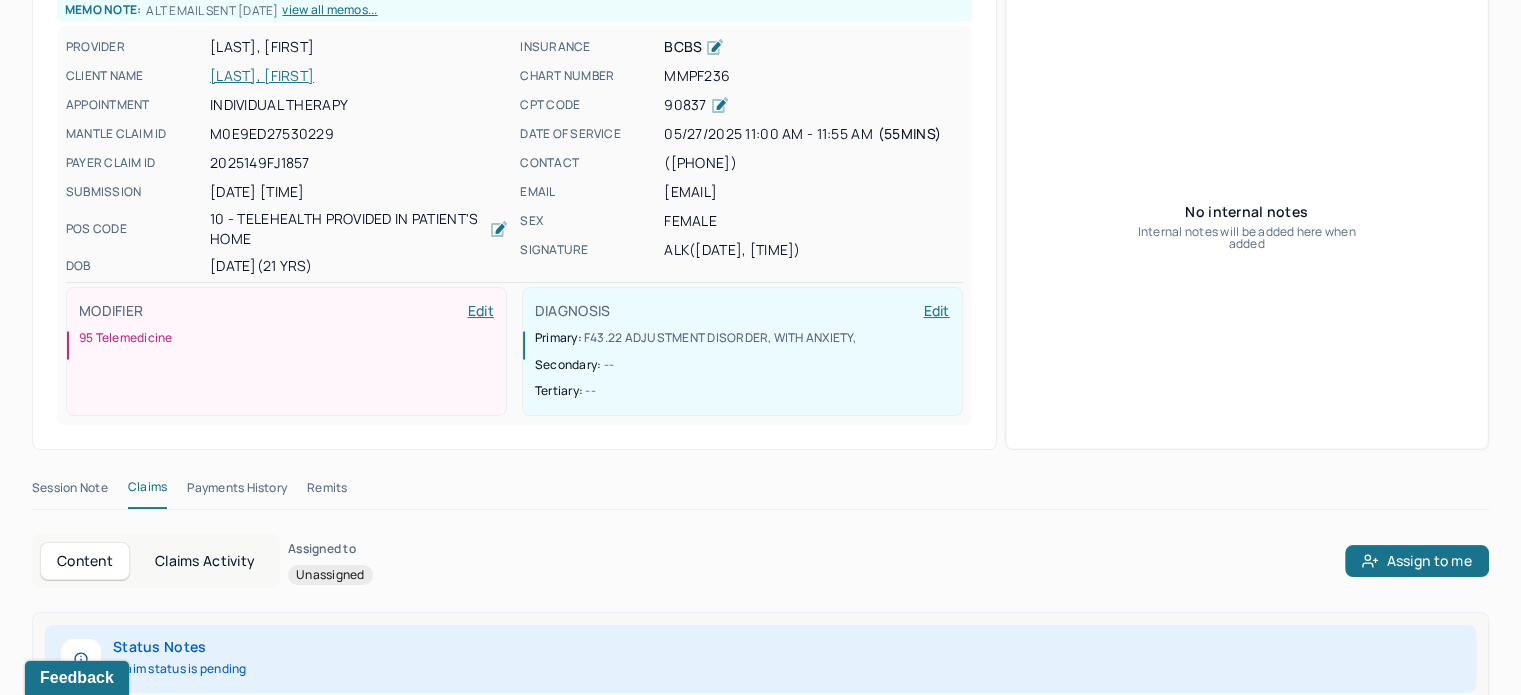 click on "Claims Activity" at bounding box center (205, 561) 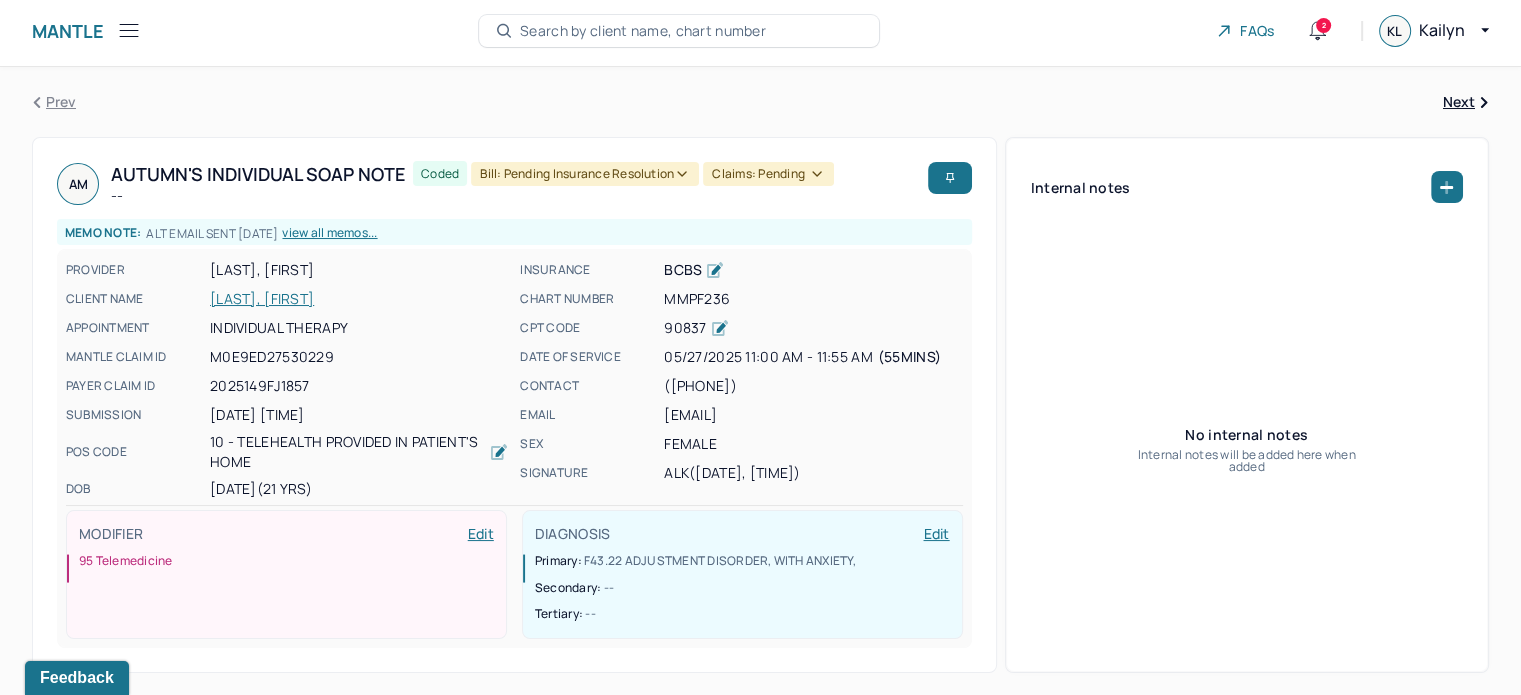 scroll, scrollTop: 0, scrollLeft: 0, axis: both 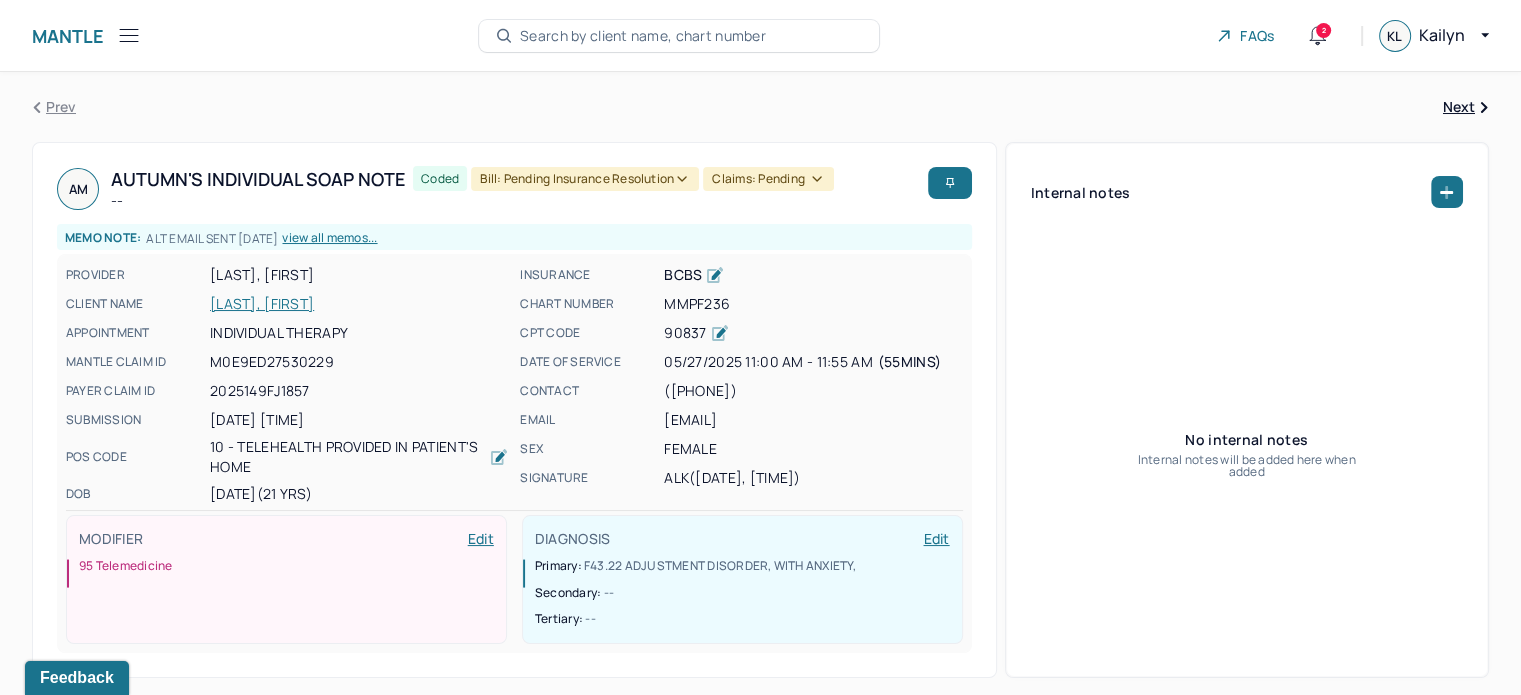 click 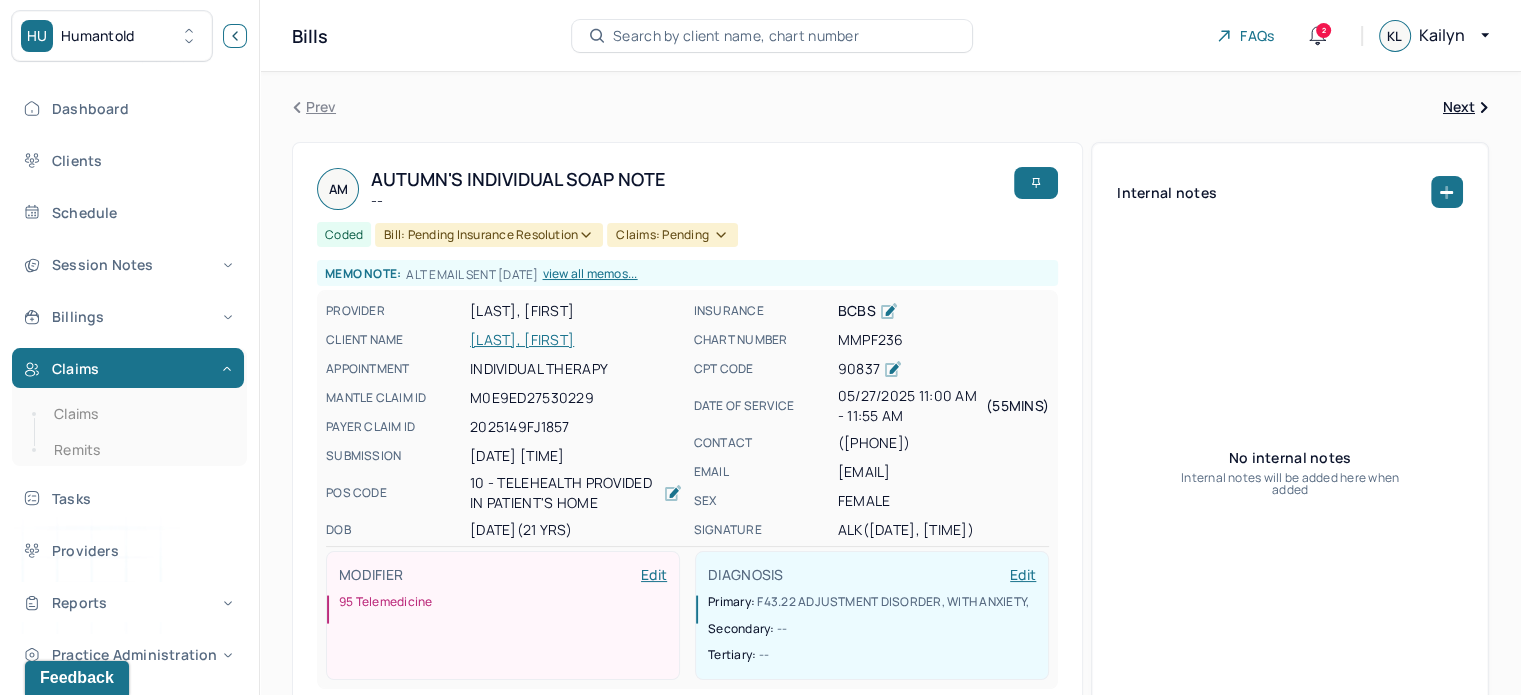 click 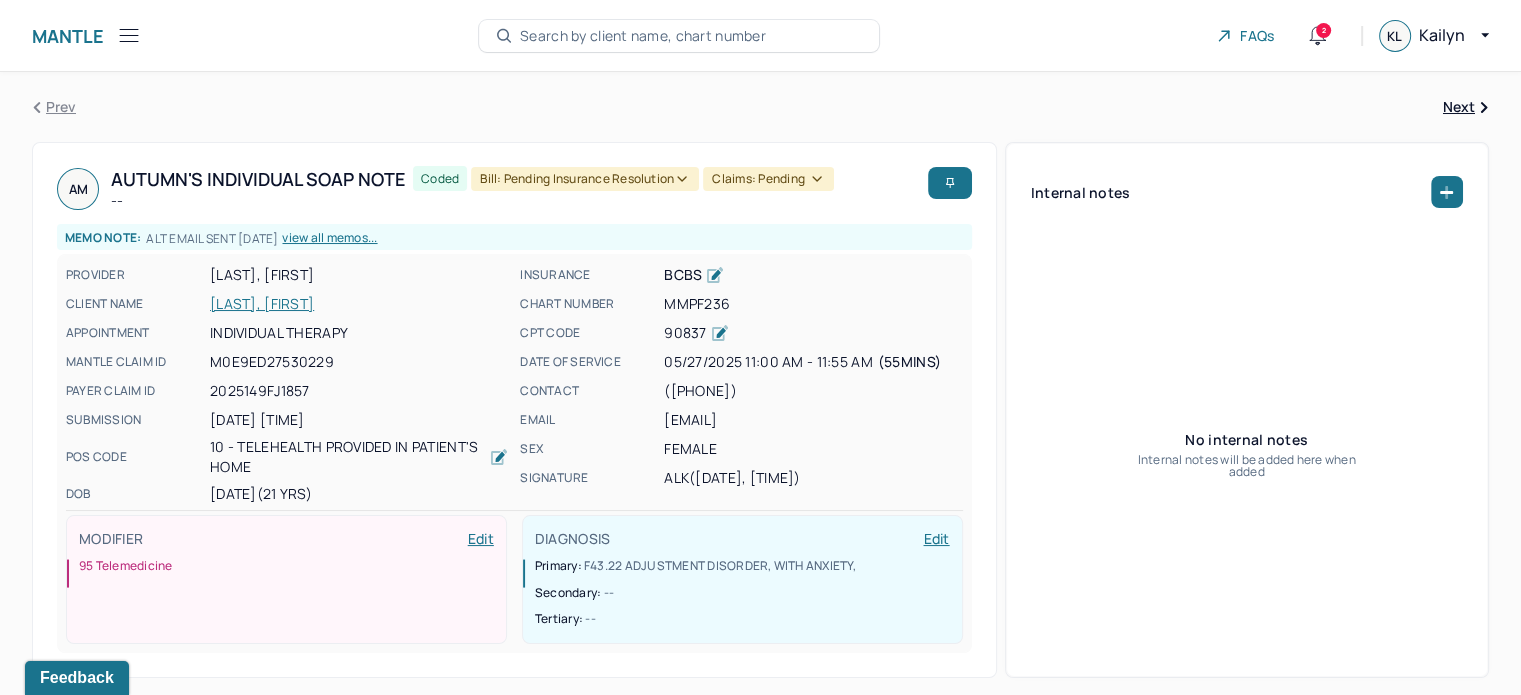 click 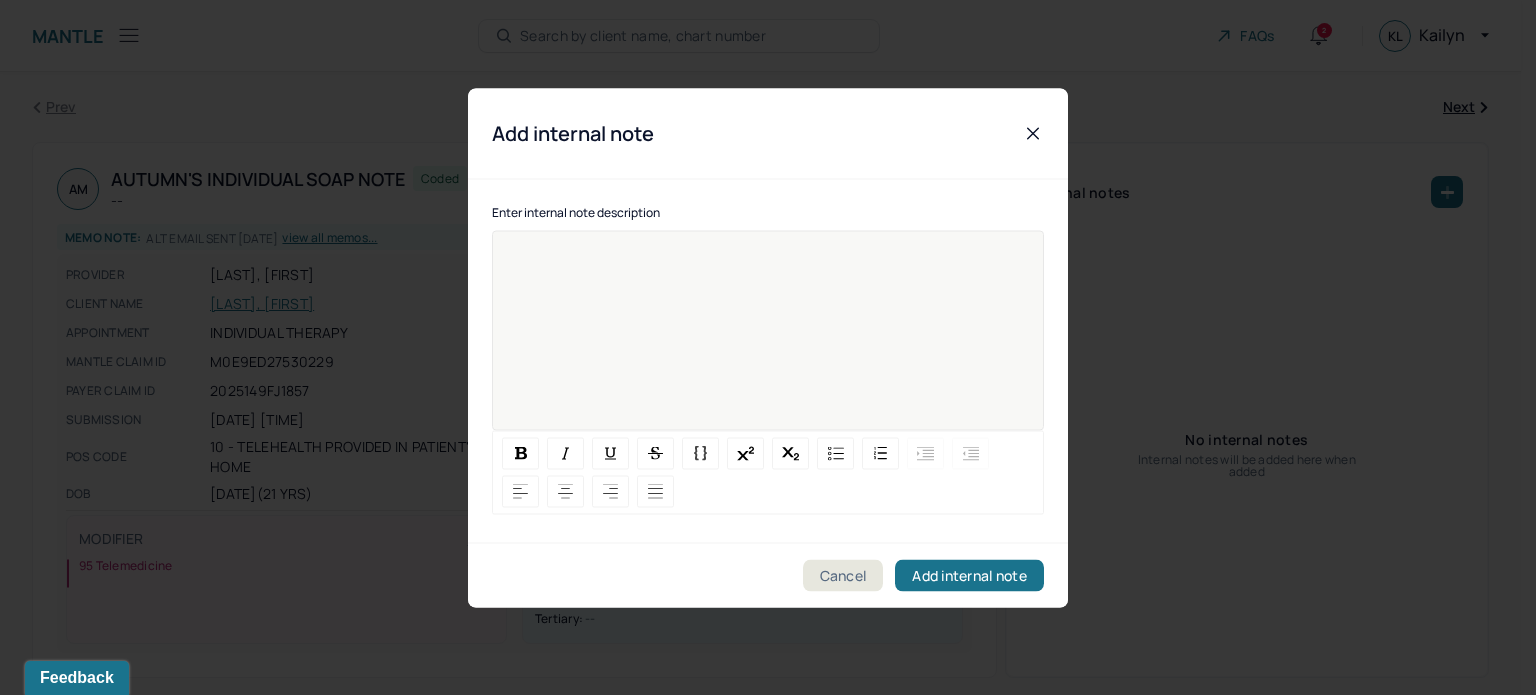 click at bounding box center [768, 343] 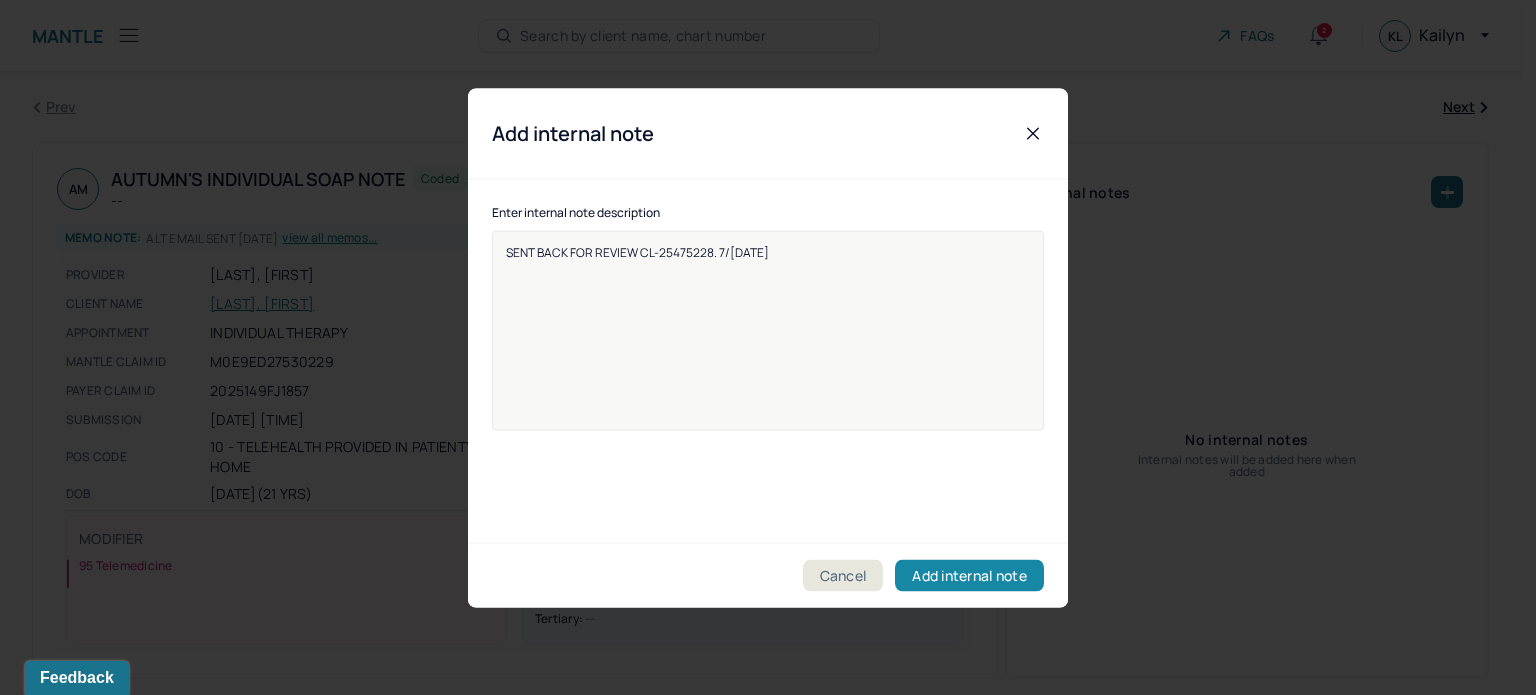 click on "Add internal note" at bounding box center [969, 575] 